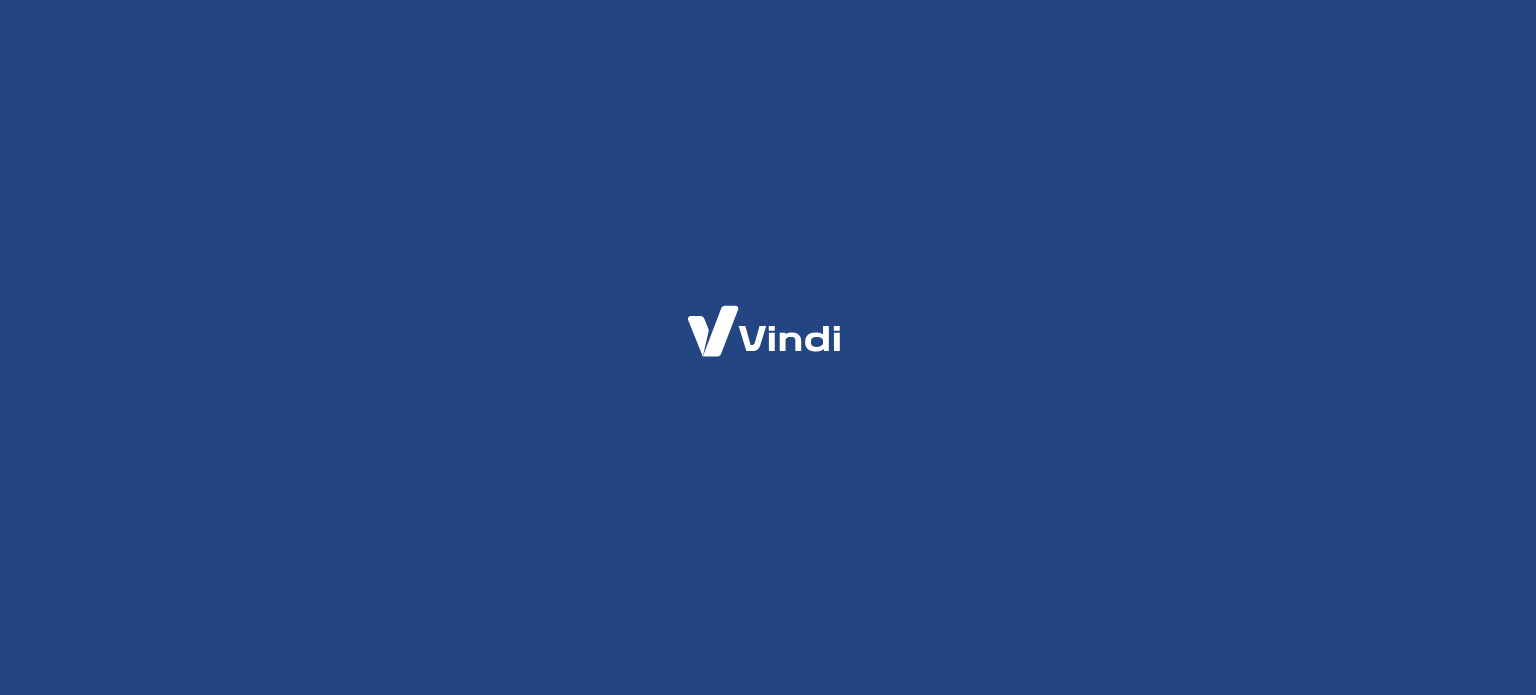 scroll, scrollTop: 0, scrollLeft: 0, axis: both 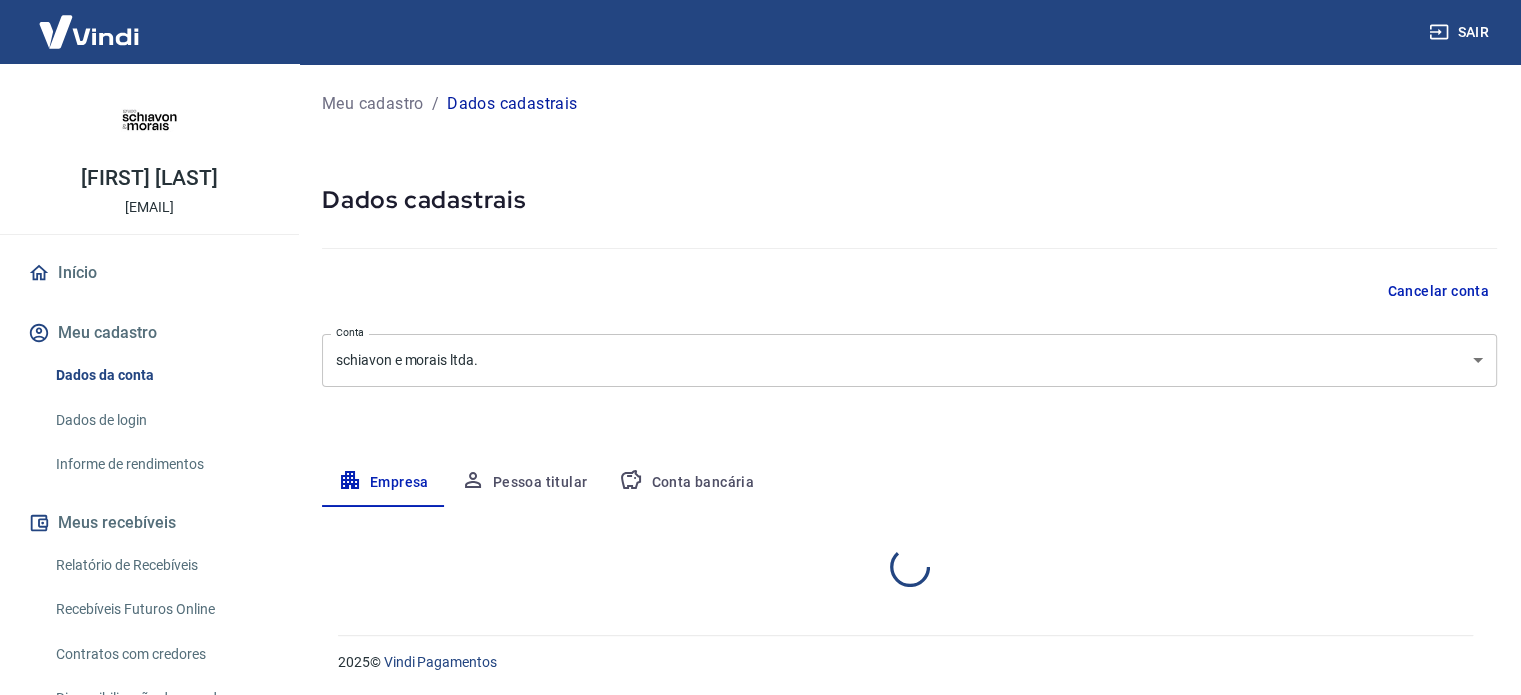 select on "[STATE]" 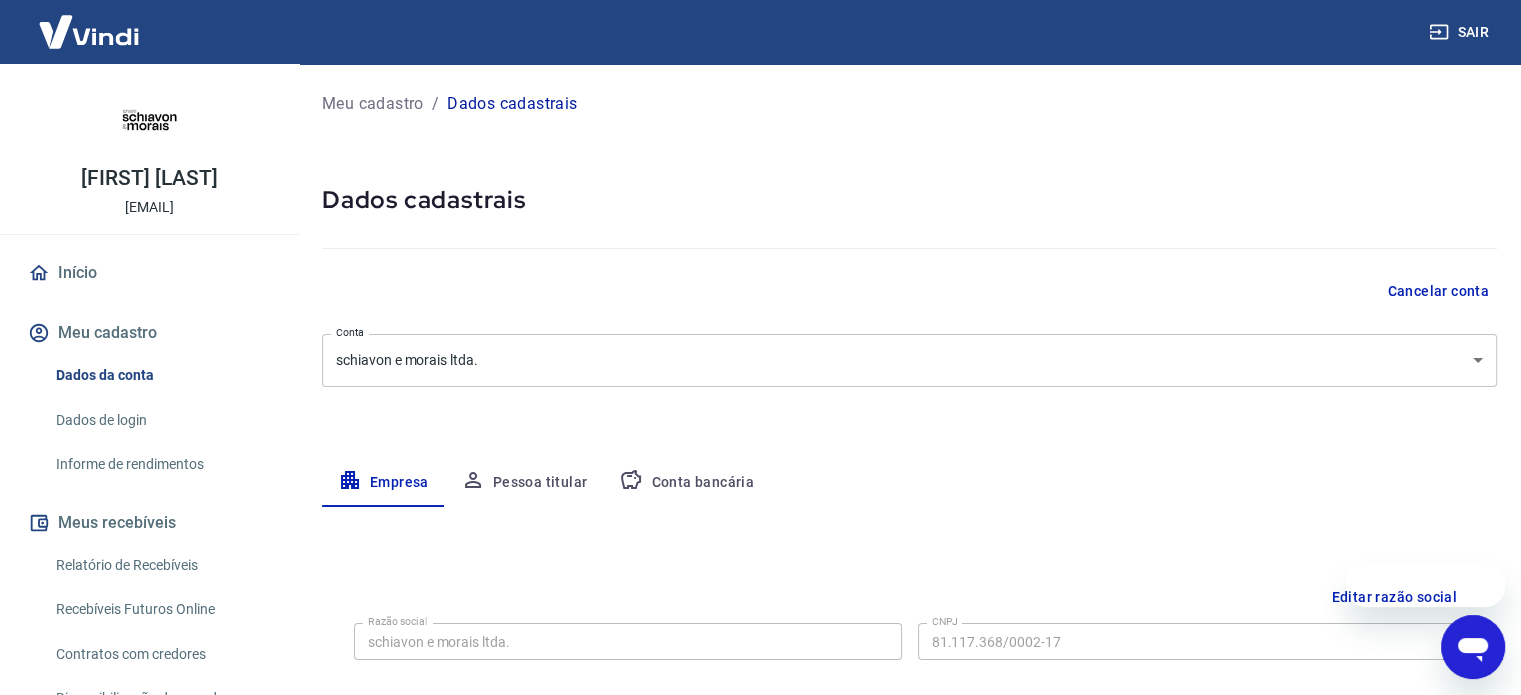 scroll, scrollTop: 0, scrollLeft: 0, axis: both 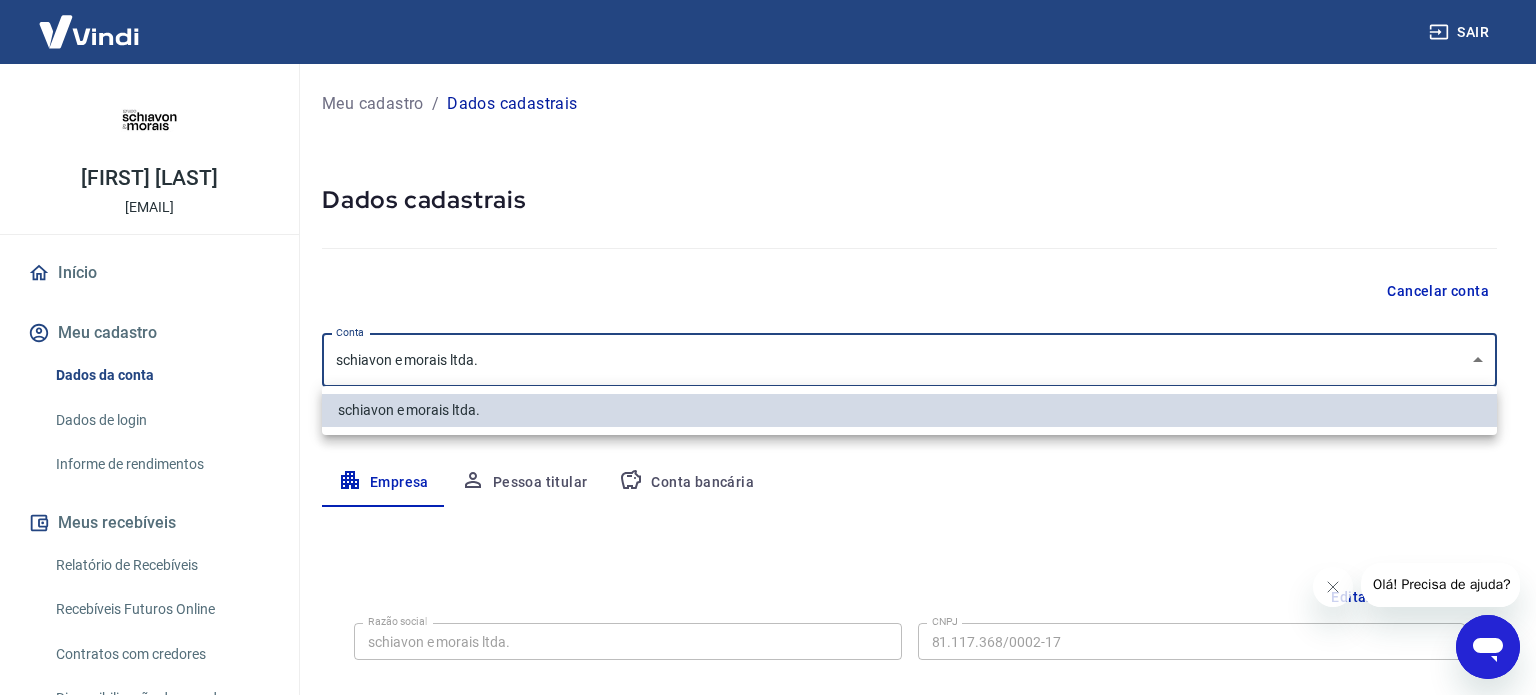 click on "Sair [FIRST] [LAST] [EMAIL] Início Meu cadastro Dados da conta Dados de login Informe de rendimentos Meus recebíveis Relatório de Recebíveis Recebíveis Futuros Online Contratos com credores Disponibilização de agenda Conta Digital Saldo e Extrato Saque Conta digital Segurança Fale conosco Volte para o portal de gerenciamento de vendas do Intermediador. Voltar para  Intermediador Meu cadastro / Dados cadastrais Dados cadastrais Cancelar conta Conta schiavon e morais ltda. [object Object] Conta Empresa Pessoa titular Conta bancária Editar razão social Razão social schiavon e morais ltda. Razão social CNPJ [CNPJ] CNPJ Endereço da empresa Editar endereço CEP [POSTAL_CODE] CEP Rua Rua Cuiabá Rua Número 273 Número Complemento Complemento Bairro Portuguesa Bairro Cidade Londrina Cidade Estado Acre Alagoas Amapá Amazonas Bahia Ceará Distrito Federal Espírito Santo Goiás Maranhão Mato Grosso Mato Grosso do Sul Minas Gerais Pará Paraíba Paraná Pernambuco Piauí 2025" at bounding box center (768, 347) 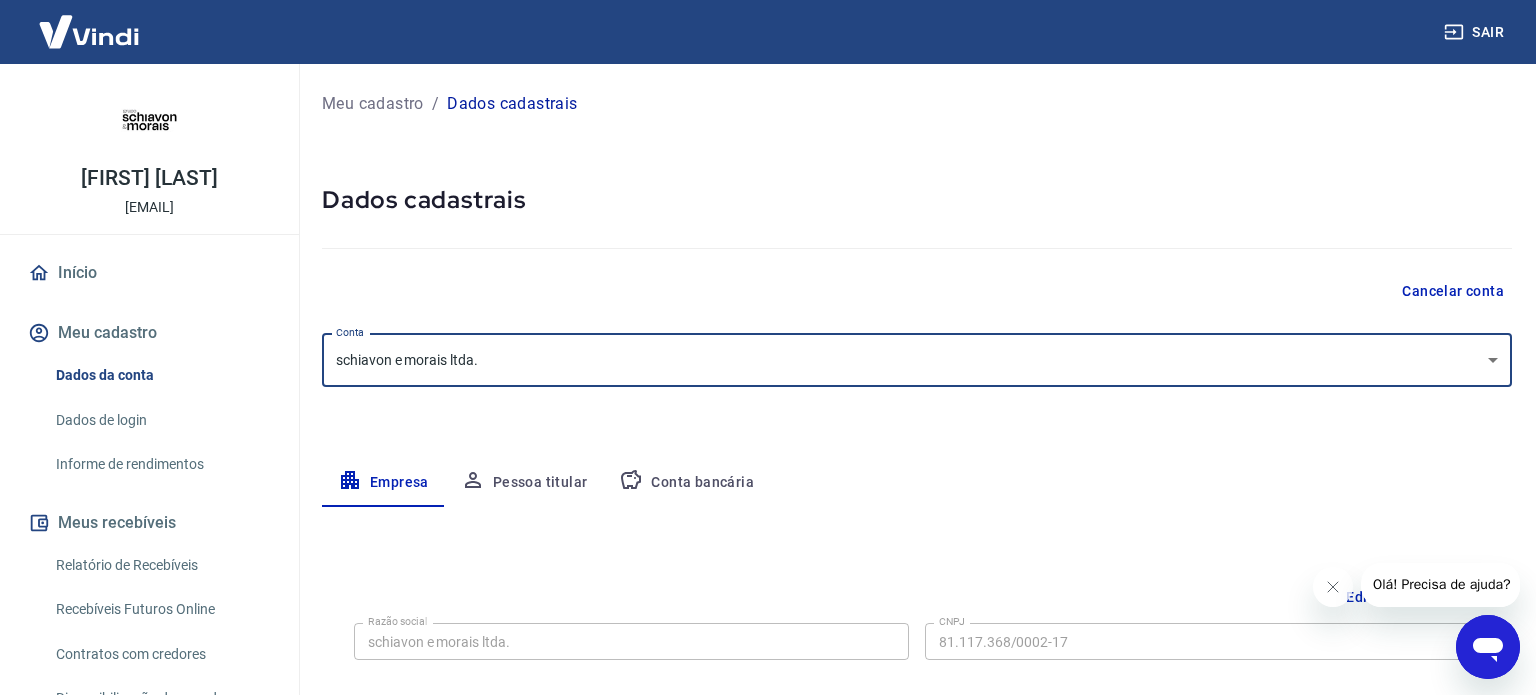 click on "Sair [FIRST] [LAST] [EMAIL] Início Meu cadastro Dados da conta Dados de login Informe de rendimentos Meus recebíveis Relatório de Recebíveis Recebíveis Futuros Online Contratos com credores Disponibilização de agenda Conta Digital Saldo e Extrato Saque Conta digital Segurança Fale conosco Volte para o portal de gerenciamento de vendas do Intermediador. Voltar para  Intermediador Meu cadastro / Dados cadastrais Dados cadastrais Cancelar conta Conta schiavon e morais ltda. [object Object] Conta Empresa Pessoa titular Conta bancária Editar razão social Razão social schiavon e morais ltda. Razão social CNPJ [CNPJ] CNPJ Endereço da empresa Editar endereço CEP [POSTAL_CODE] CEP Rua Rua Cuiabá Rua Número 273 Número Complemento Complemento Bairro Portuguesa Bairro Cidade Londrina Cidade Estado Acre Alagoas Amapá Amazonas Bahia Ceará Distrito Federal Espírito Santo Goiás Maranhão Mato Grosso Mato Grosso do Sul Minas Gerais Pará Paraíba Paraná Pernambuco Piauí 2025" at bounding box center (768, 347) 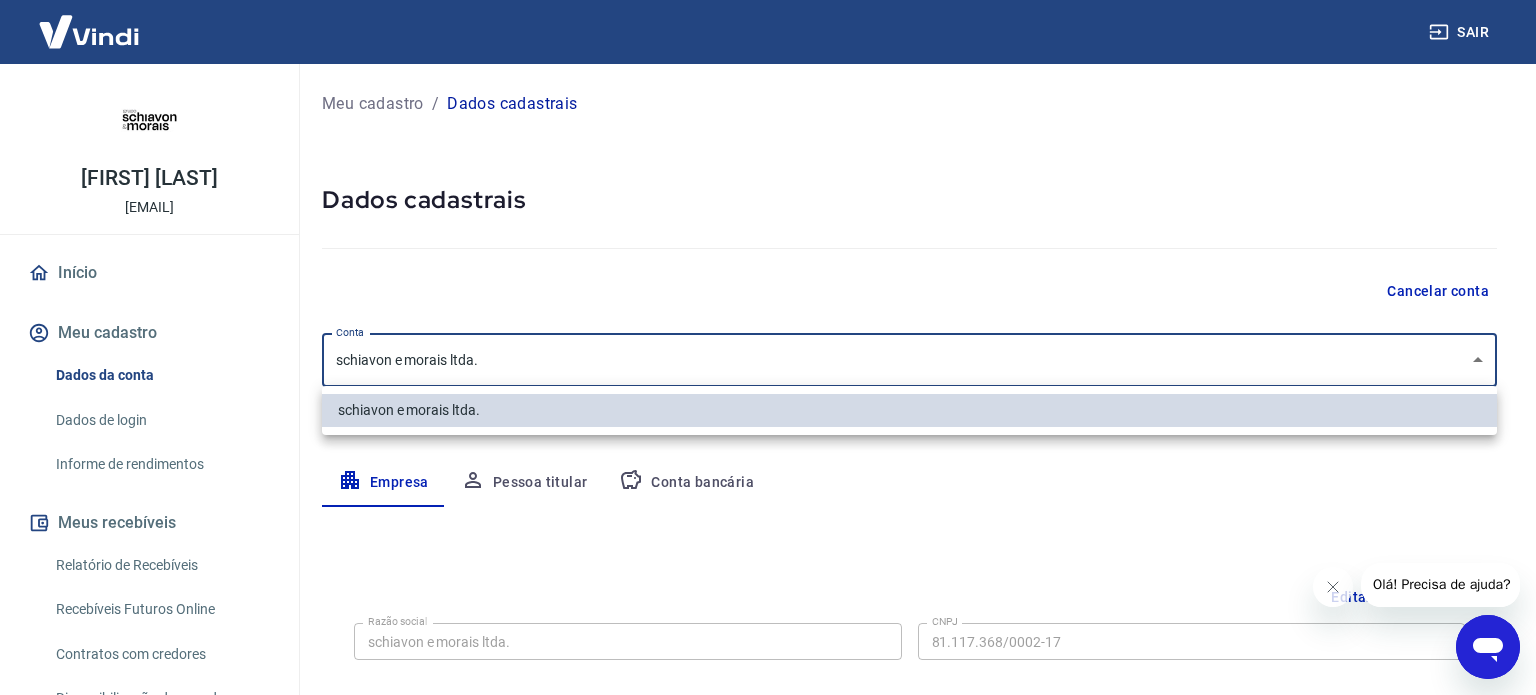 click at bounding box center (768, 347) 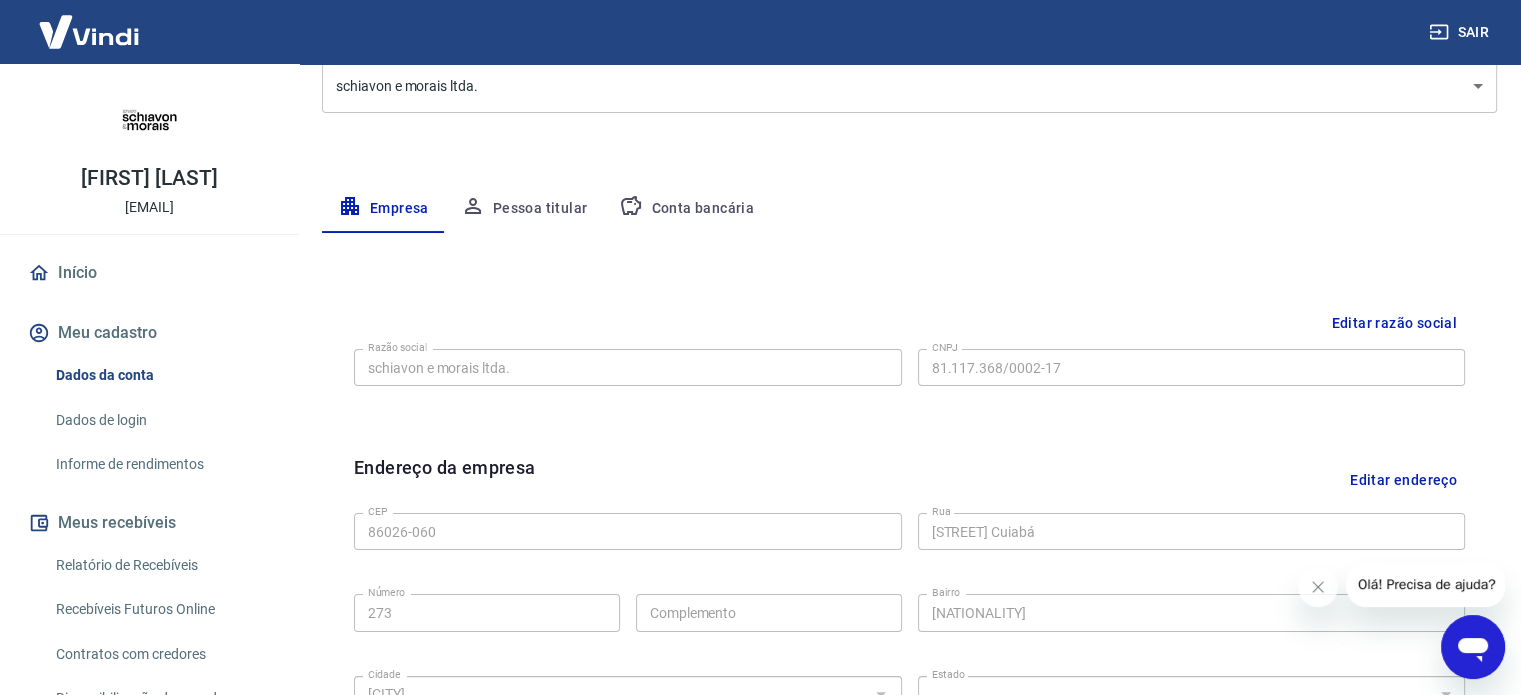 scroll, scrollTop: 276, scrollLeft: 0, axis: vertical 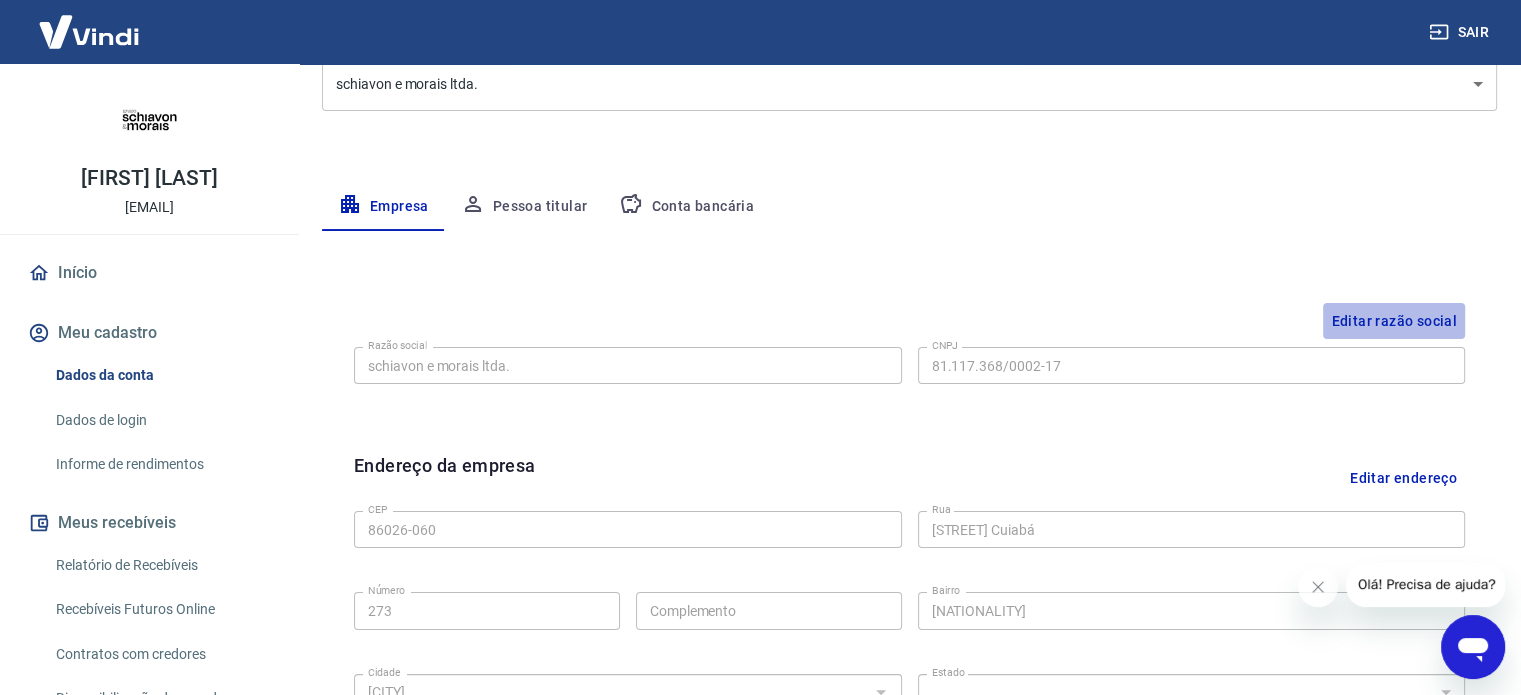 click on "Editar razão social" at bounding box center [1394, 321] 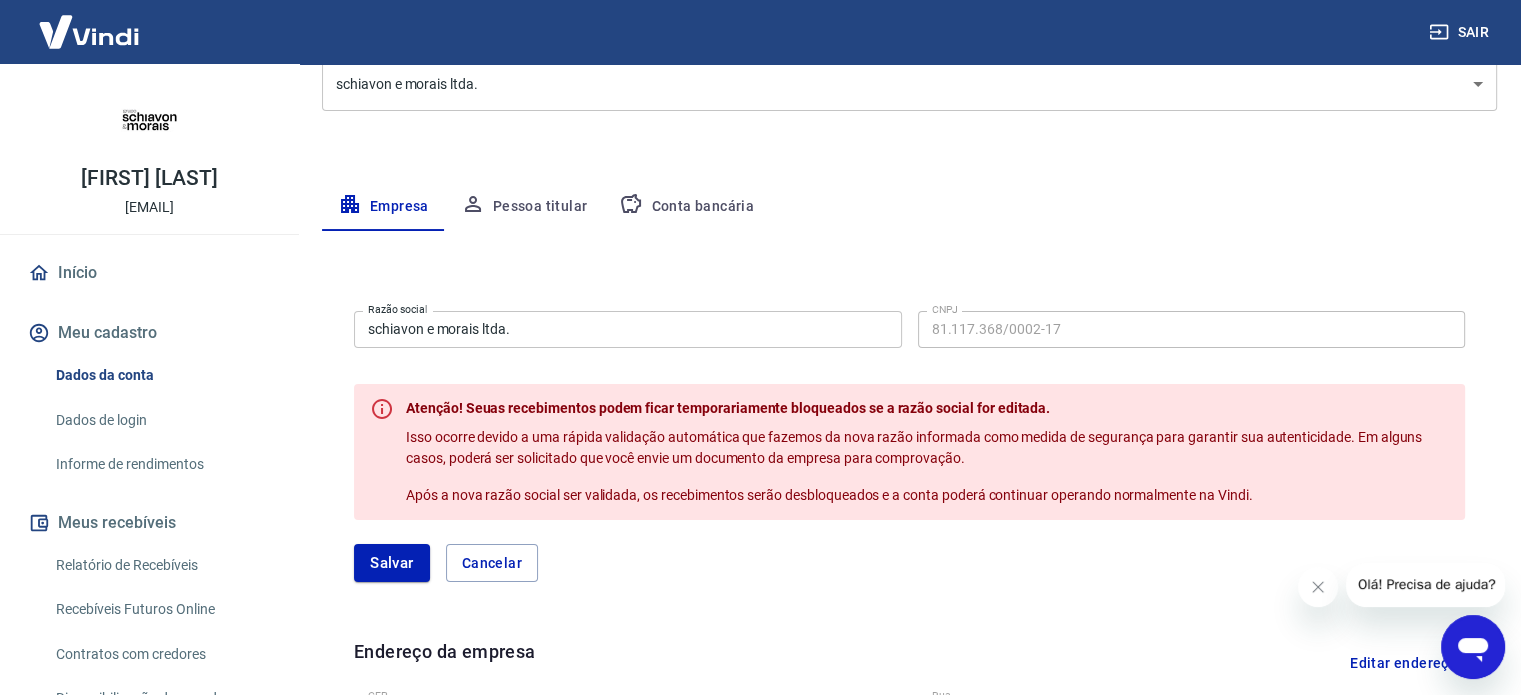click on "Razão social schiavon e morais ltda. Razão social CNPJ [CNPJ] CNPJ Atenção! Seuas recebimentos podem ficar temporariamente bloqueados se a razão social for editada. Isso ocorre devido a uma rápida validação automática que fazemos da nova razão informada como medida de segurança para garantir sua autenticidade. Em alguns casos, poderá ser solicitado que você envie um documento da empresa para comprovação. Após a nova razão social ser validada, os recebimentos serão desbloqueados e a conta poderá continuar operando normalmente na Vindi. Salvar Cancelar Endereço da empresa Editar endereço CEP [POSTAL_CODE] CEP Rua Rua Cuiabá Rua Número 273 Número Complemento Complemento Bairro Portuguesa Bairro Cidade Londrina Cidade Estado Acre Alagoas Amapá Amazonas Bahia Ceará Distrito Federal Espírito Santo Goiás Maranhão Mato Grosso Mato Grosso do Sul Minas Gerais Pará Paraíba Paraná Pernambuco Piauí Rio de Janeiro Rio Grande do Norte Rio Grande do Sul Rondônia Roraima São Paulo" at bounding box center (909, 736) 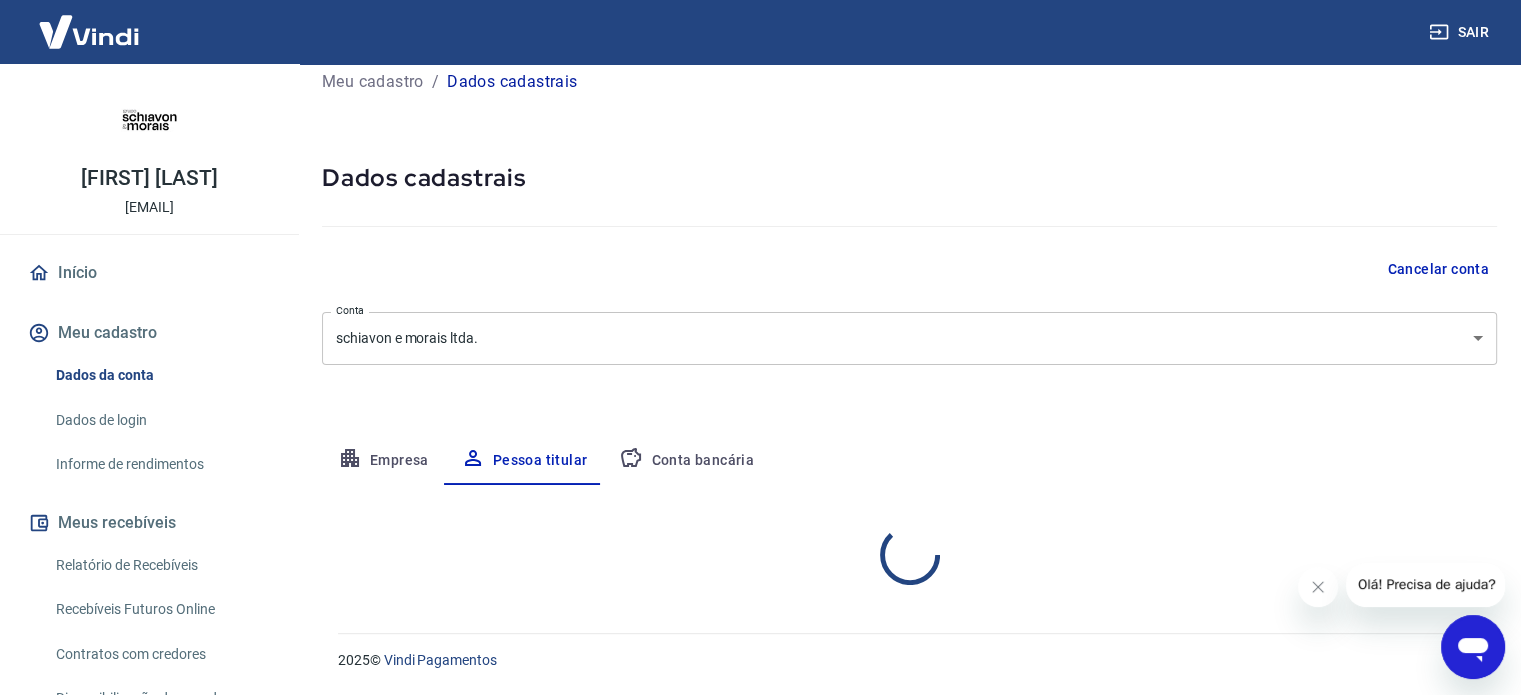 scroll, scrollTop: 104, scrollLeft: 0, axis: vertical 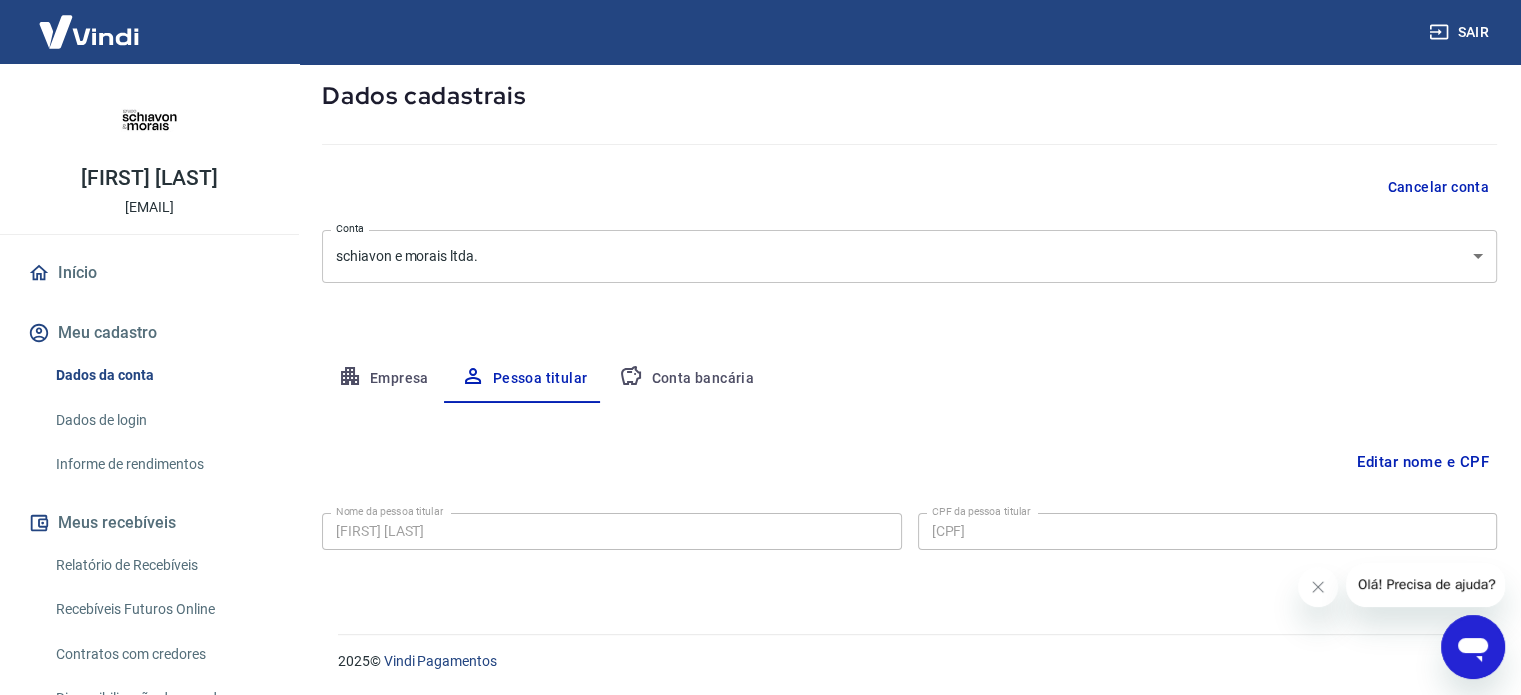 click on "Conta bancária" at bounding box center [686, 379] 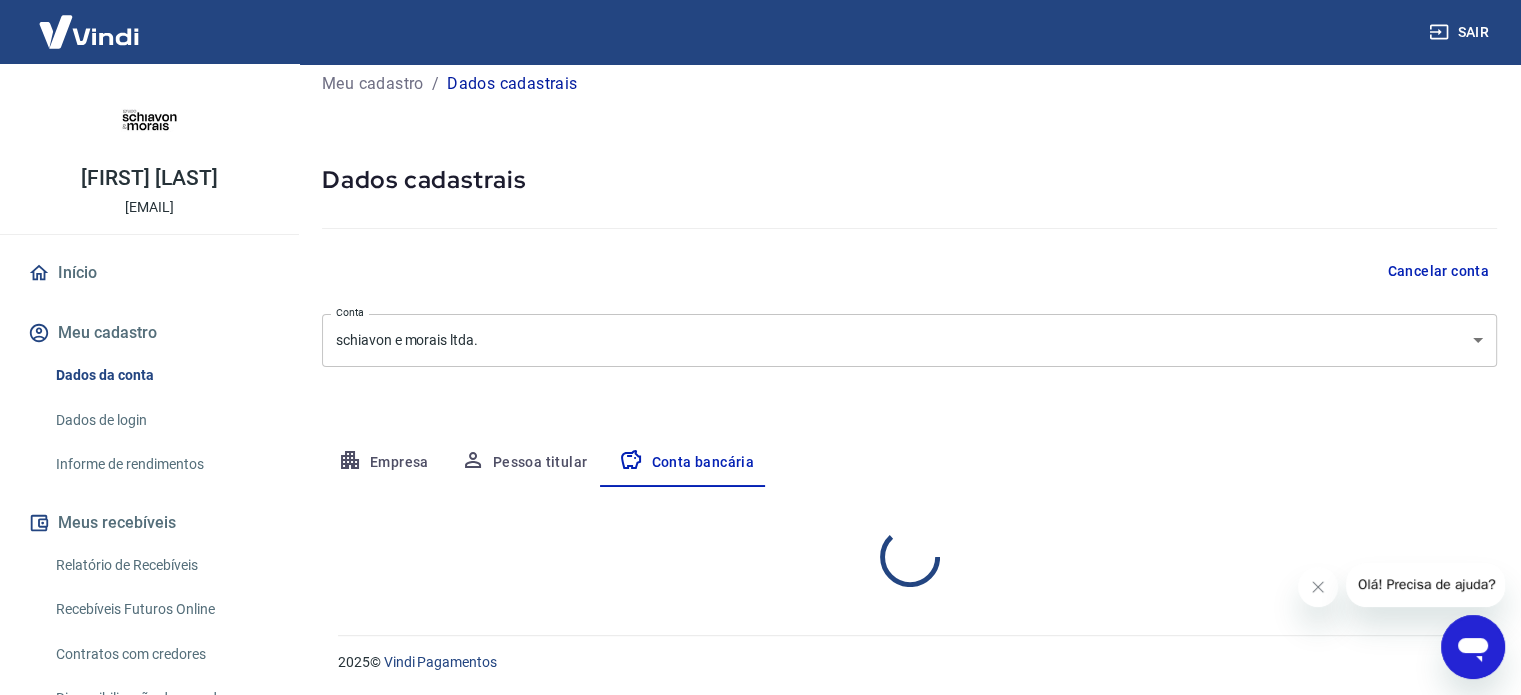 scroll, scrollTop: 104, scrollLeft: 0, axis: vertical 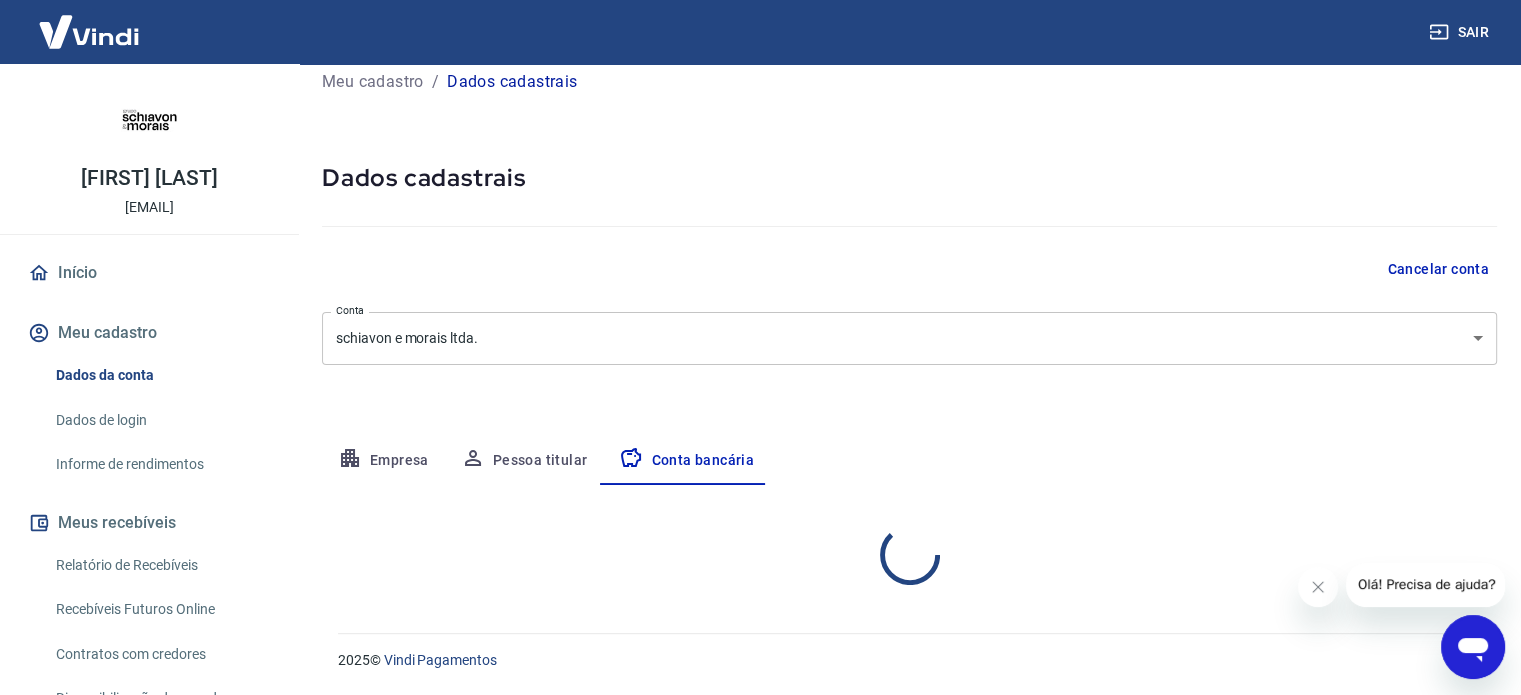select on "1" 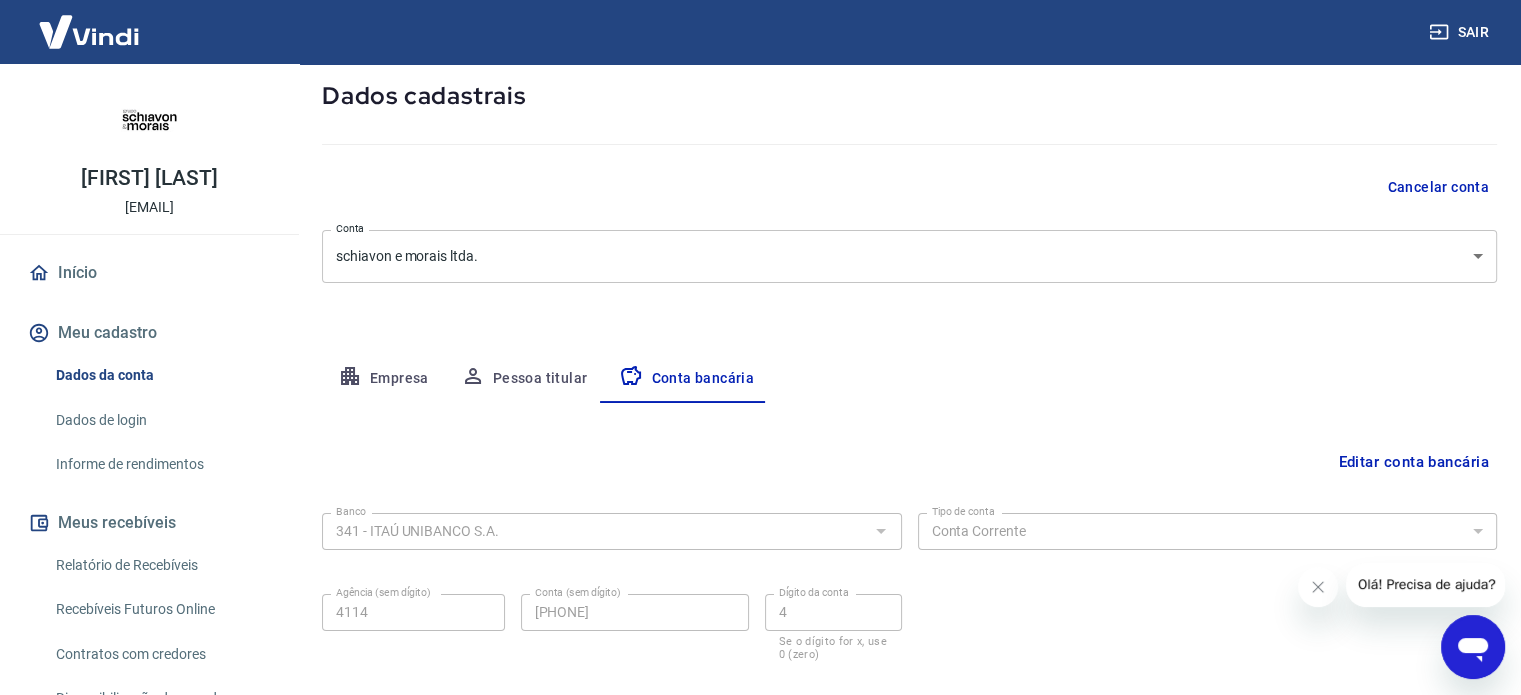 click on "Empresa" at bounding box center (383, 379) 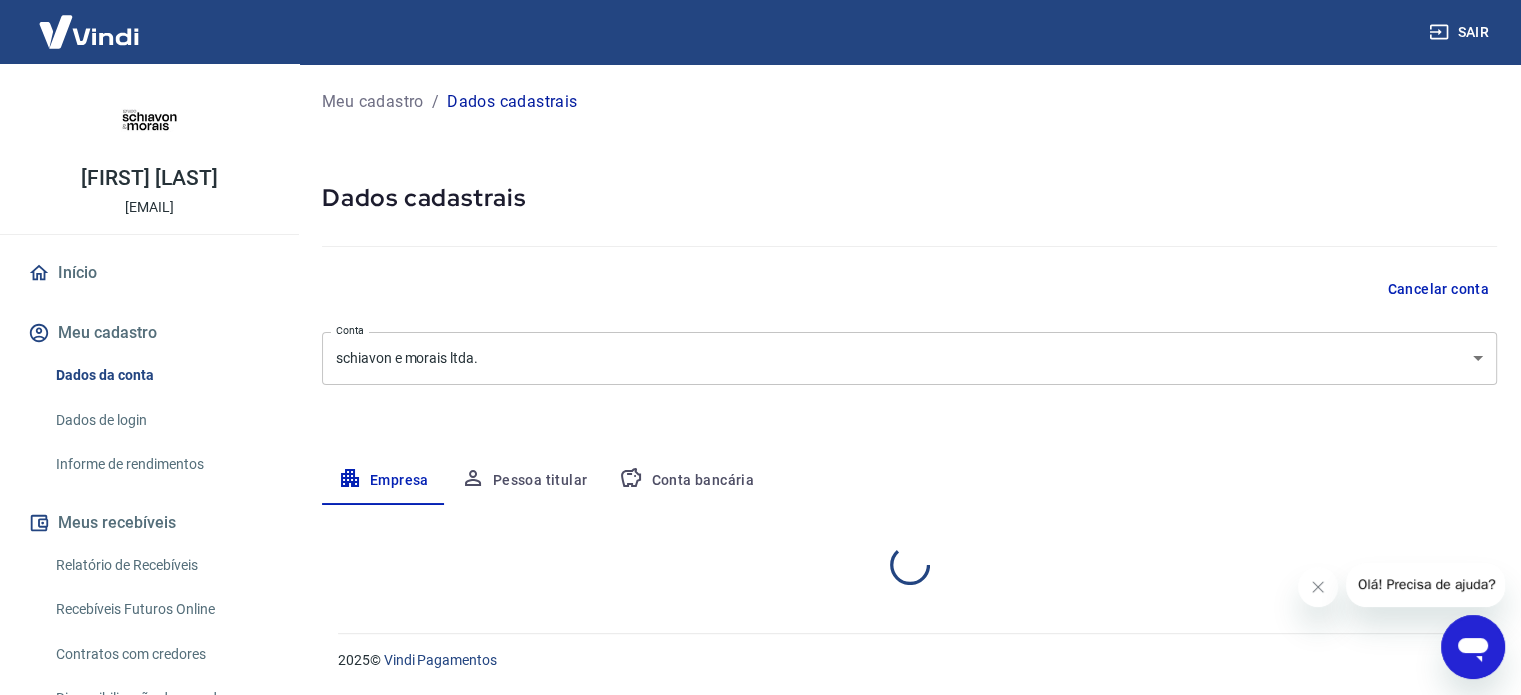 scroll, scrollTop: 104, scrollLeft: 0, axis: vertical 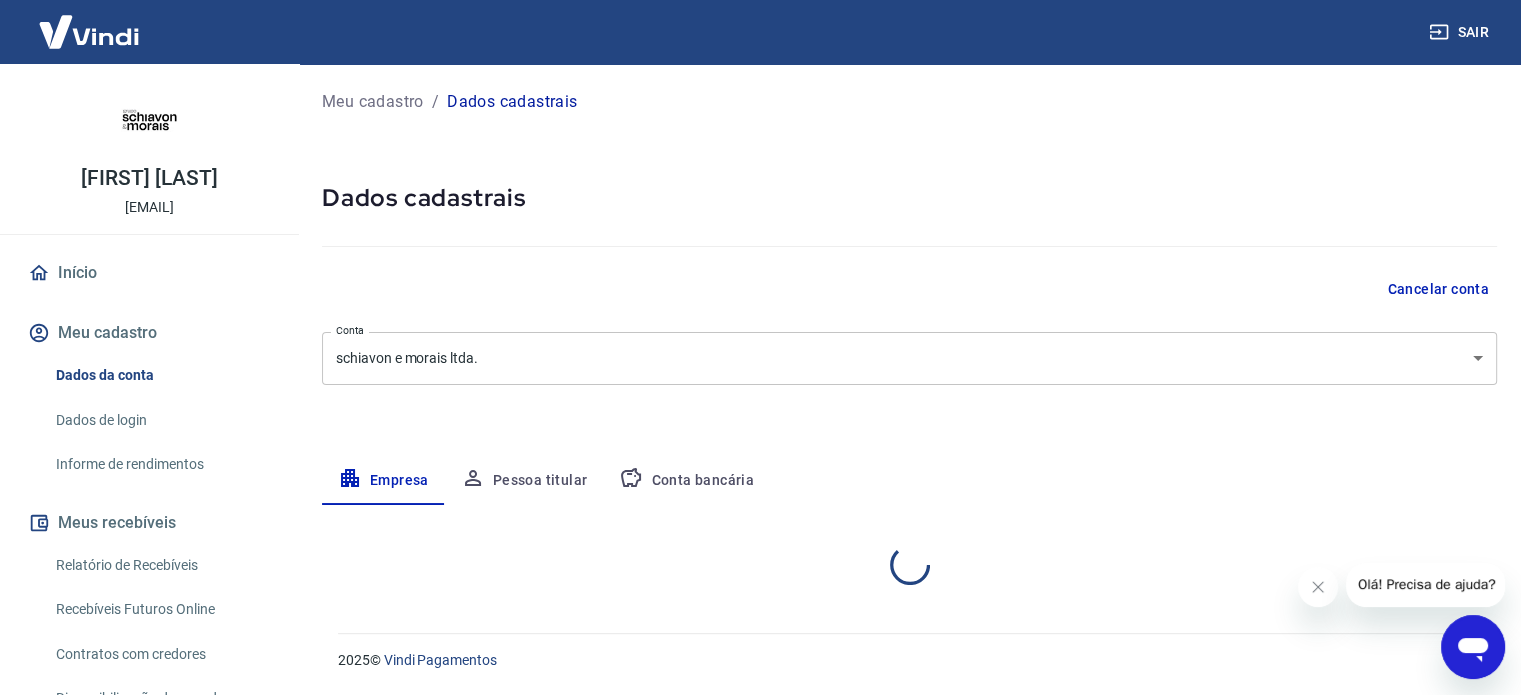 select on "[STATE]" 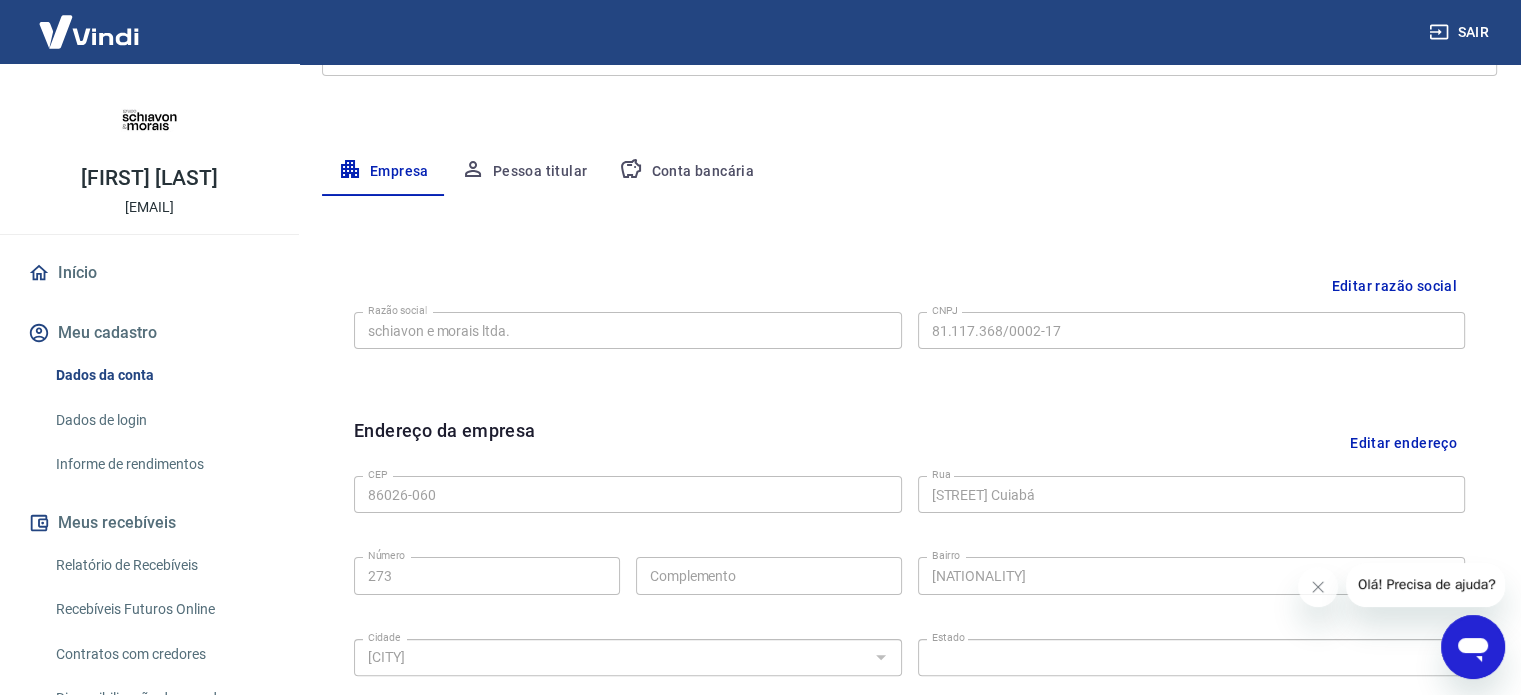 scroll, scrollTop: 316, scrollLeft: 0, axis: vertical 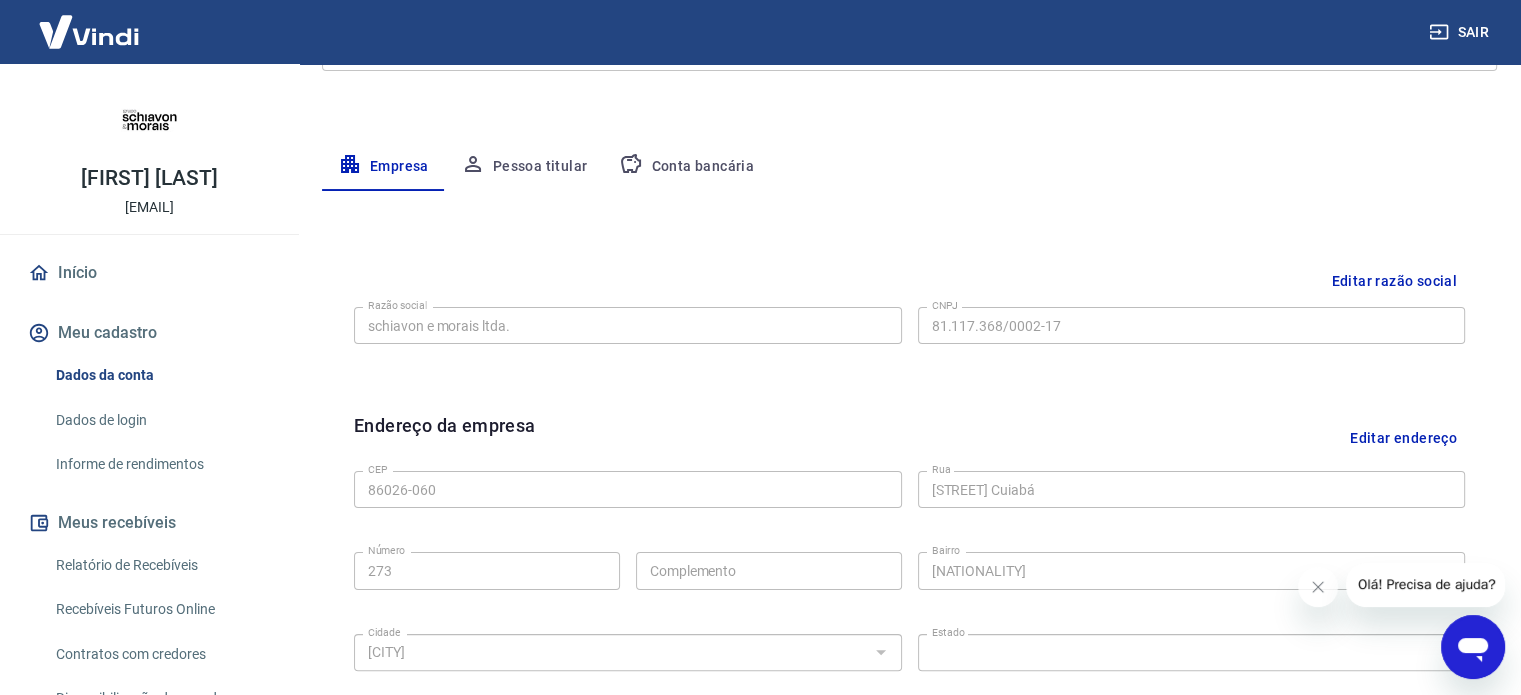 click on "Dados de login" at bounding box center [161, 420] 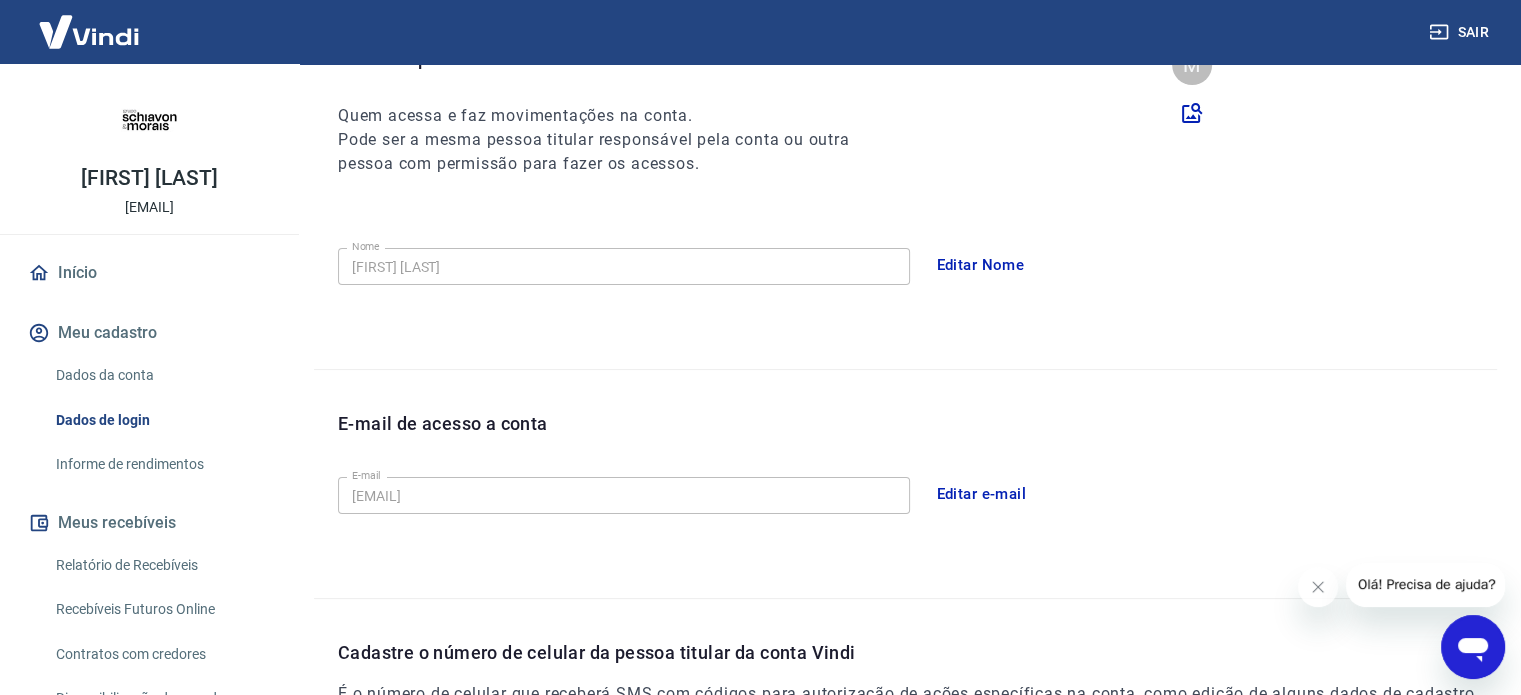 scroll, scrollTop: 234, scrollLeft: 0, axis: vertical 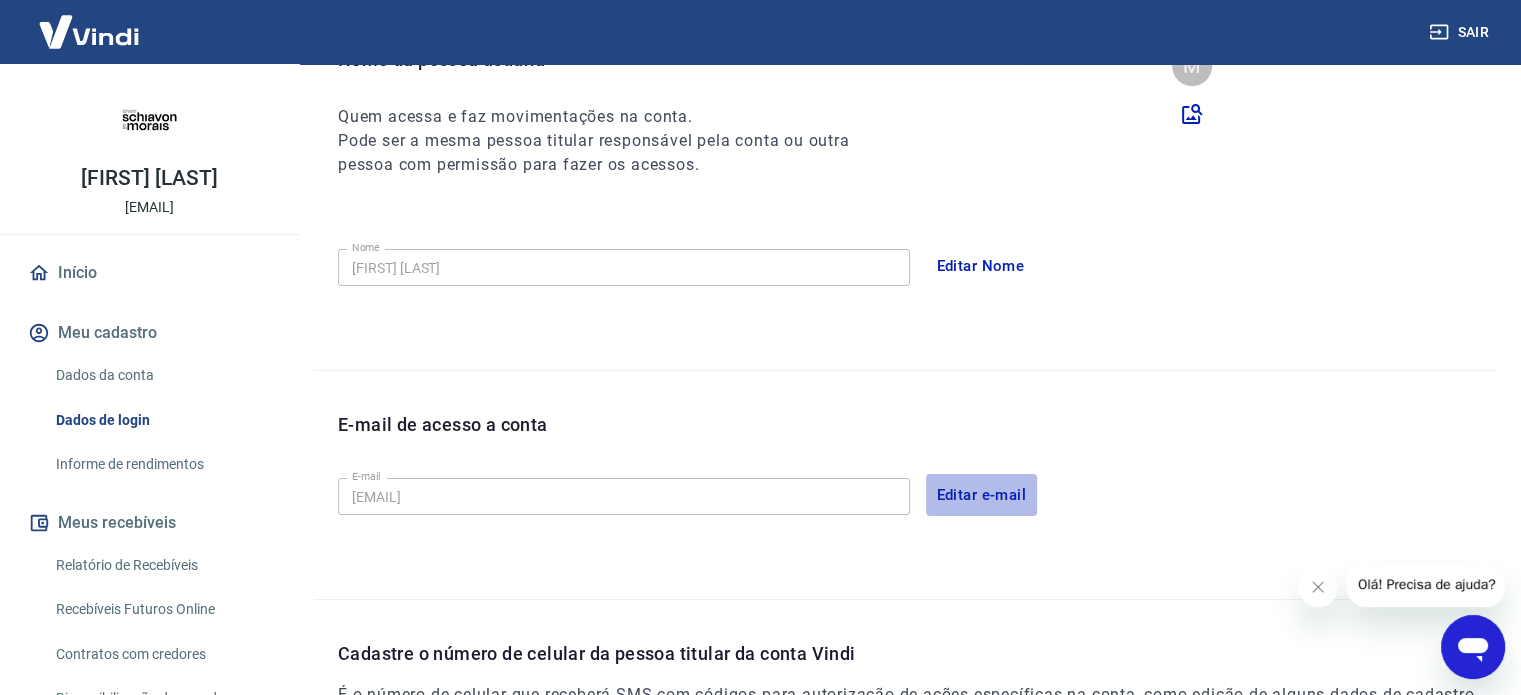 click on "Editar e-mail" at bounding box center (982, 495) 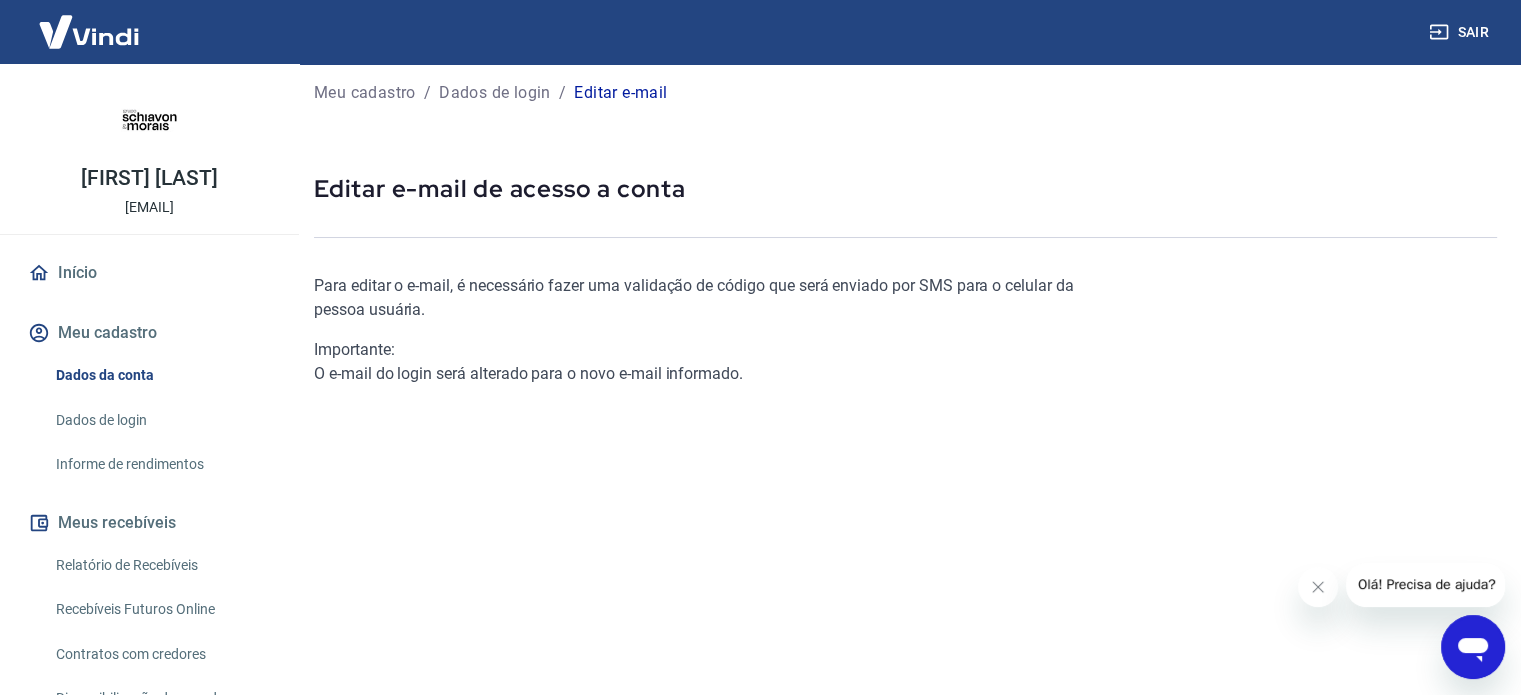 scroll, scrollTop: 0, scrollLeft: 0, axis: both 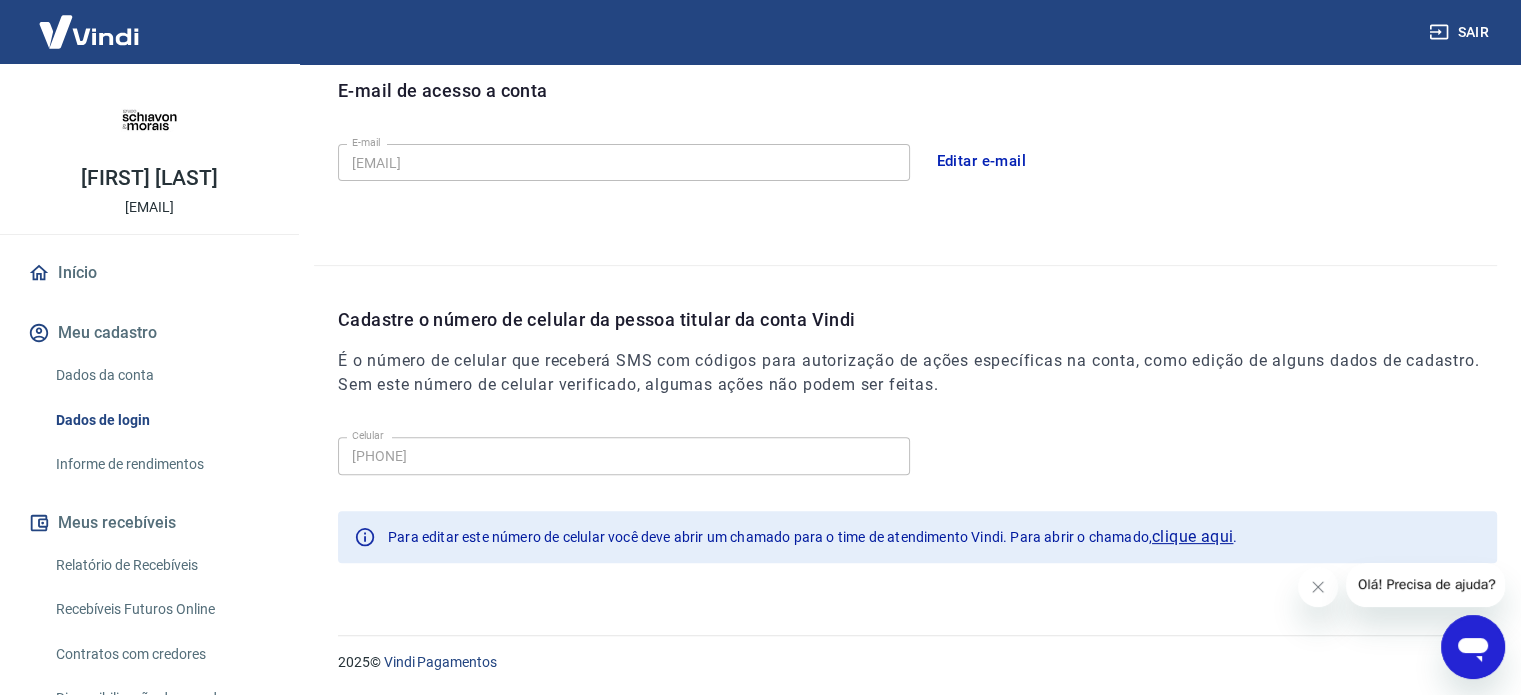drag, startPoint x: 1204, startPoint y: 531, endPoint x: 1175, endPoint y: 537, distance: 29.614185 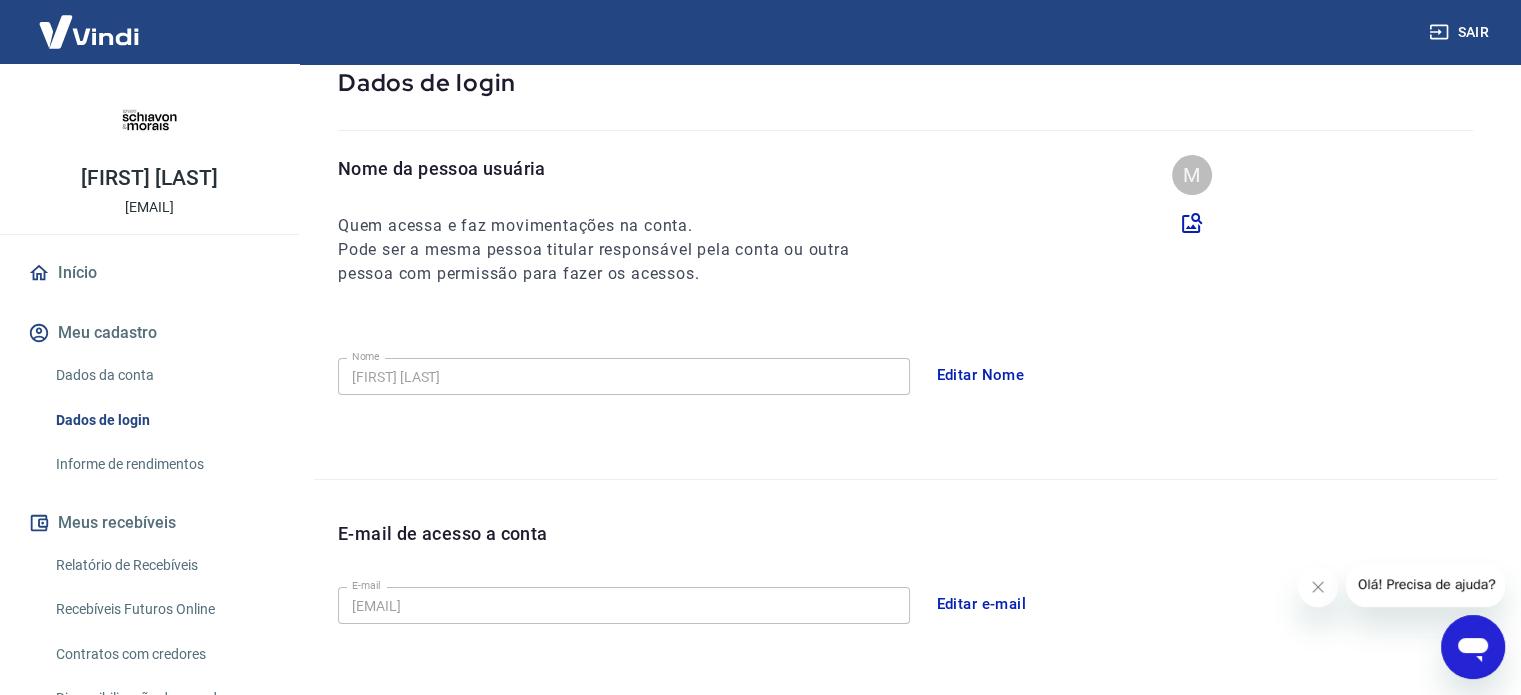 scroll, scrollTop: 0, scrollLeft: 0, axis: both 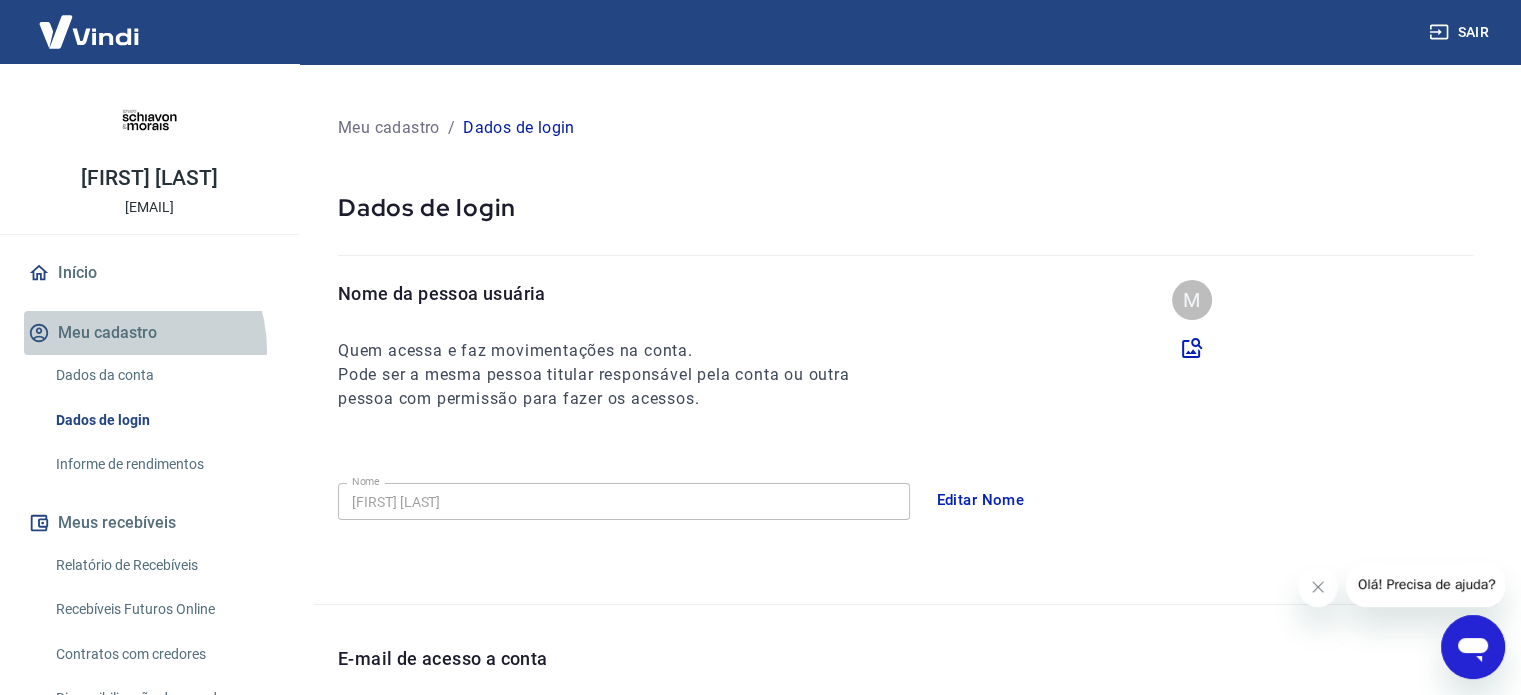 click on "Meu cadastro" at bounding box center (149, 333) 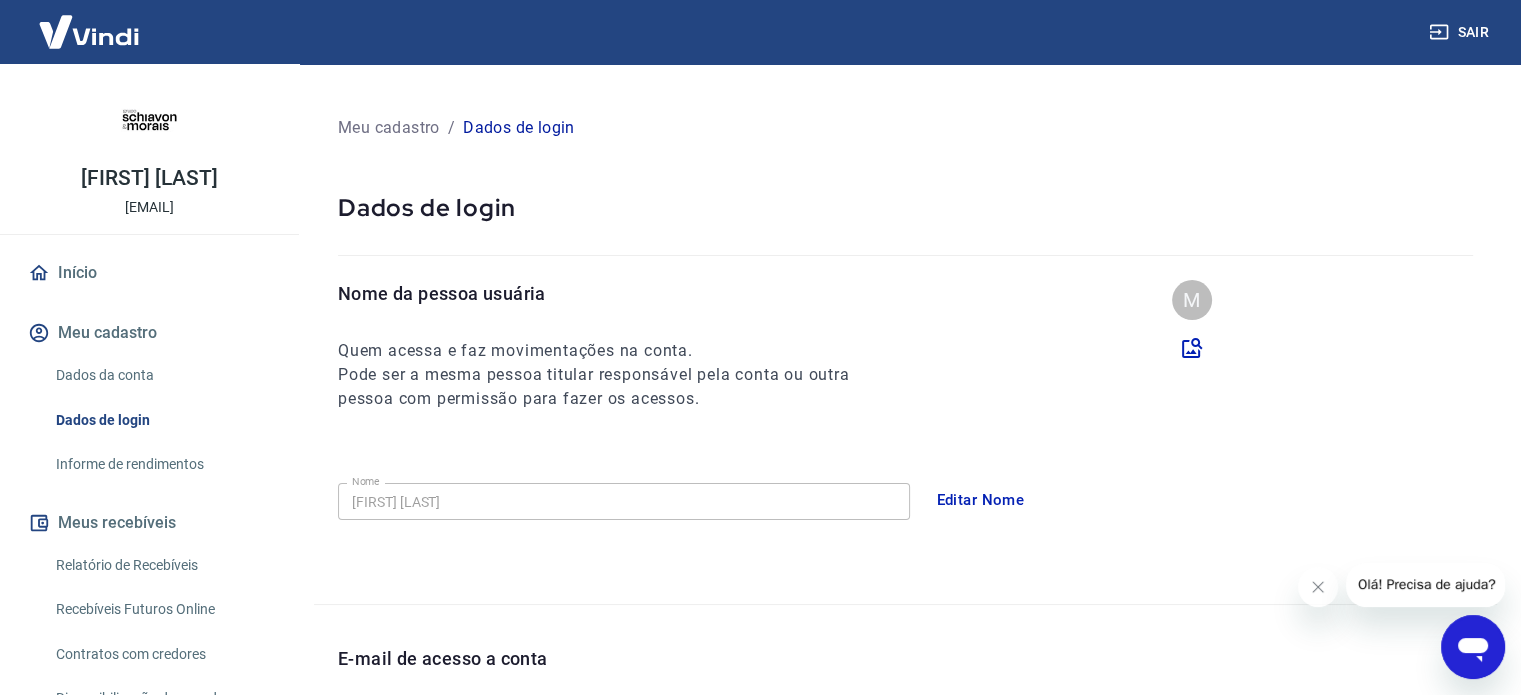 click on "Dados da conta" at bounding box center [161, 375] 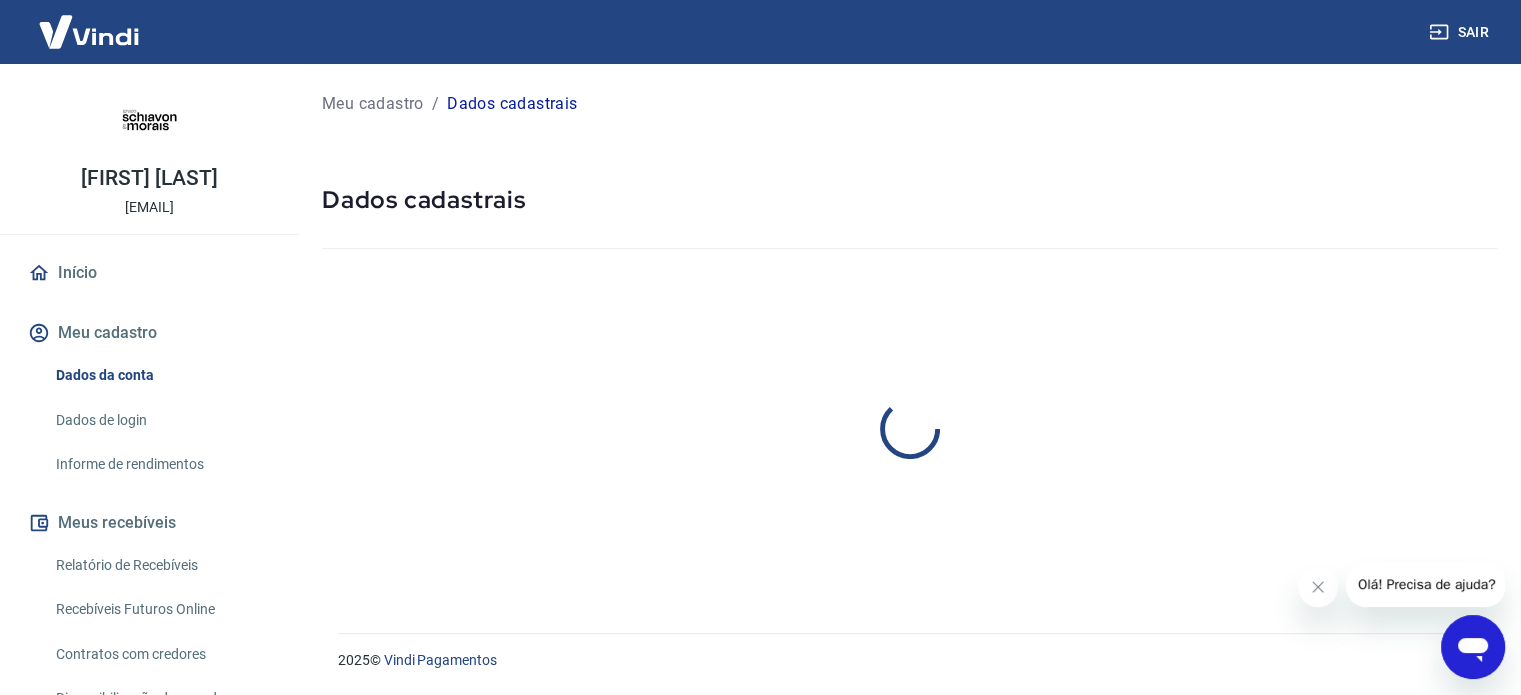 select on "[STATE]" 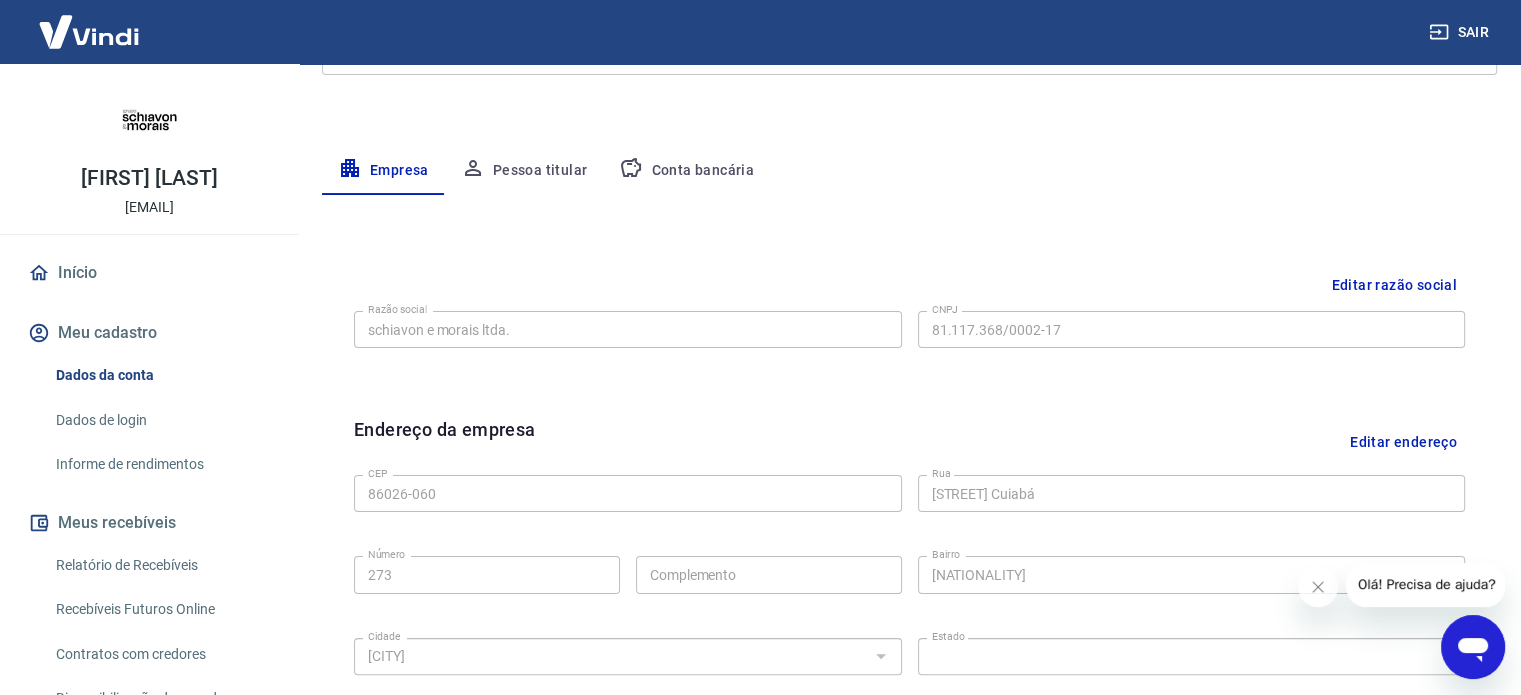 scroll, scrollTop: 508, scrollLeft: 0, axis: vertical 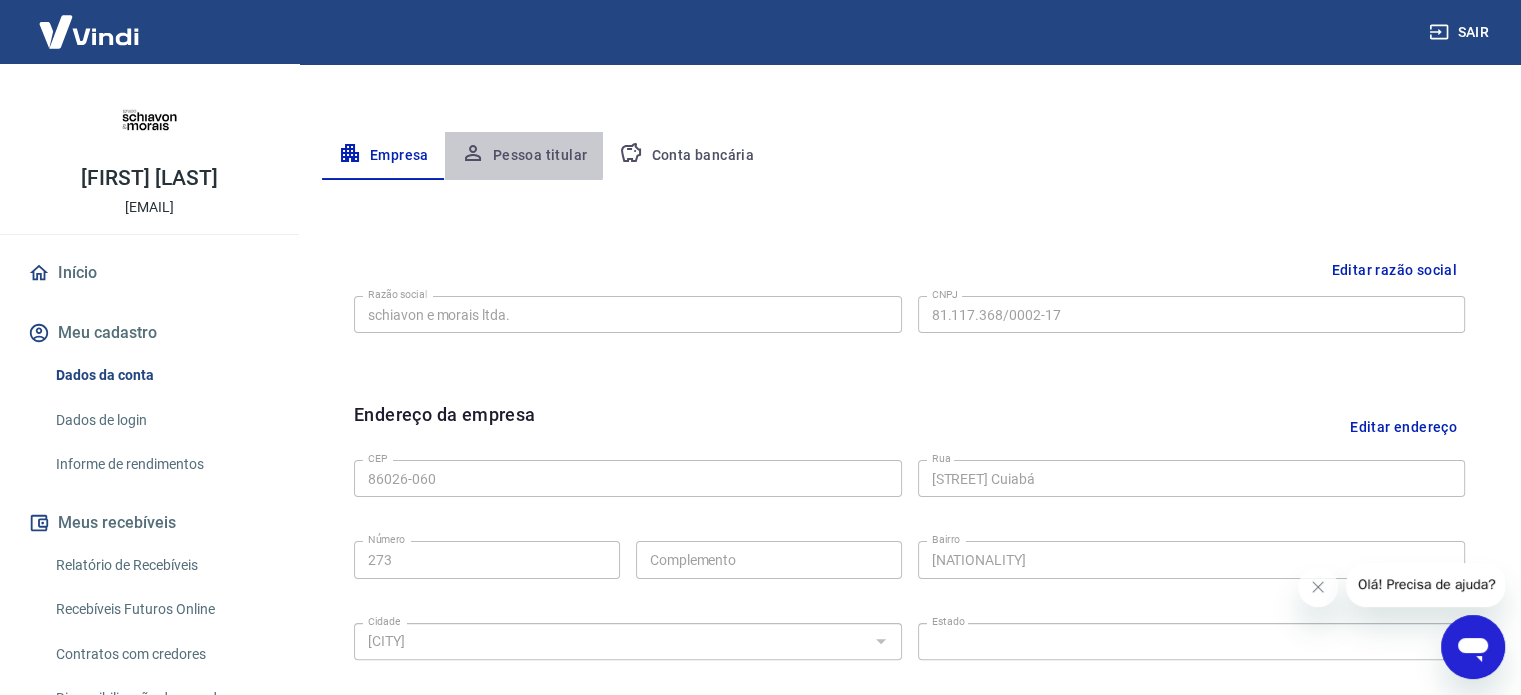 click on "Pessoa titular" at bounding box center (524, 156) 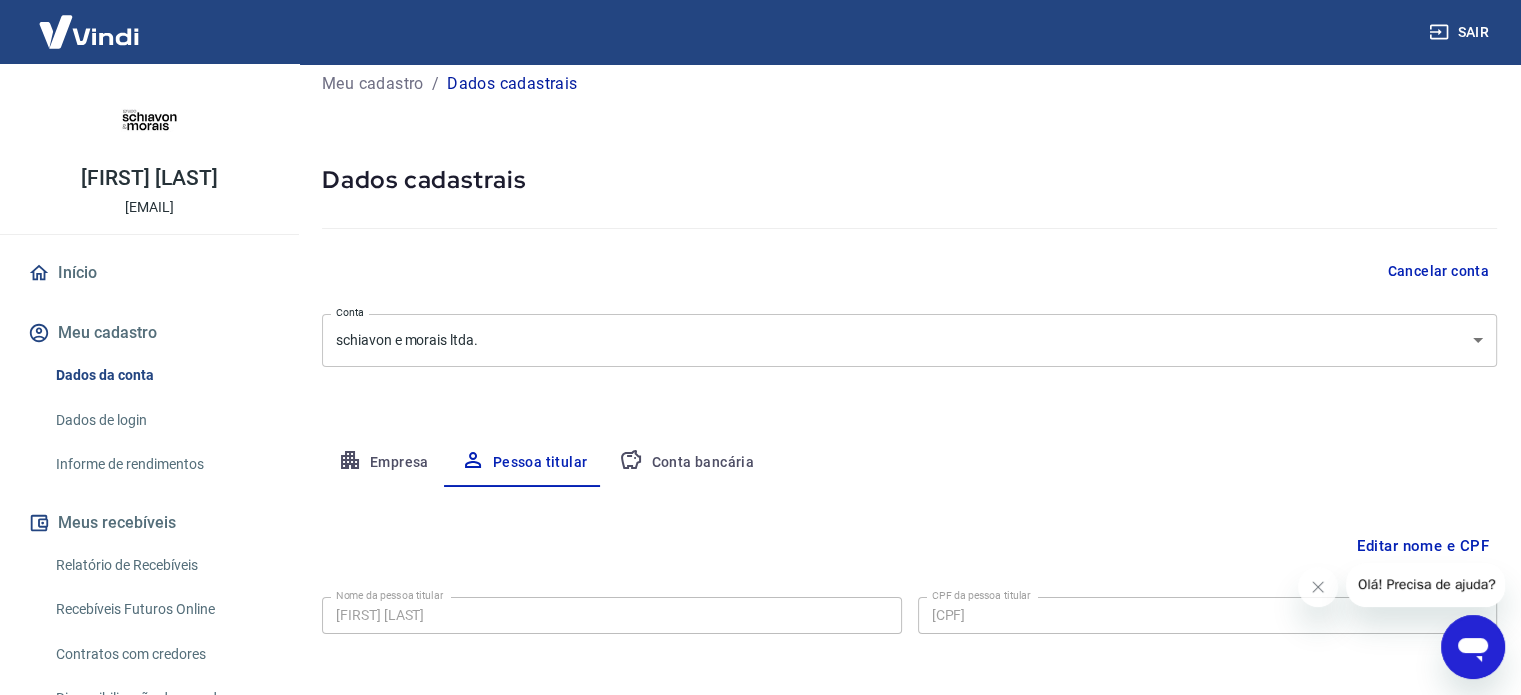 scroll, scrollTop: 104, scrollLeft: 0, axis: vertical 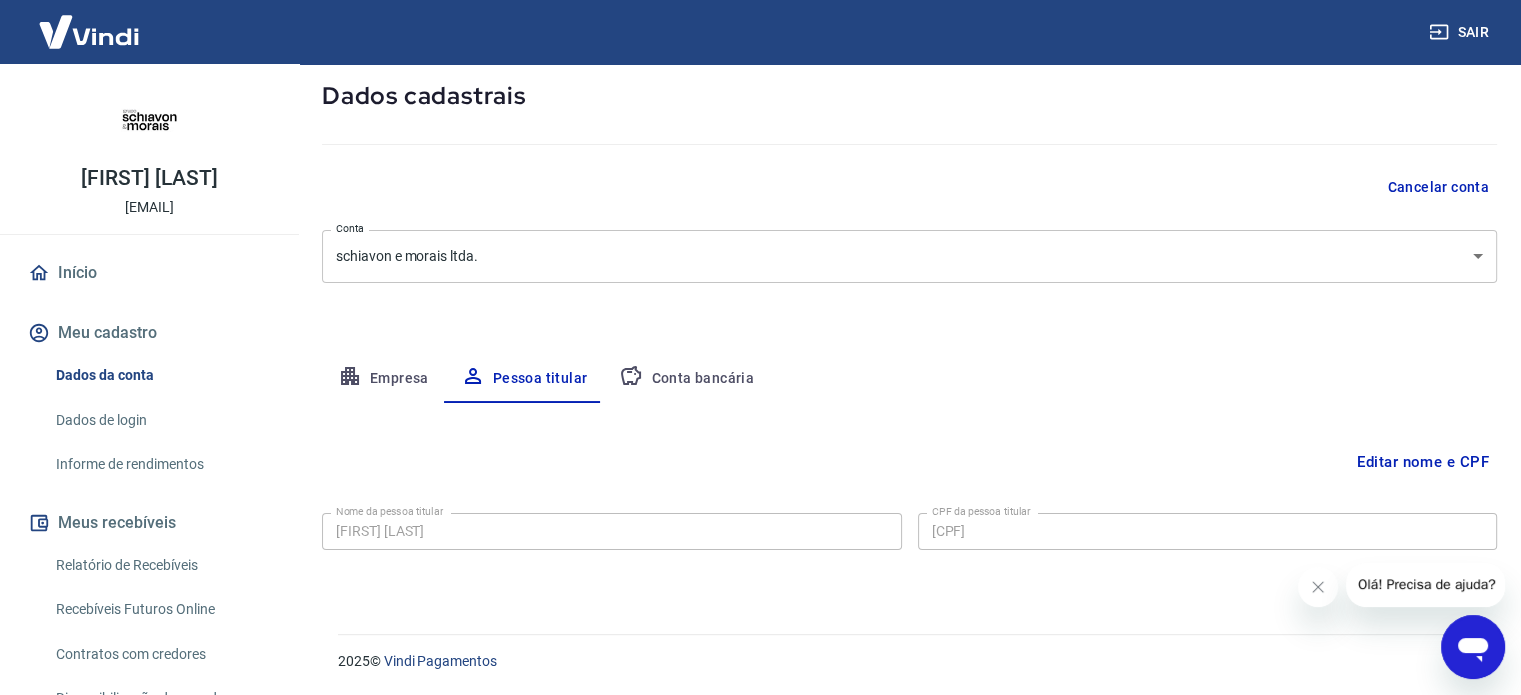 click on "Empresa" at bounding box center (383, 379) 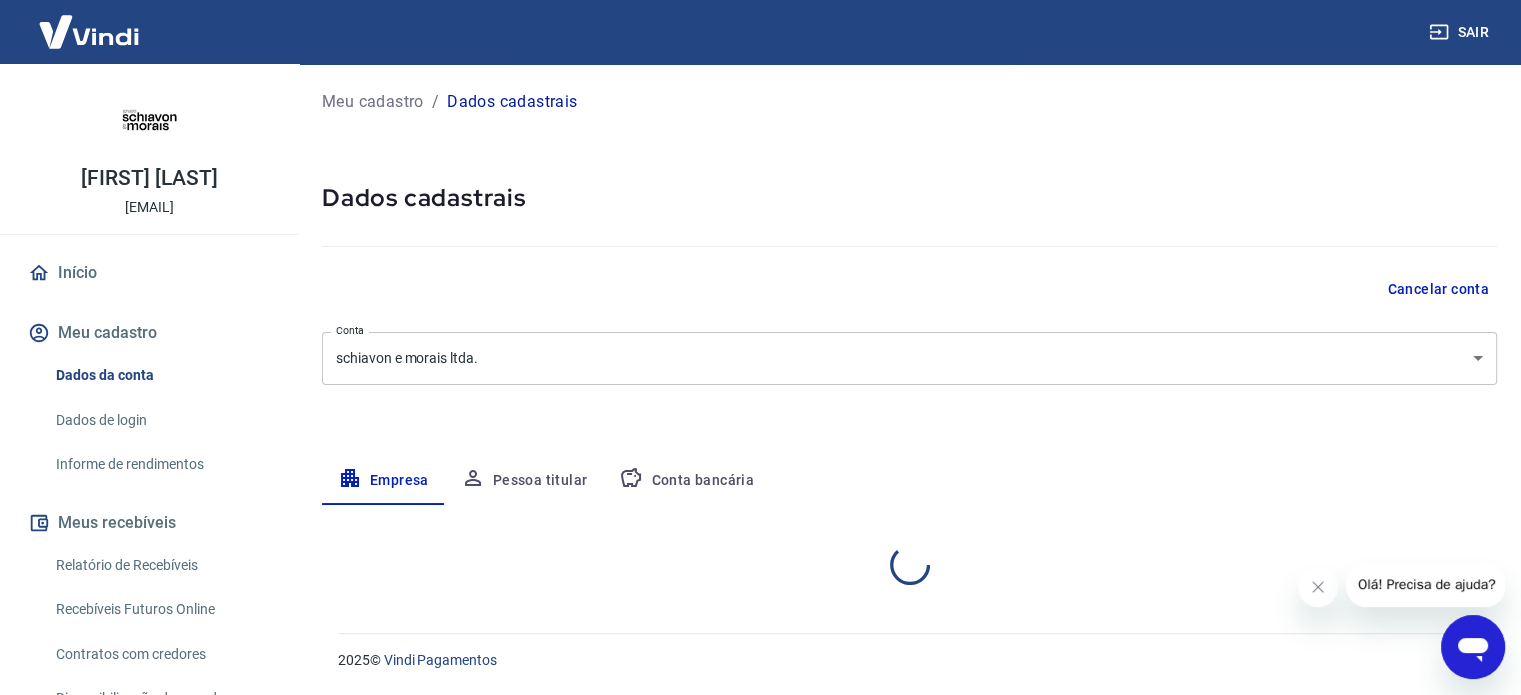 scroll, scrollTop: 0, scrollLeft: 0, axis: both 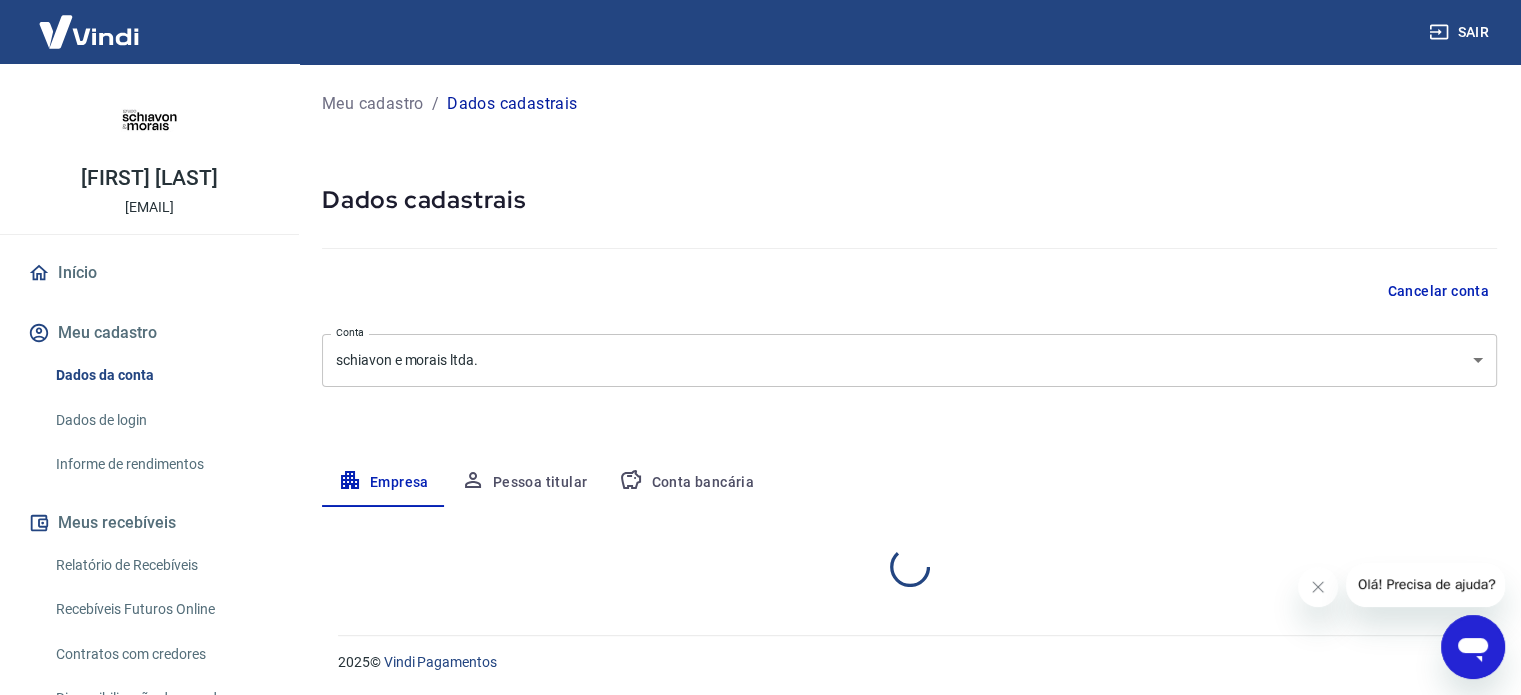select on "[STATE]" 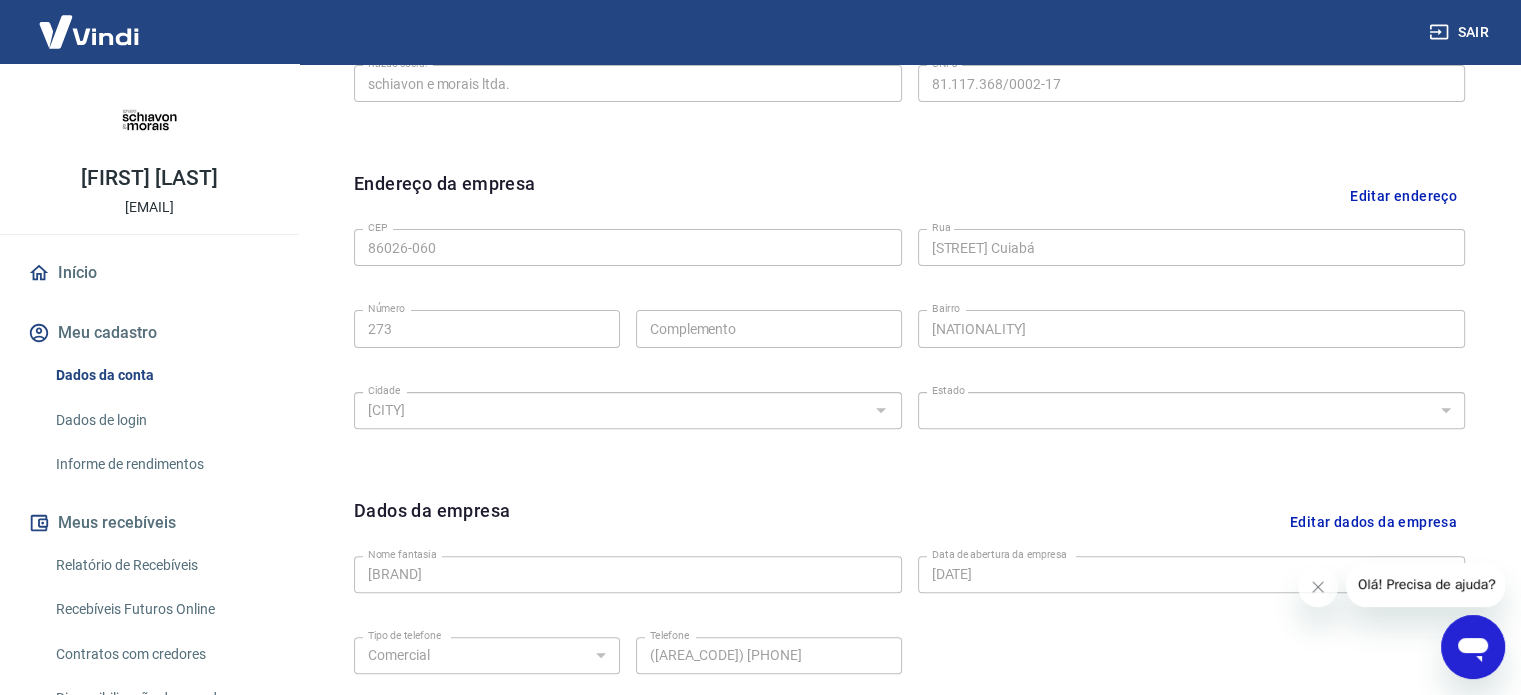 scroll, scrollTop: 560, scrollLeft: 0, axis: vertical 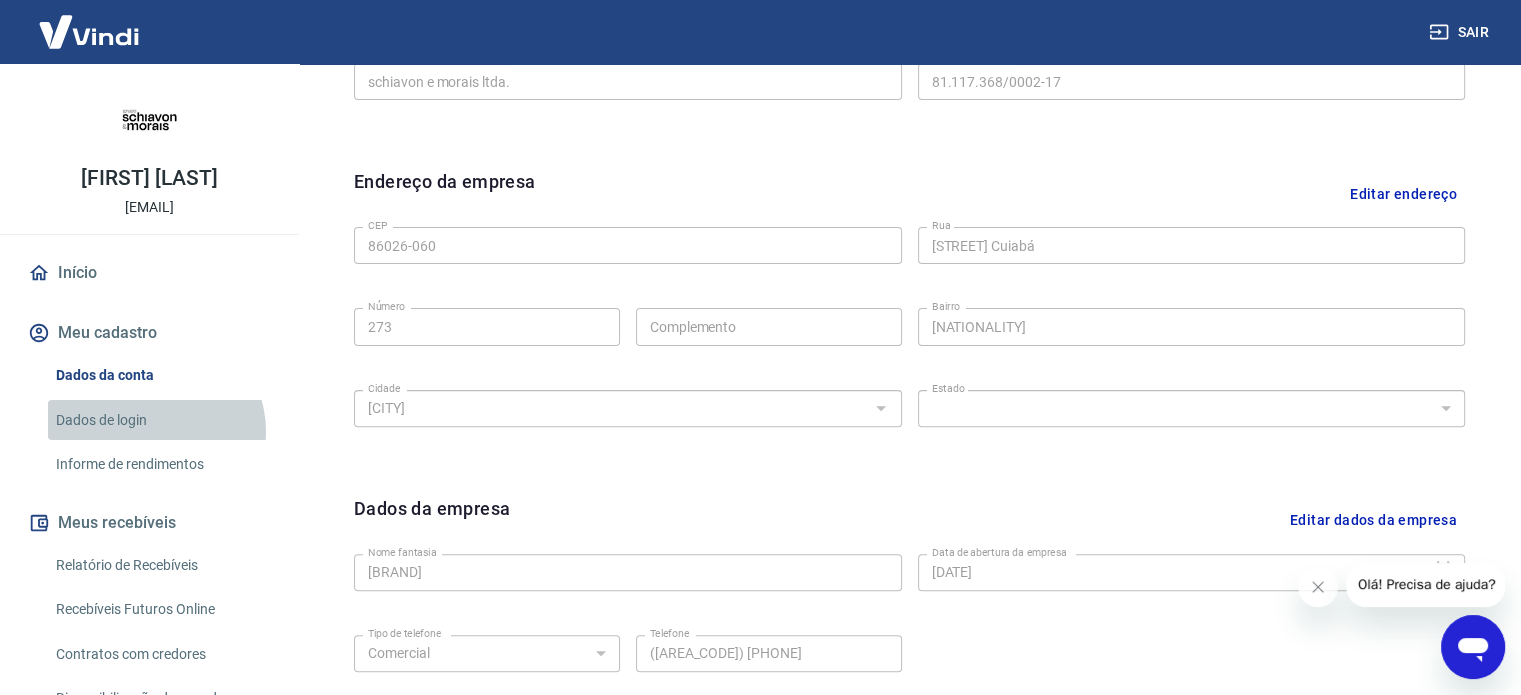 click on "Dados de login" at bounding box center (161, 420) 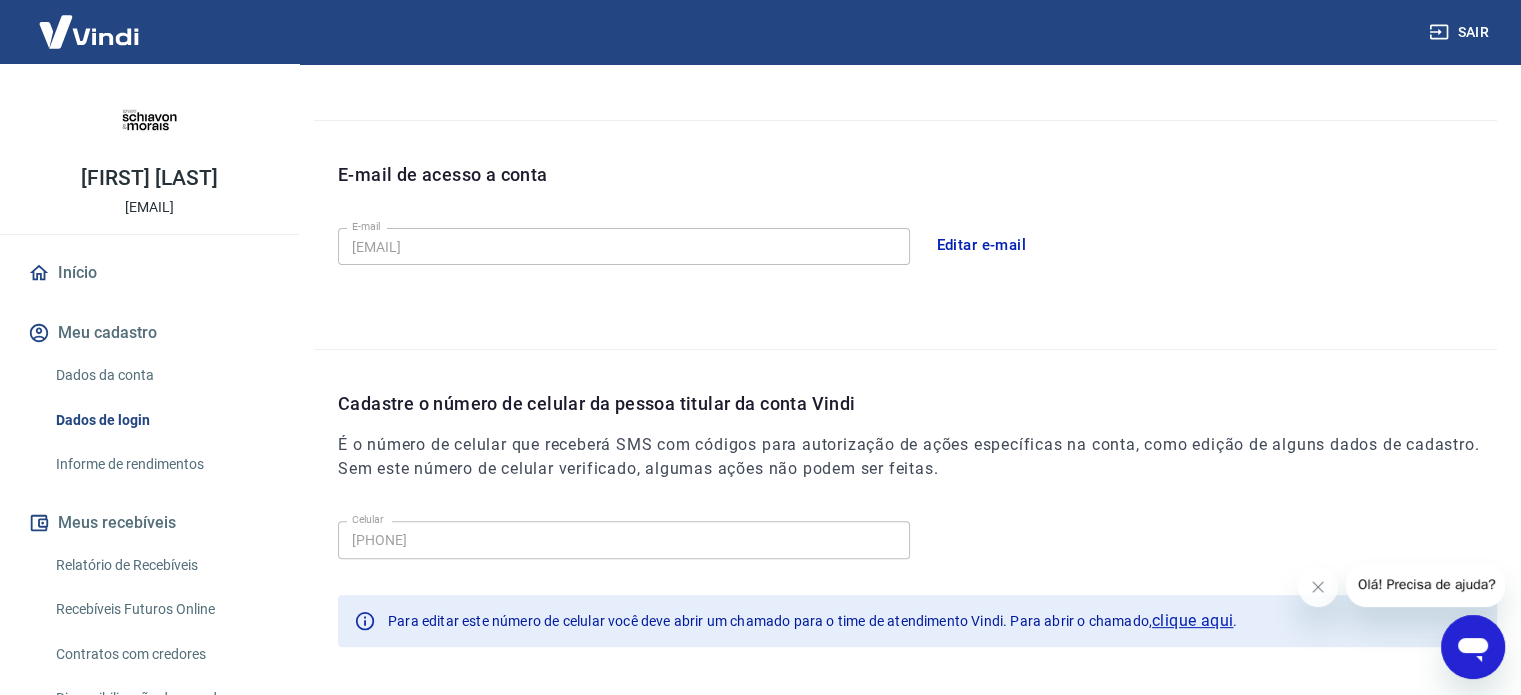 scroll, scrollTop: 568, scrollLeft: 0, axis: vertical 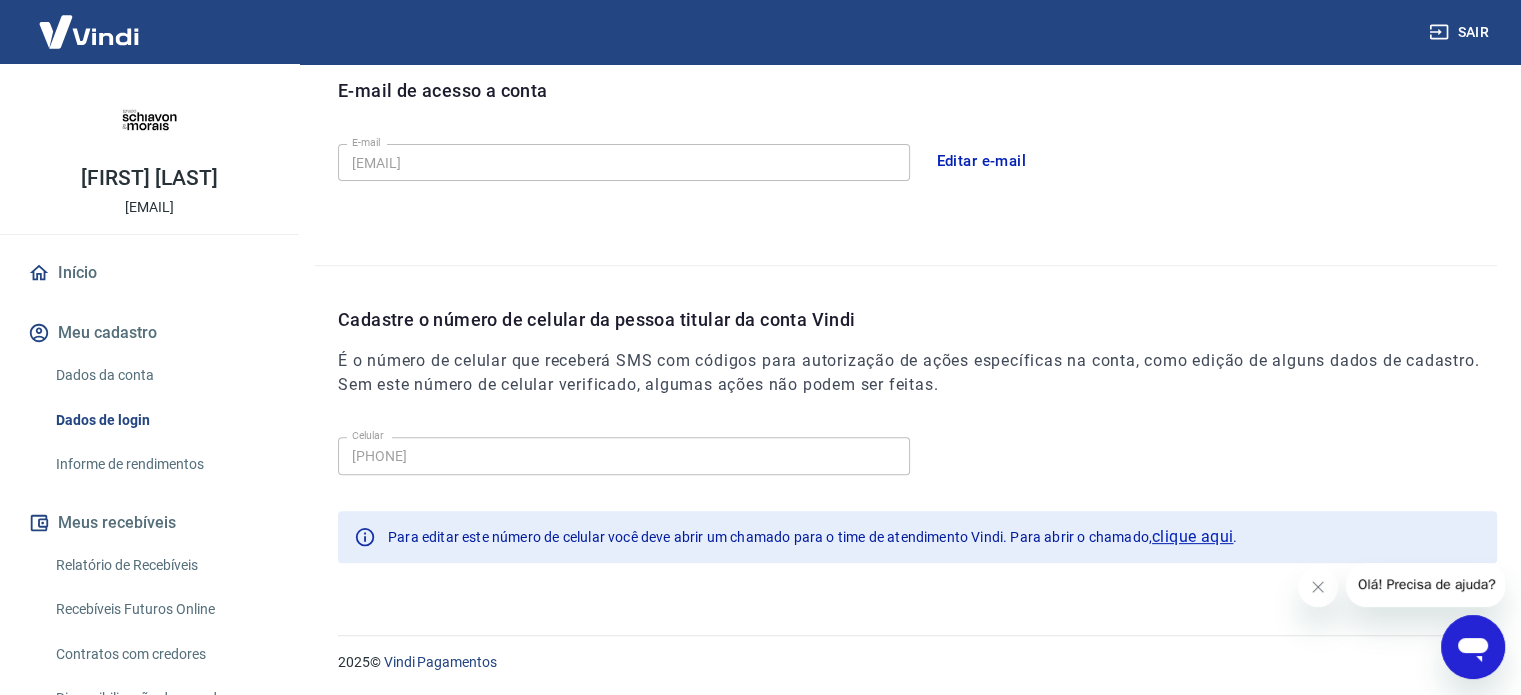 click 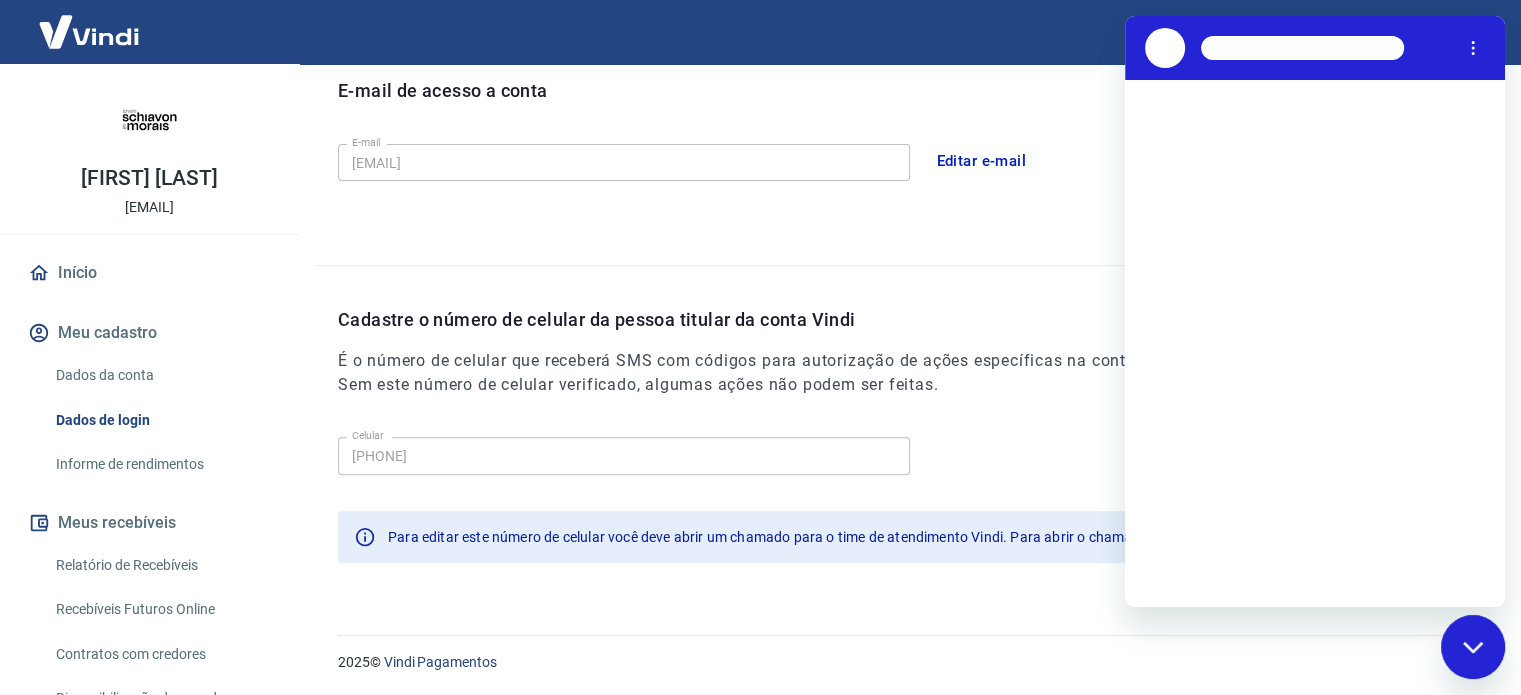 scroll, scrollTop: 0, scrollLeft: 0, axis: both 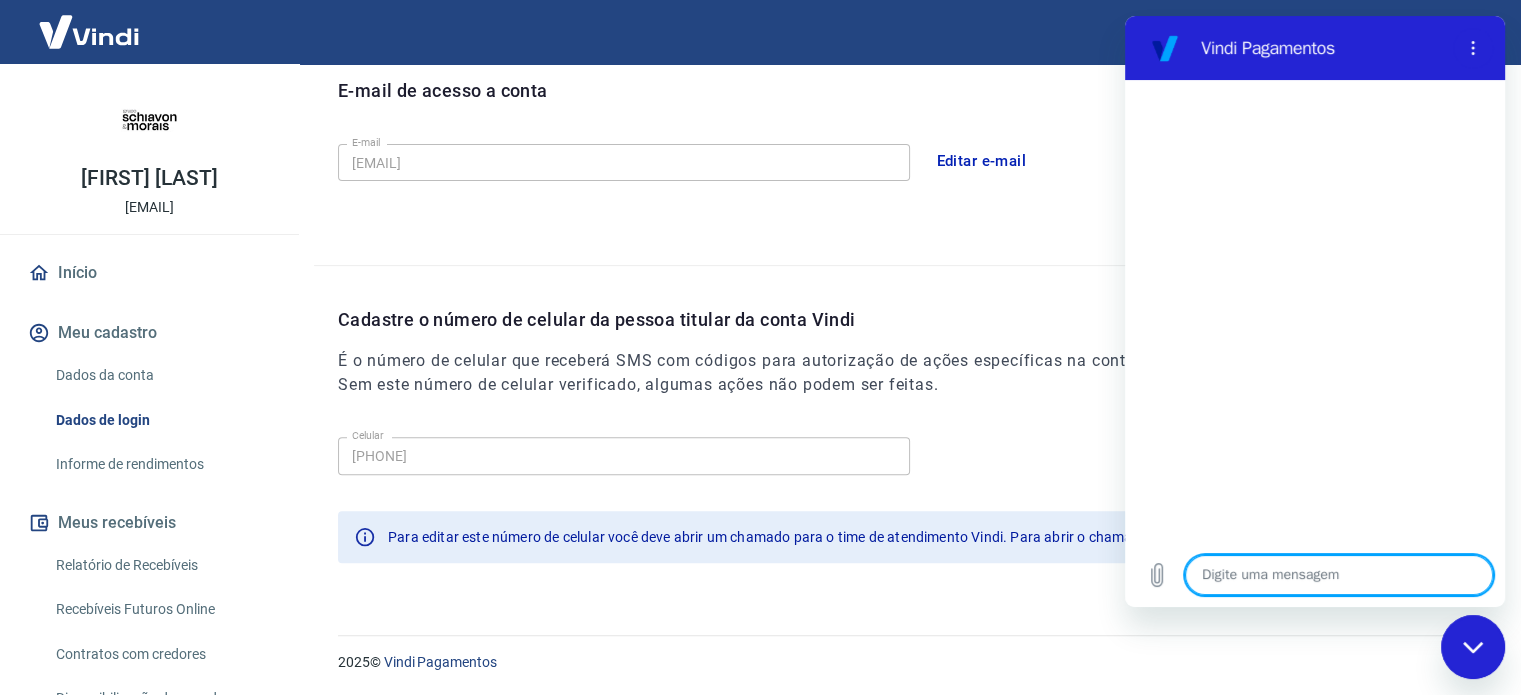 click at bounding box center [1339, 575] 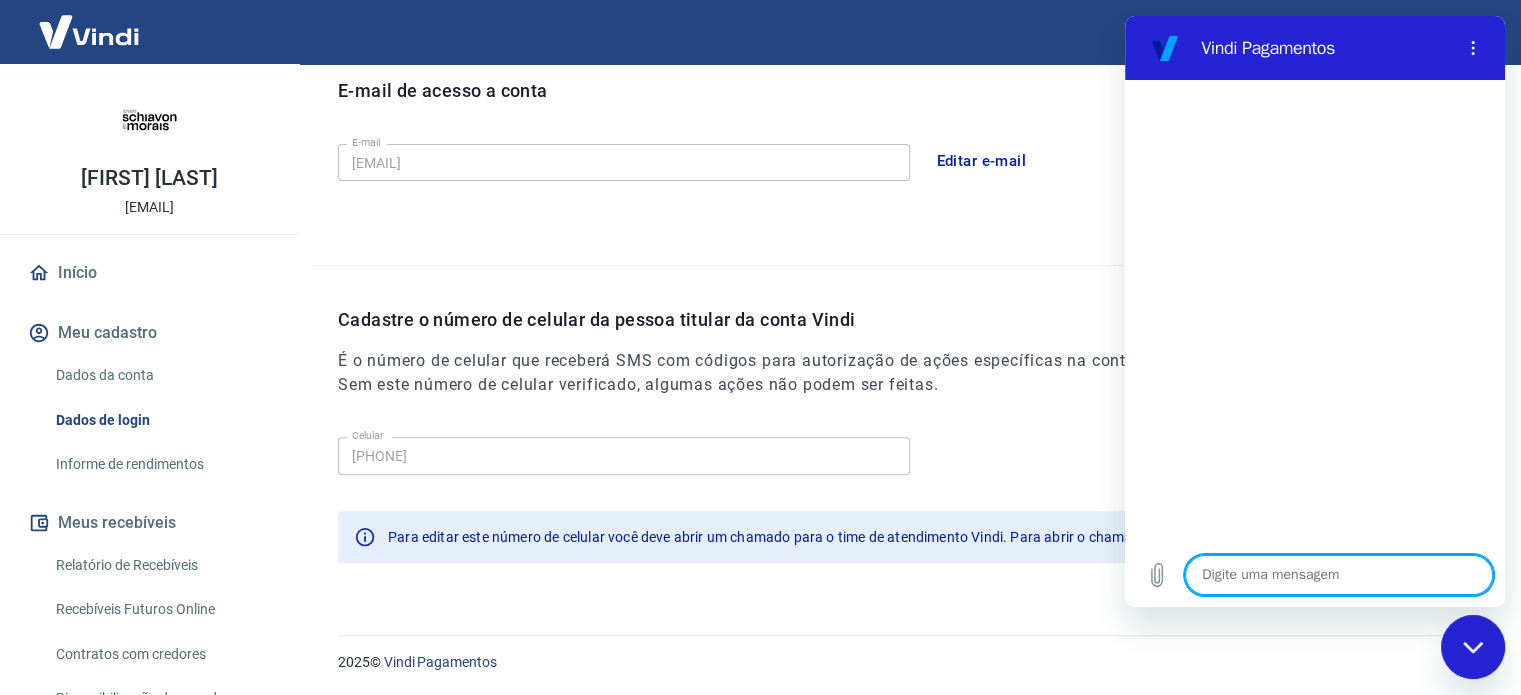 type on "B" 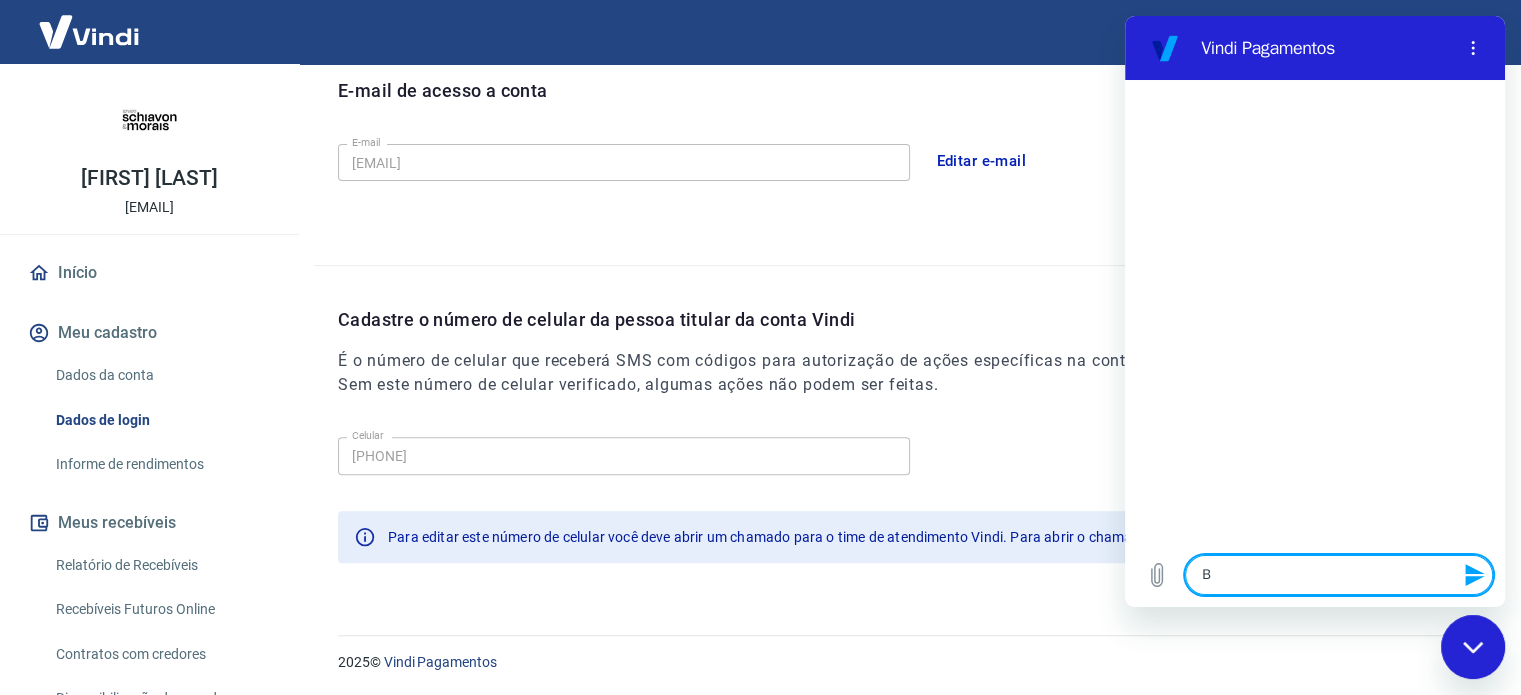 type on "Bo" 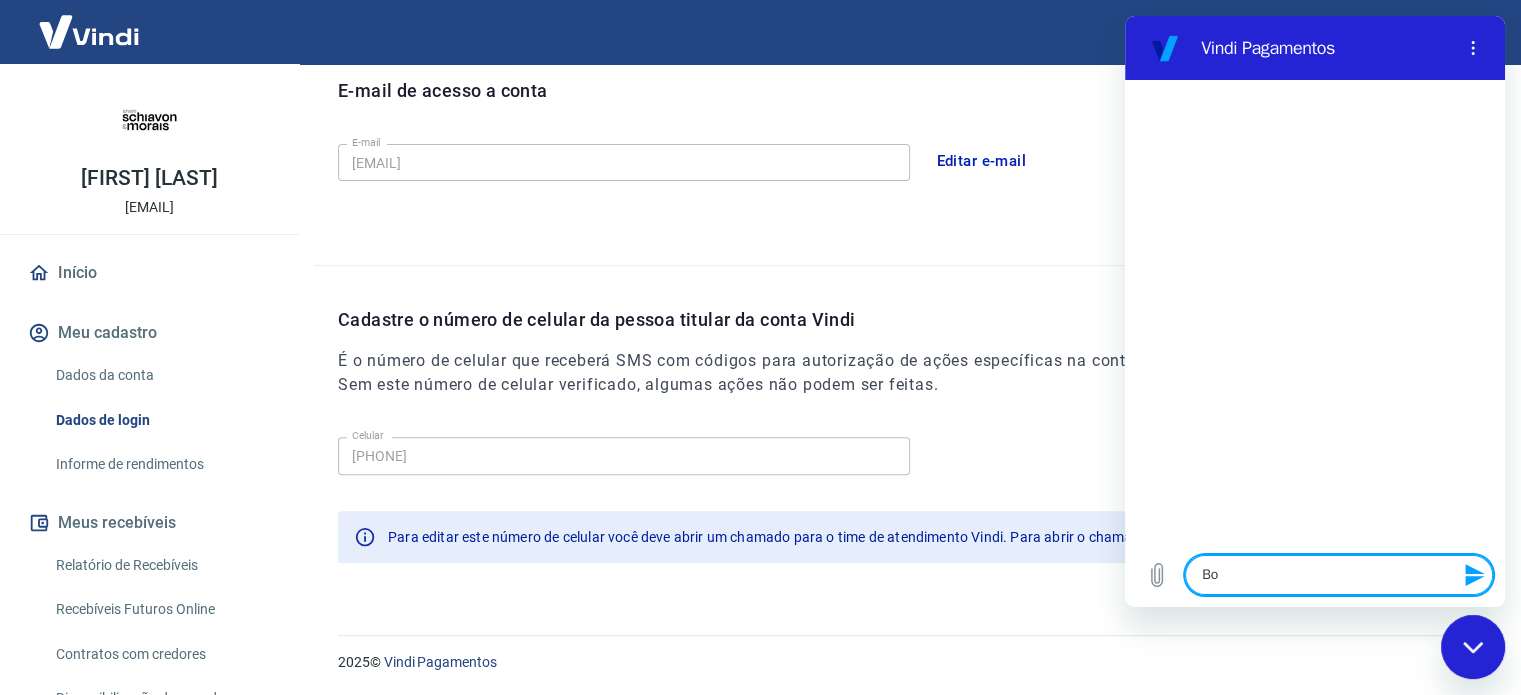type on "Boa" 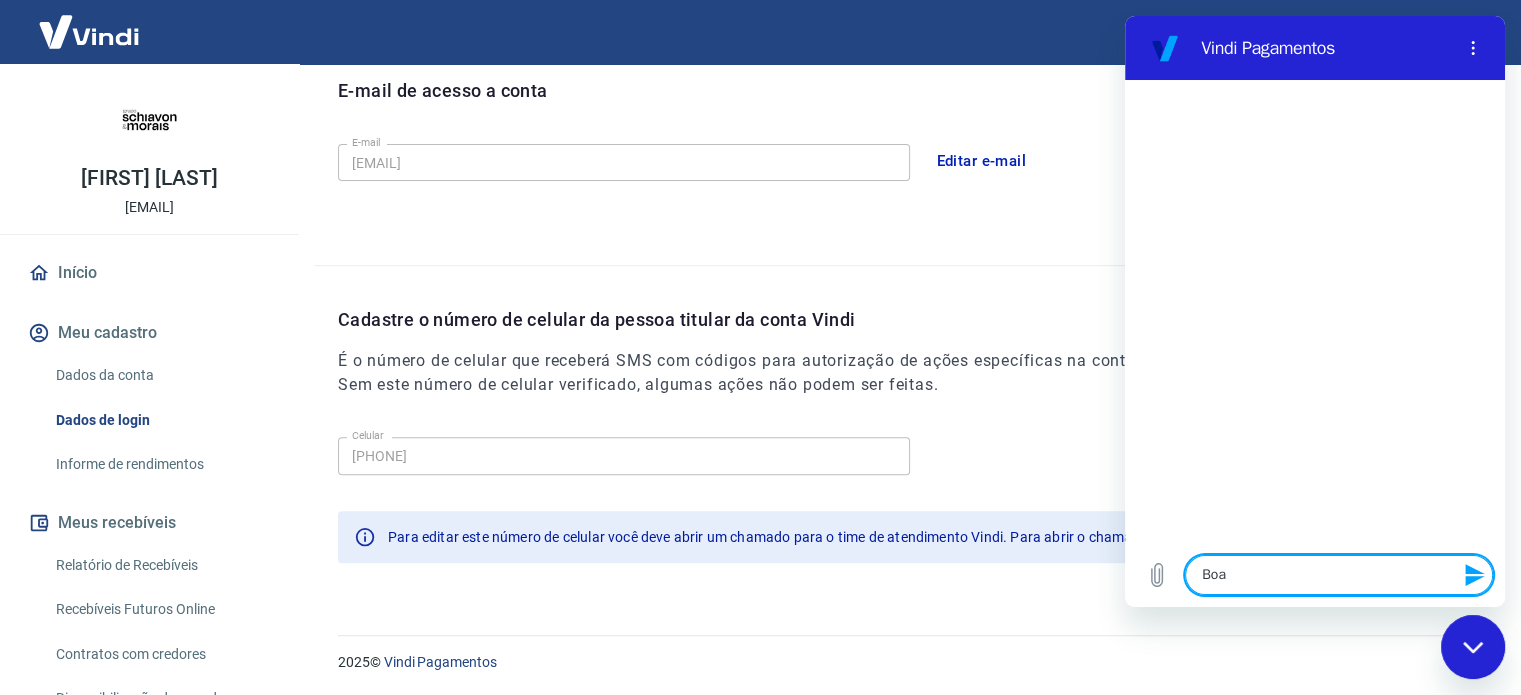 type on "Boa" 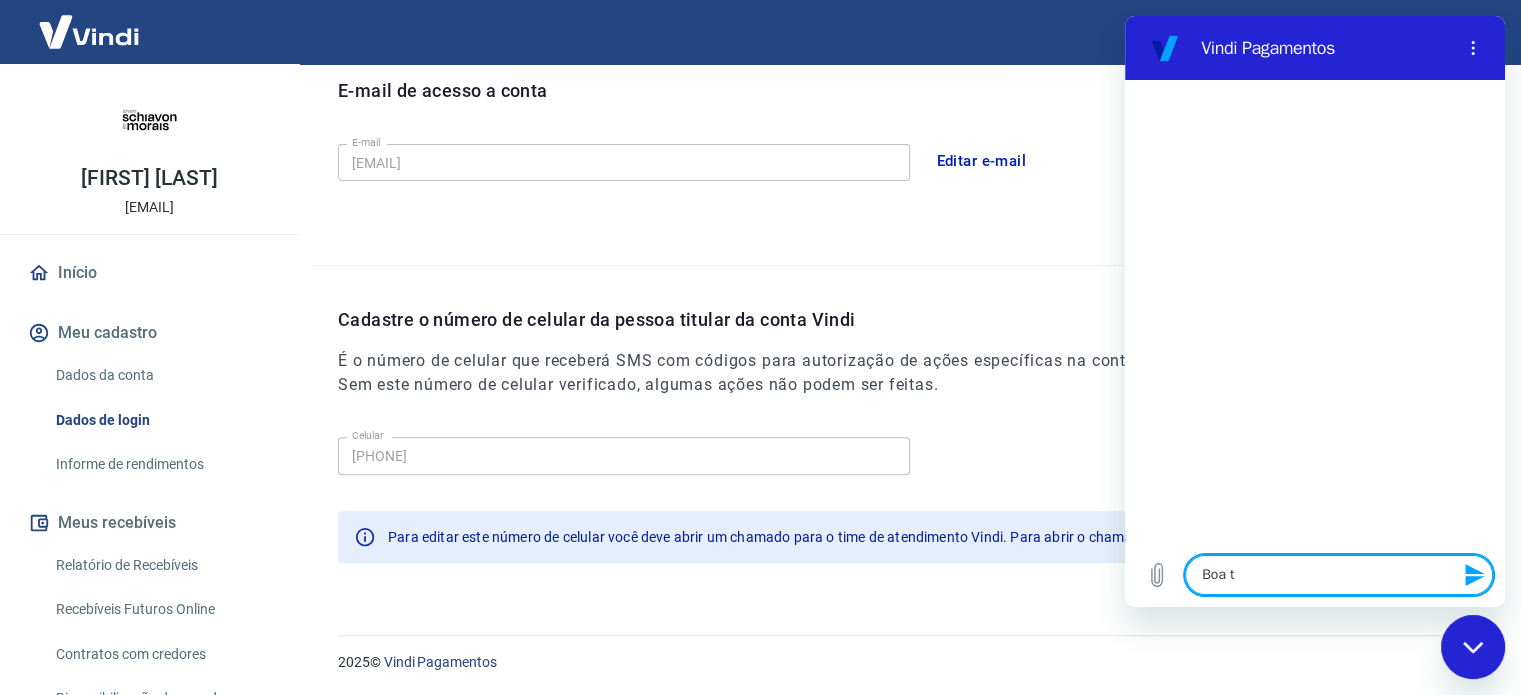 type on "Boa" 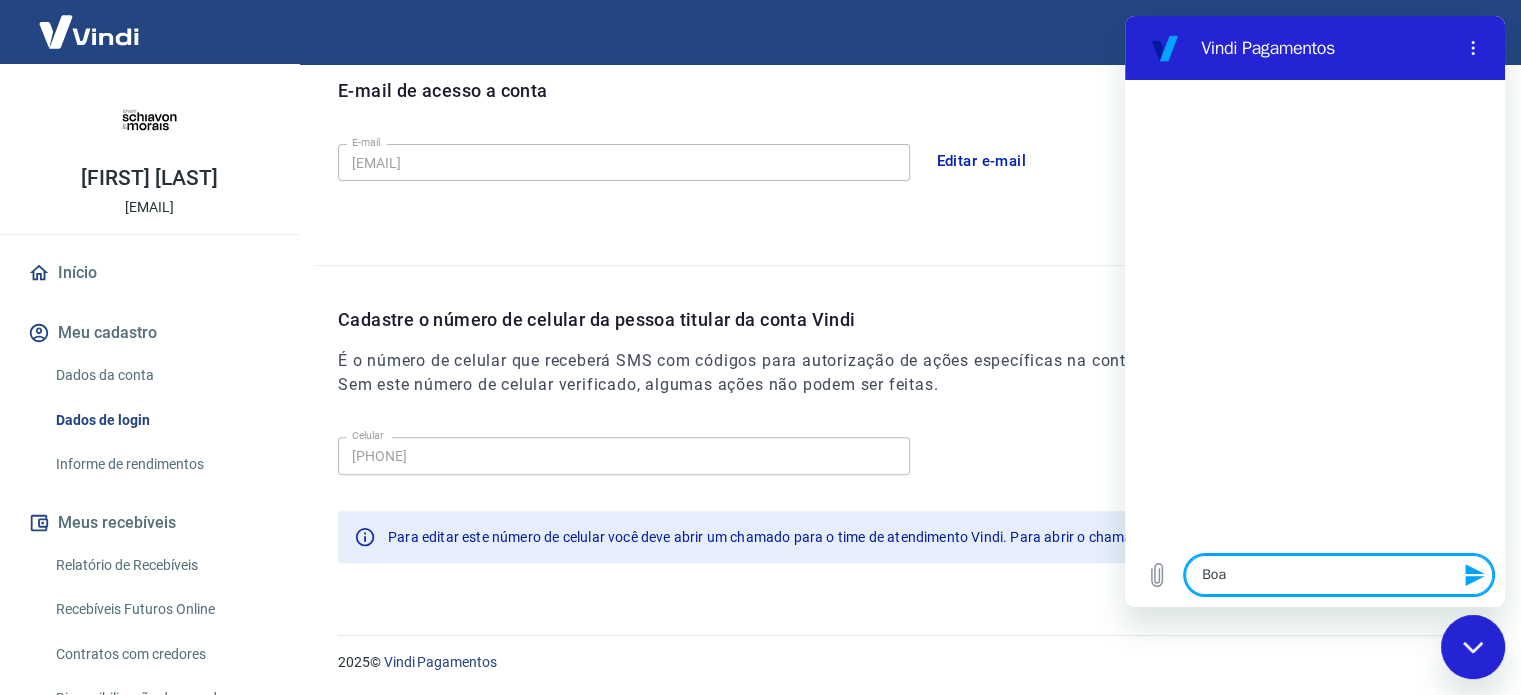 type on "Boa" 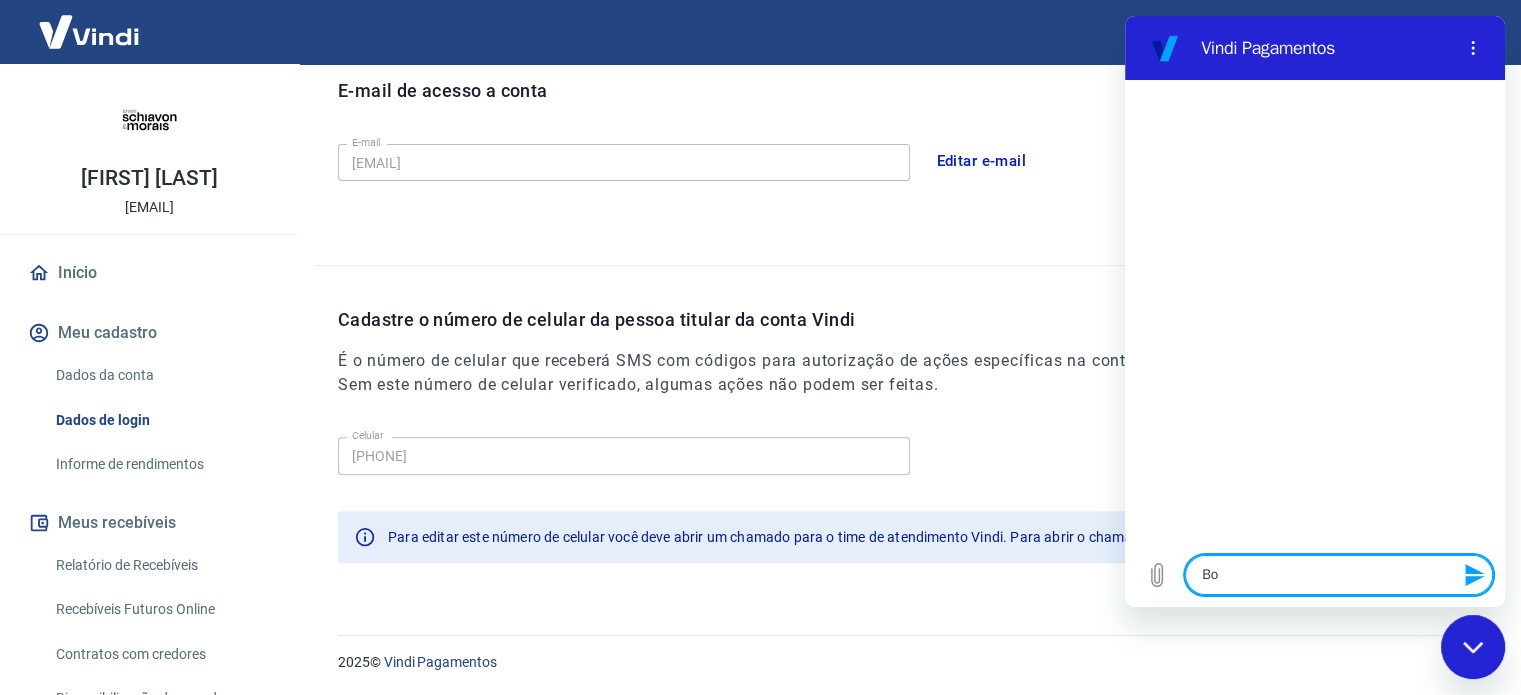 type on "Bom" 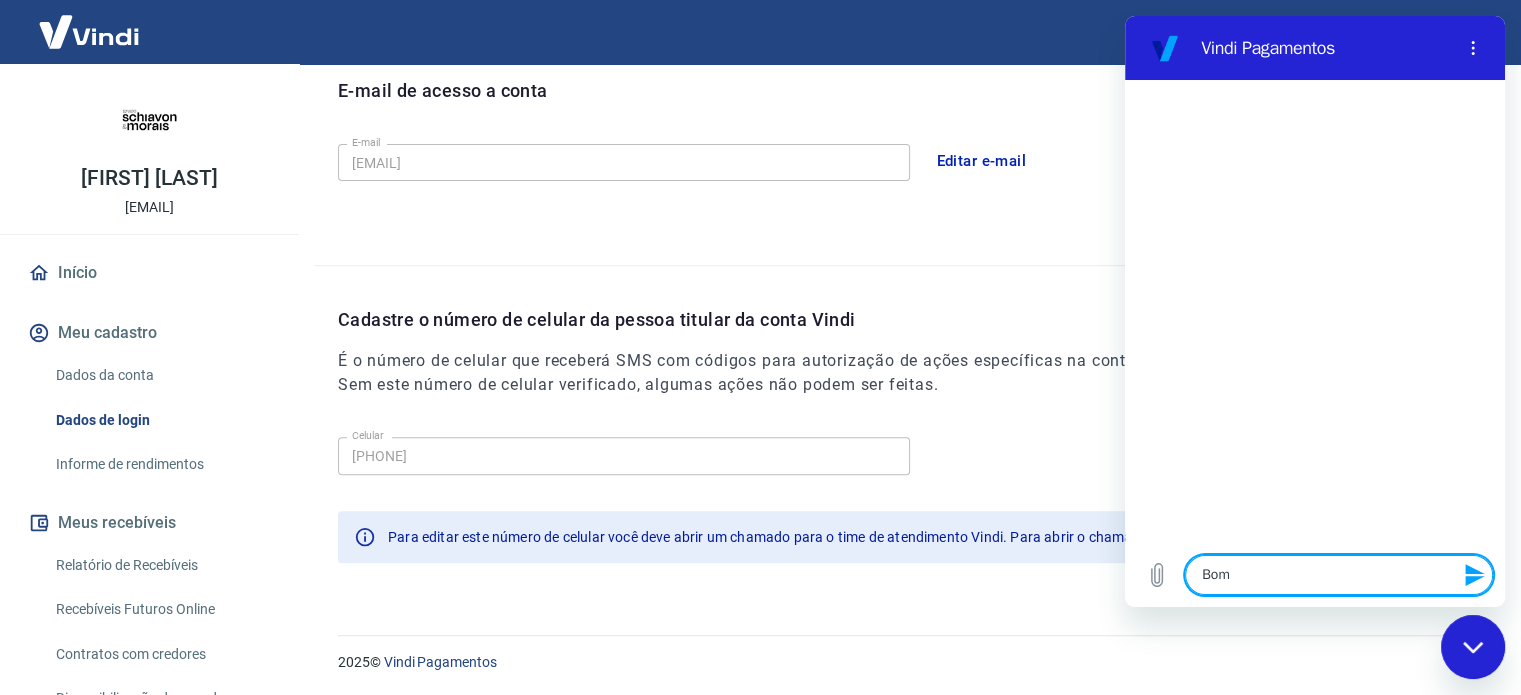 type on "Bom" 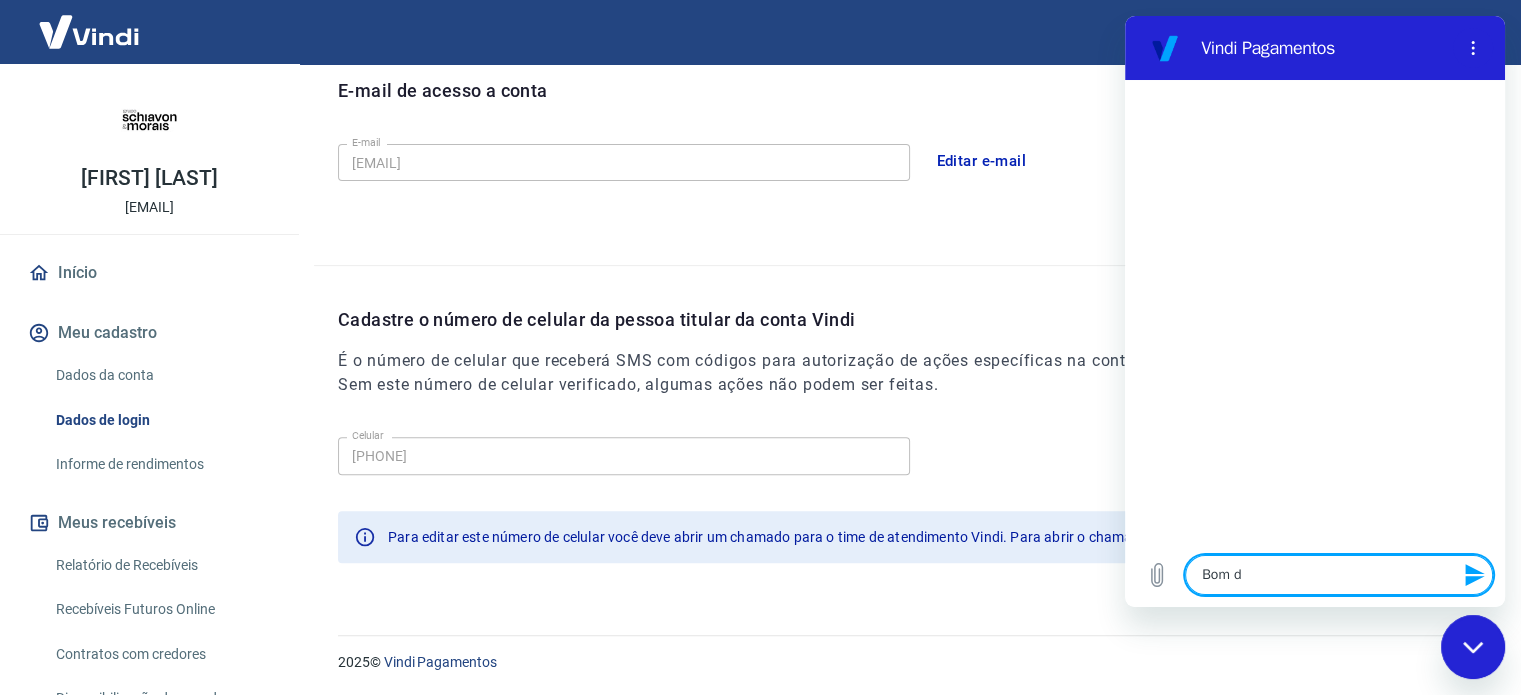type on "Bom di" 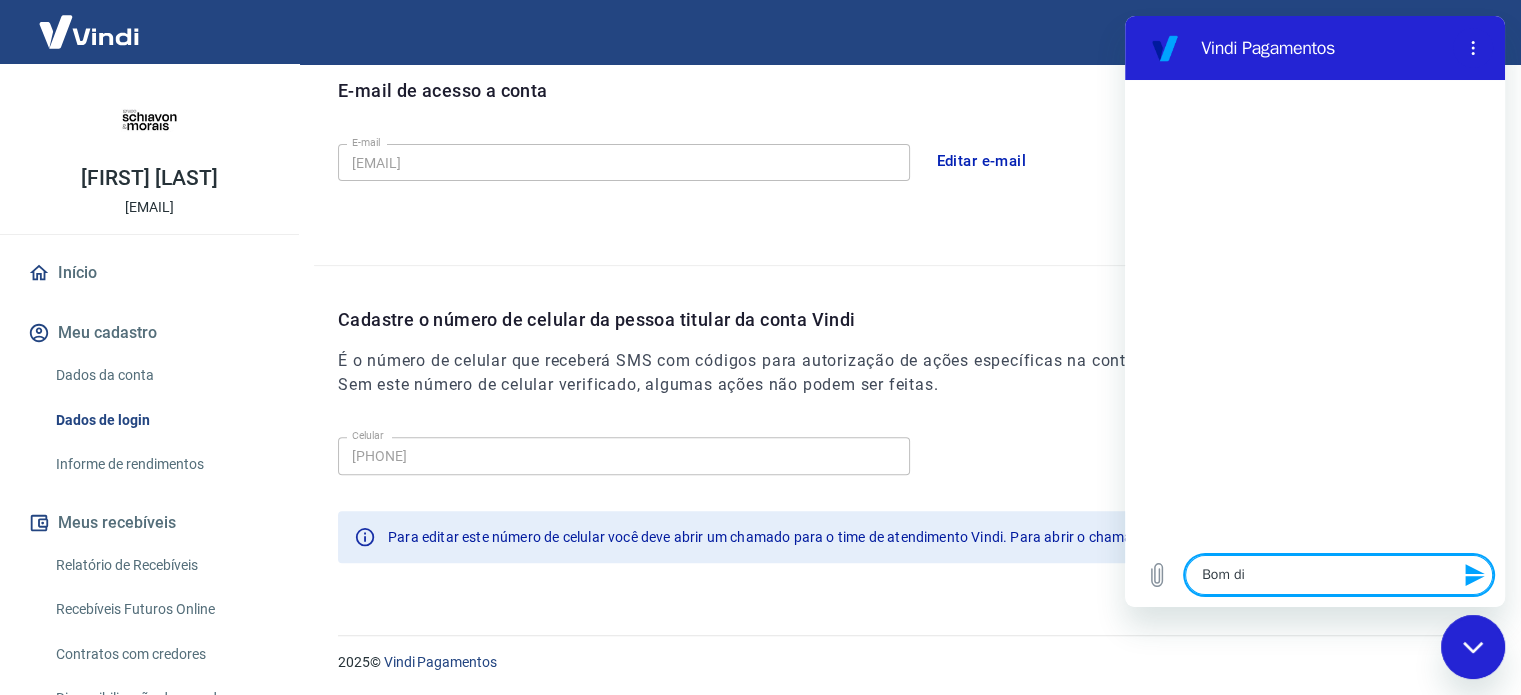 type on "Bom dia" 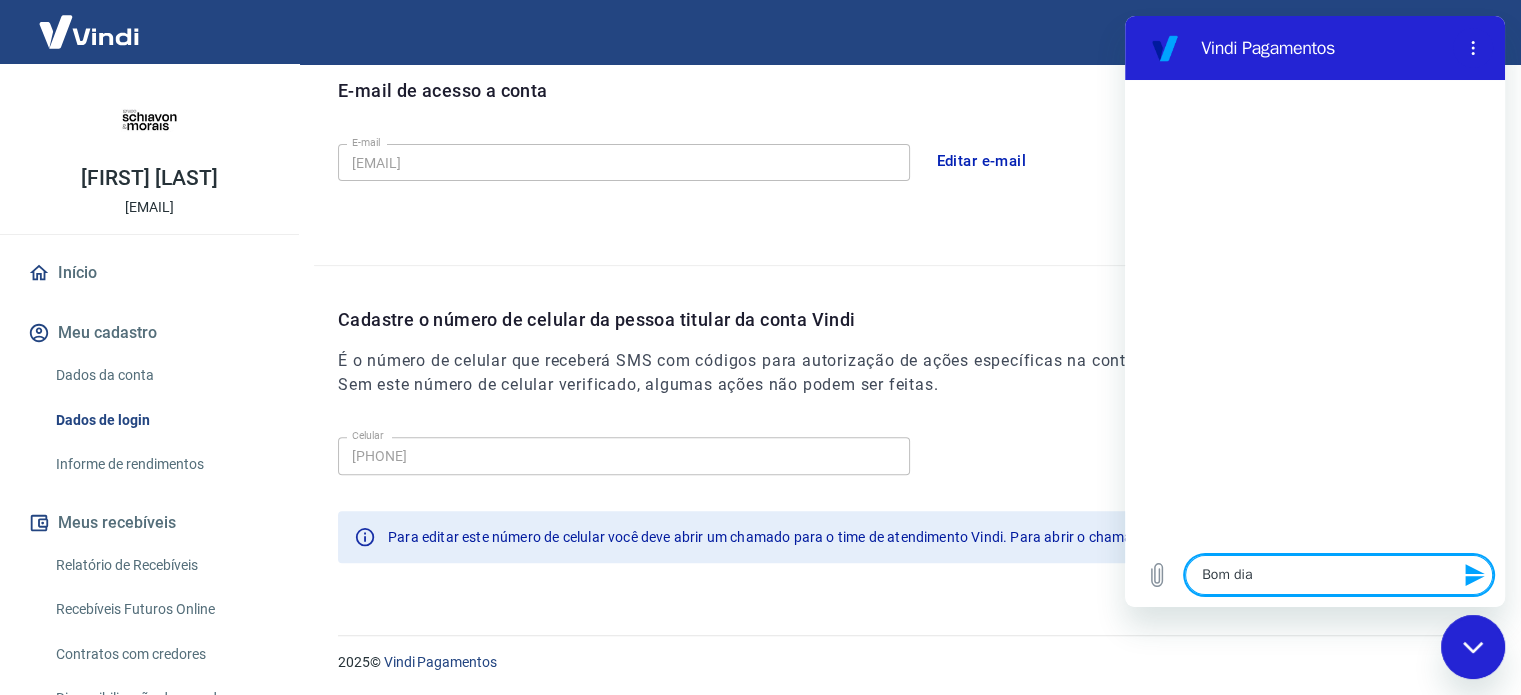 type 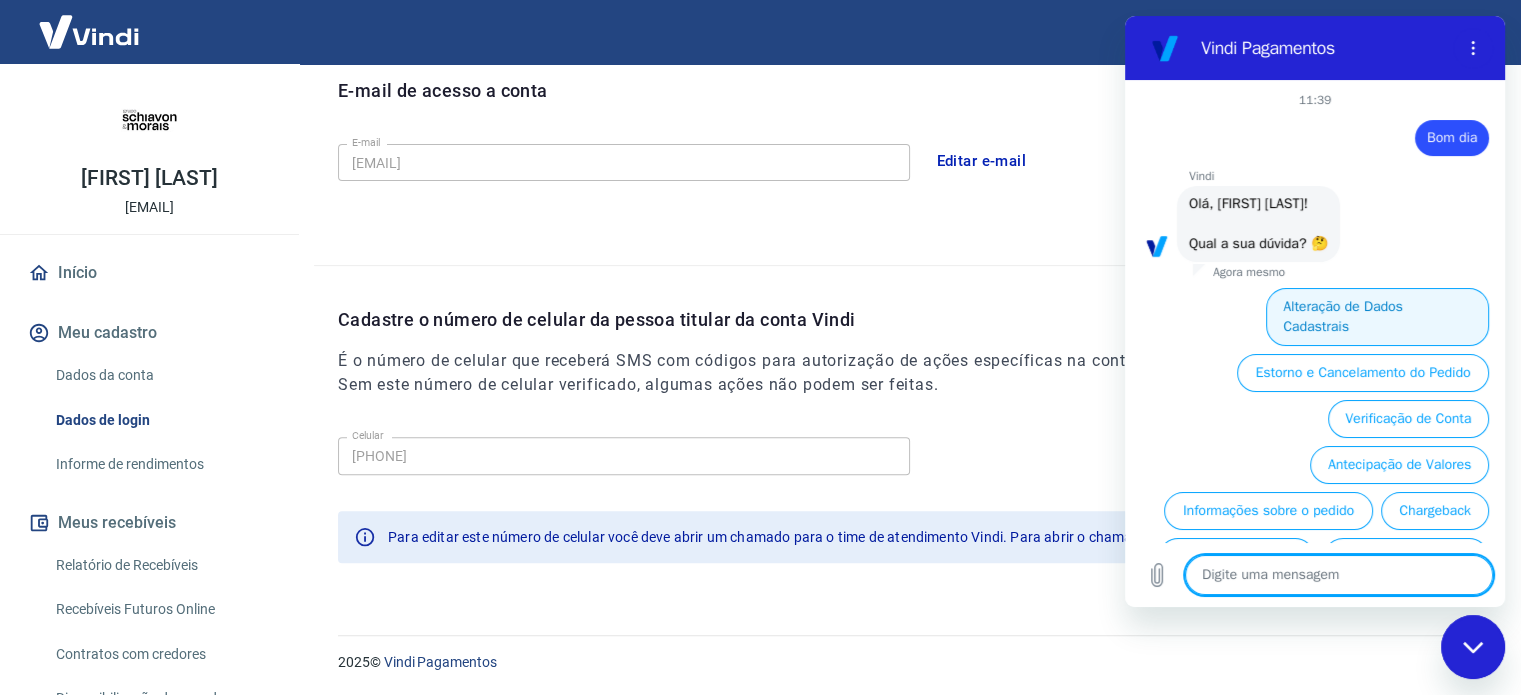 scroll, scrollTop: 106, scrollLeft: 0, axis: vertical 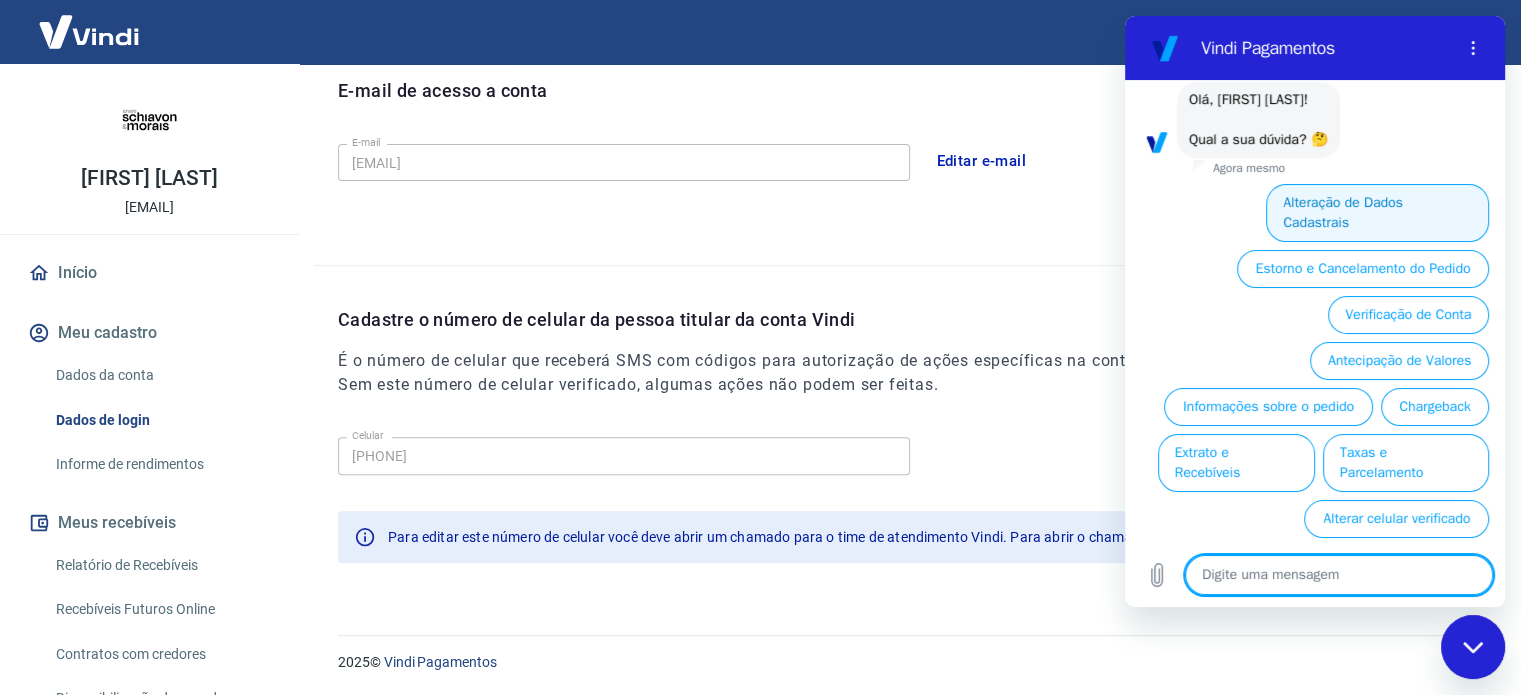 click on "Alteração de Dados Cadastrais" at bounding box center [1377, 213] 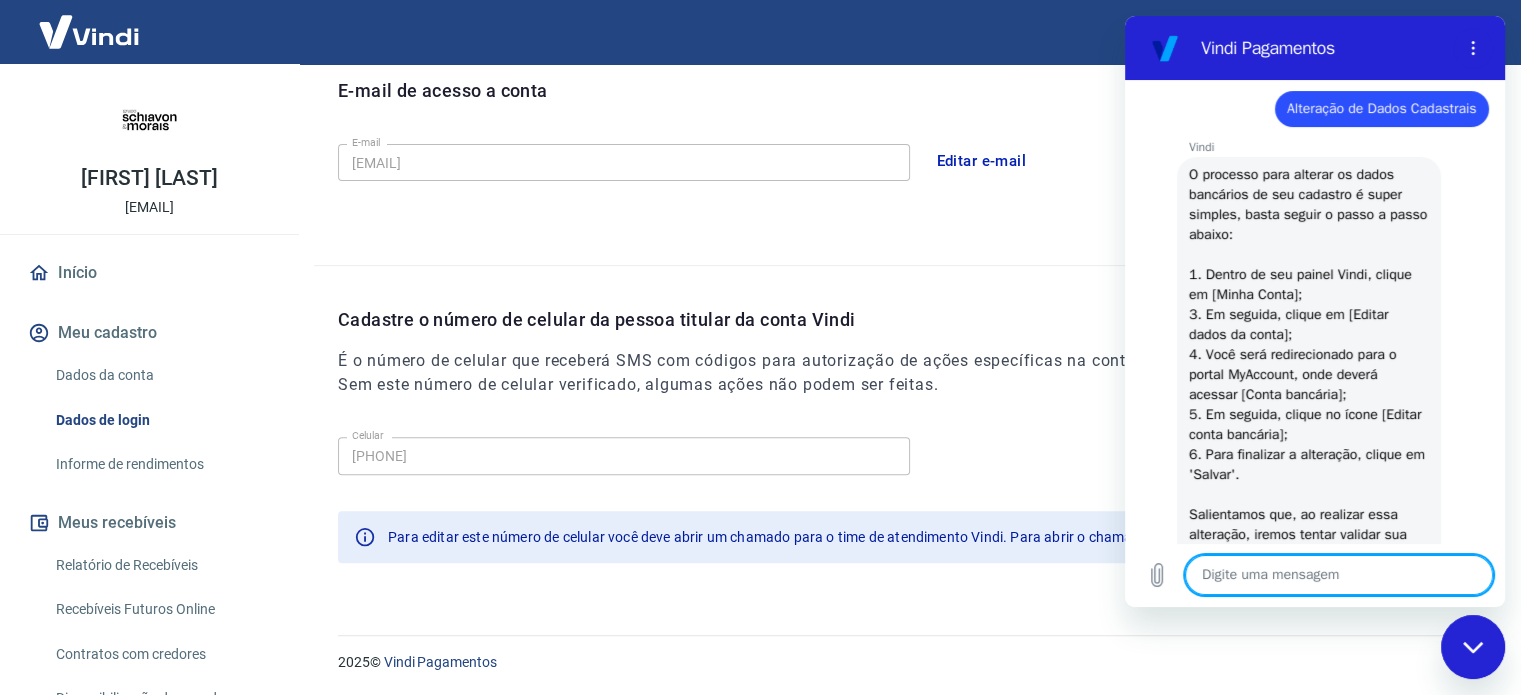 scroll, scrollTop: 106, scrollLeft: 0, axis: vertical 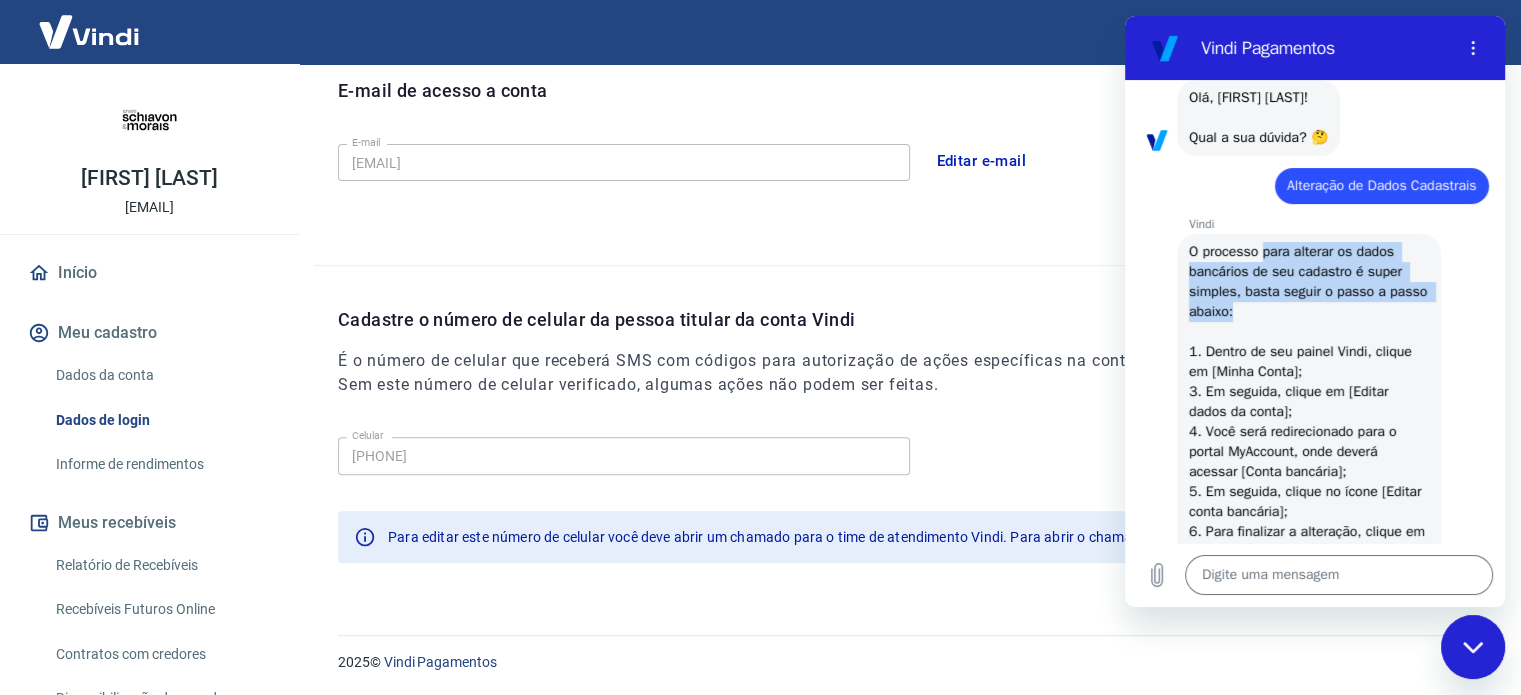 drag, startPoint x: 1263, startPoint y: 248, endPoint x: 1316, endPoint y: 319, distance: 88.60023 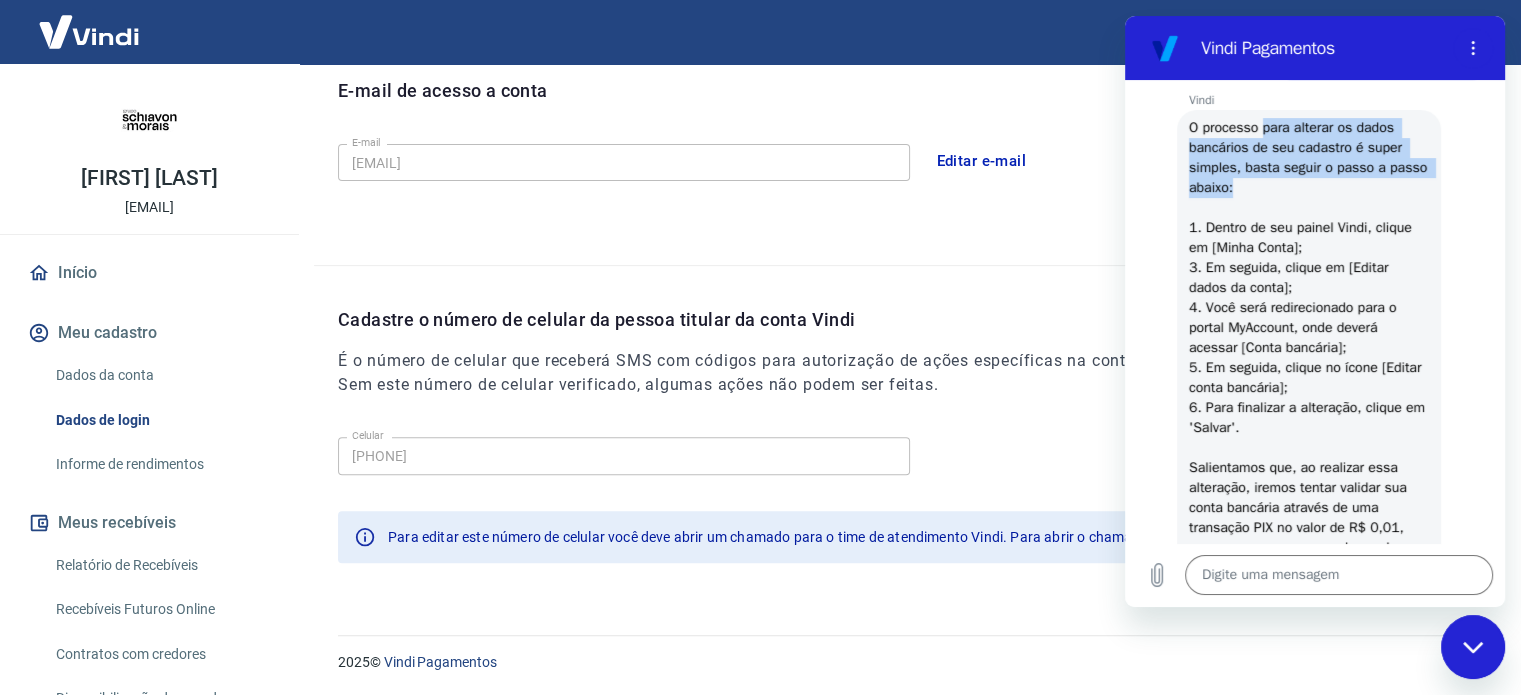 scroll, scrollTop: 182, scrollLeft: 0, axis: vertical 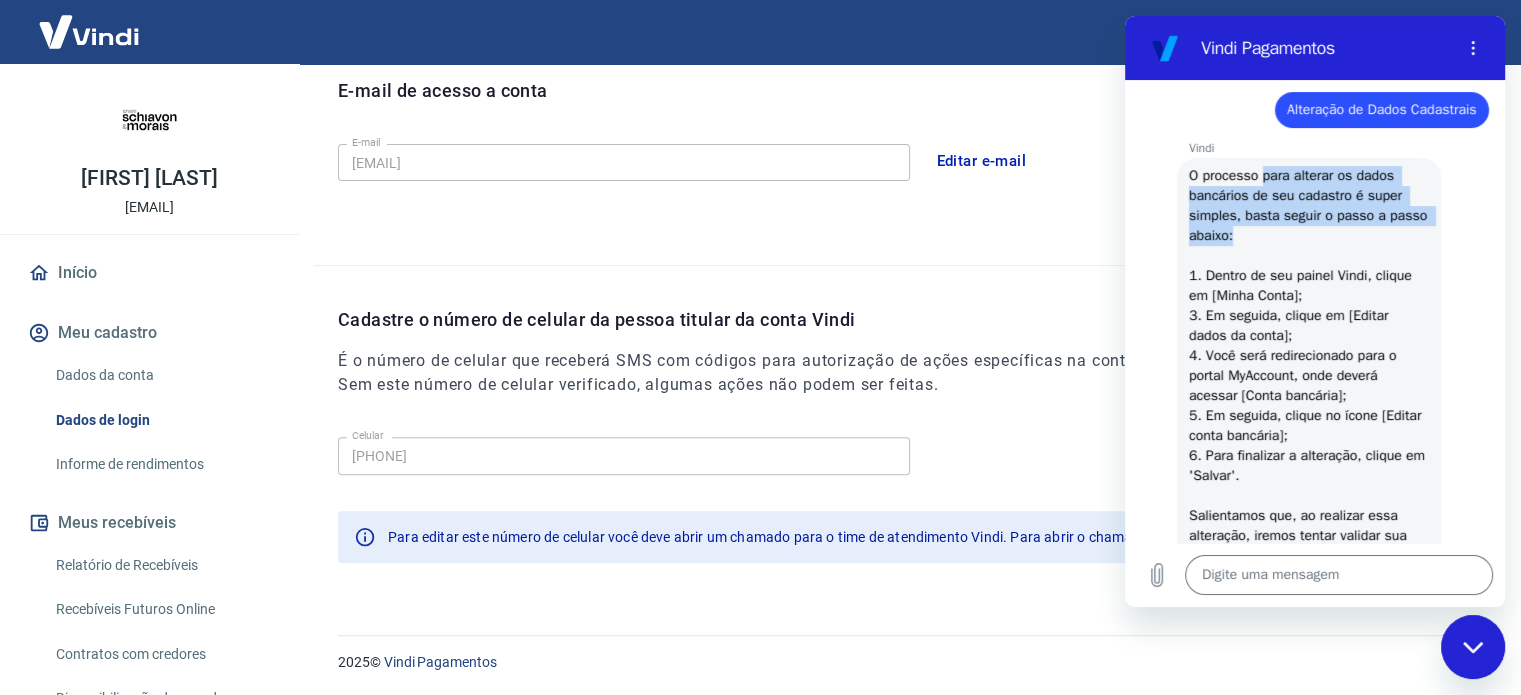 click on "O processo para alterar os dados bancários de seu cadastro é super simples, basta seguir o passo a passo abaixo:
1. Dentro de seu painel Vindi, clique em [Minha Conta];
3. Em seguida, clique em [Editar dados da conta];
4. Você será redirecionado para o portal MyAccount, onde deverá acessar [Conta bancária];
5. Em seguida, clique no ícone [Editar conta bancária];
6. Para finalizar a alteração, clique em 'Salvar'.
Salientamos que, ao realizar essa alteração, iremos tentar validar sua conta bancária através de uma transação PIX no valor de R$ 0,01, mas caso ocorra recusa do seu banco, será necessário que tenha em mãos um comprovante bancário para realizarmos o processo de verificação de contas, podendo levar até 48h úteis para estar liberada para realizar transações." at bounding box center (1310, 445) 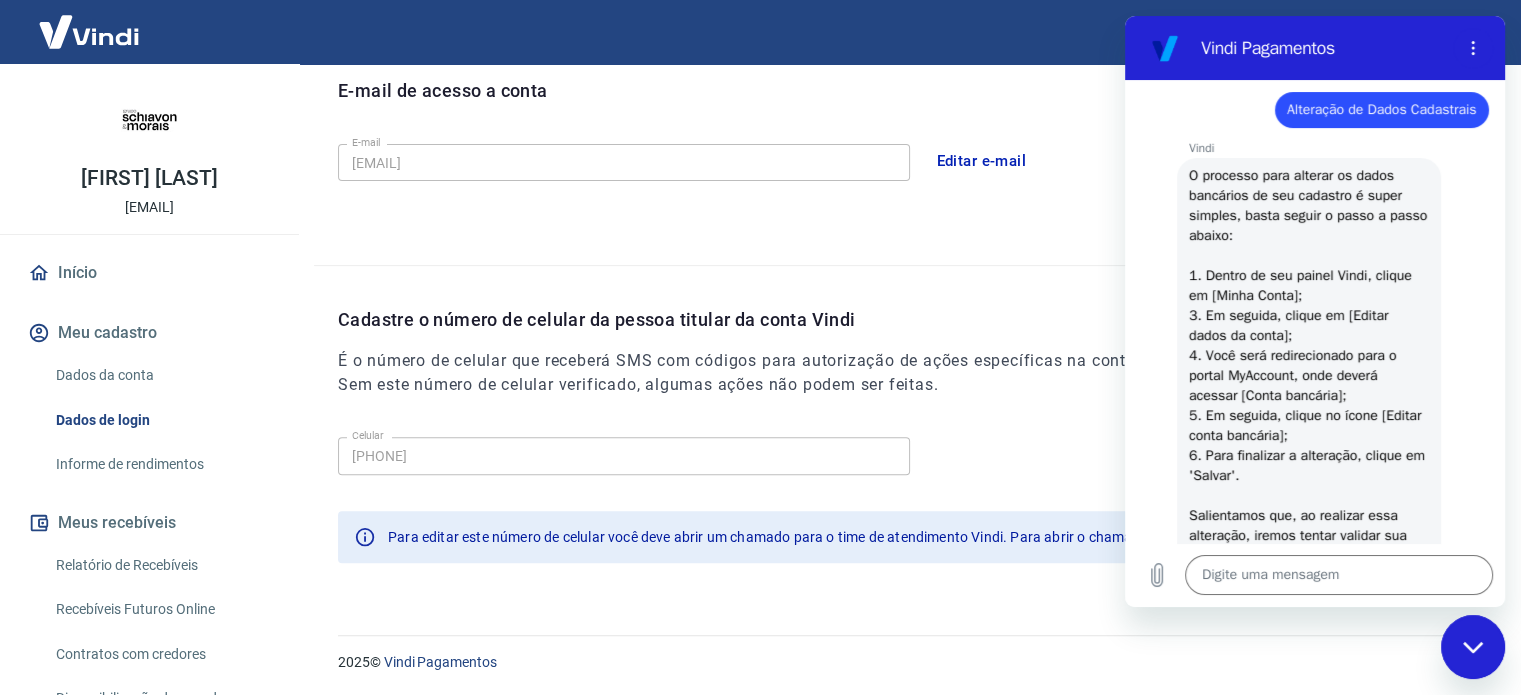 click on "Vindi diz:  O processo para alterar os dados bancários de seu cadastro é super simples, basta seguir o passo a passo abaixo:
1. Dentro de seu painel Vindi, clique em [Minha Conta];
3. Em seguida, clique em [Editar dados da conta];
4. Você será redirecionado para o portal MyAccount, onde deverá acessar [Conta bancária];
5. Em seguida, clique no ícone [Editar conta bancária];
6. Para finalizar a alteração, clique em 'Salvar'.
Salientamos que, ao realizar essa alteração, iremos tentar validar sua conta bancária através de uma transação PIX no valor de R$ 0,01, mas caso ocorra recusa do seu banco, será necessário que tenha em mãos um comprovante bancário para realizarmos o processo de verificação de contas, podendo levar até 48h úteis para estar liberada para realizar transações." at bounding box center (1309, 446) 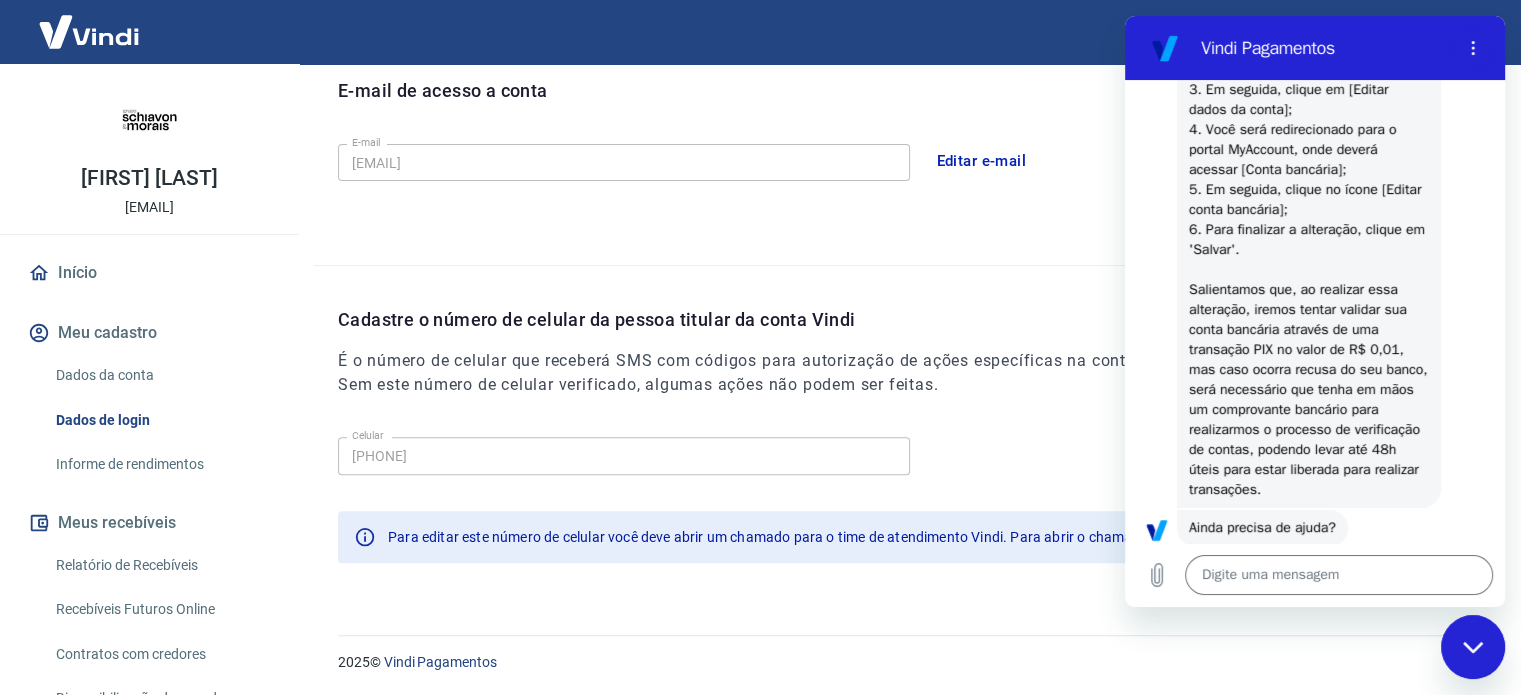 scroll, scrollTop: 479, scrollLeft: 0, axis: vertical 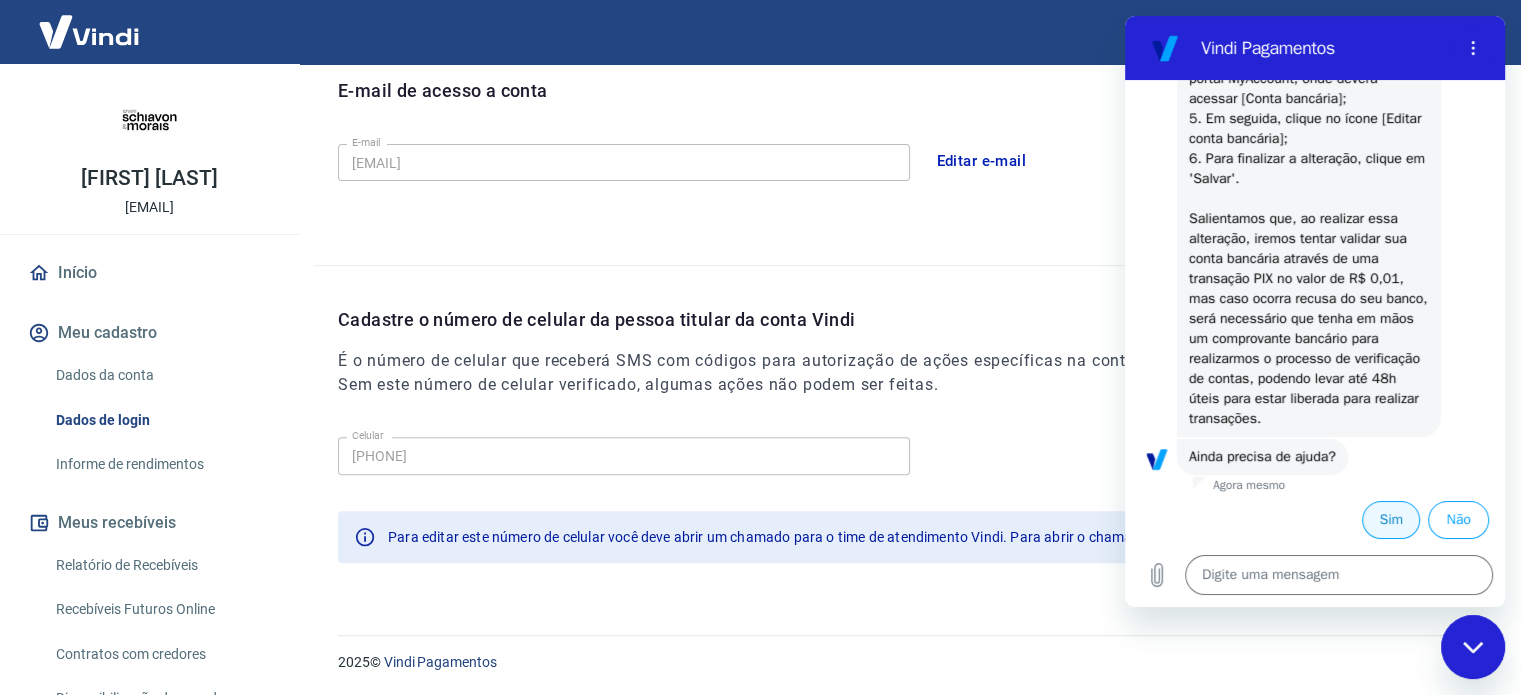 click on "Sim" at bounding box center [1391, 520] 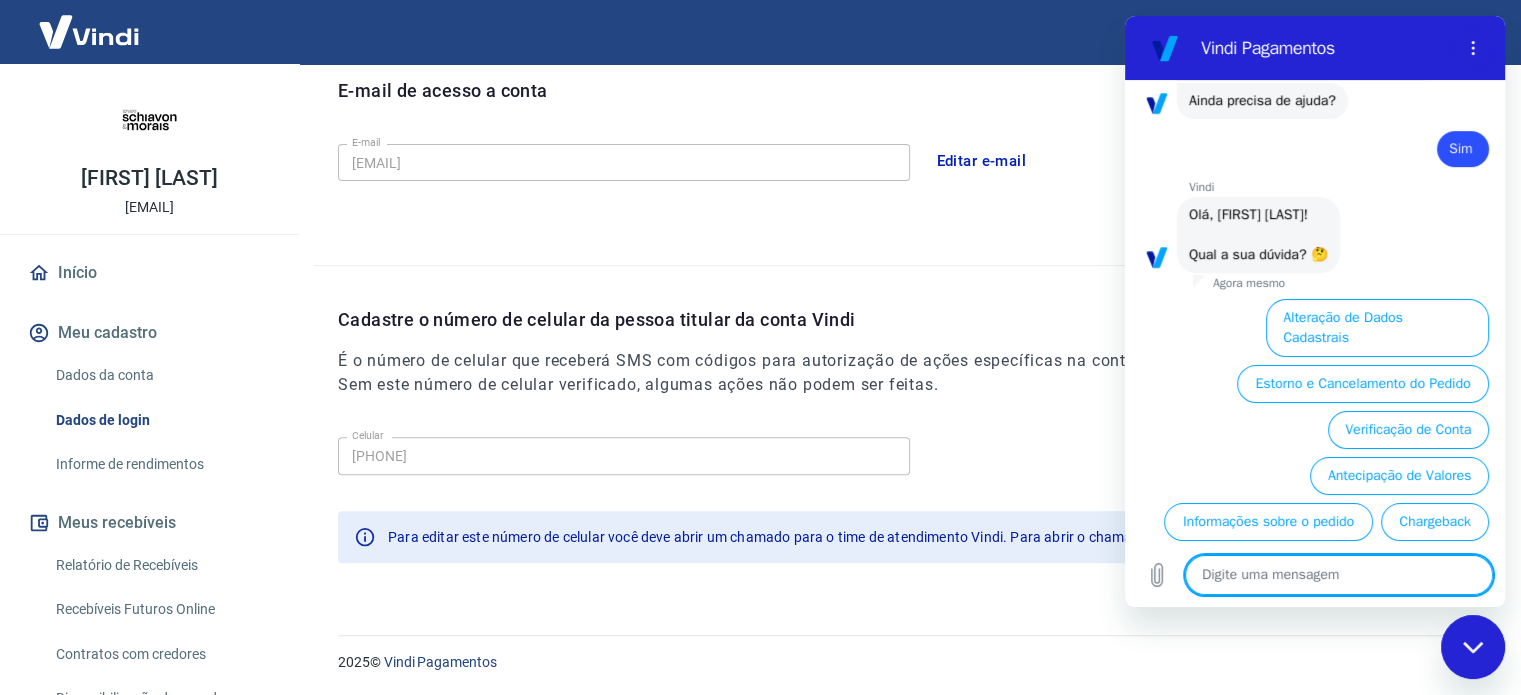 scroll, scrollTop: 952, scrollLeft: 0, axis: vertical 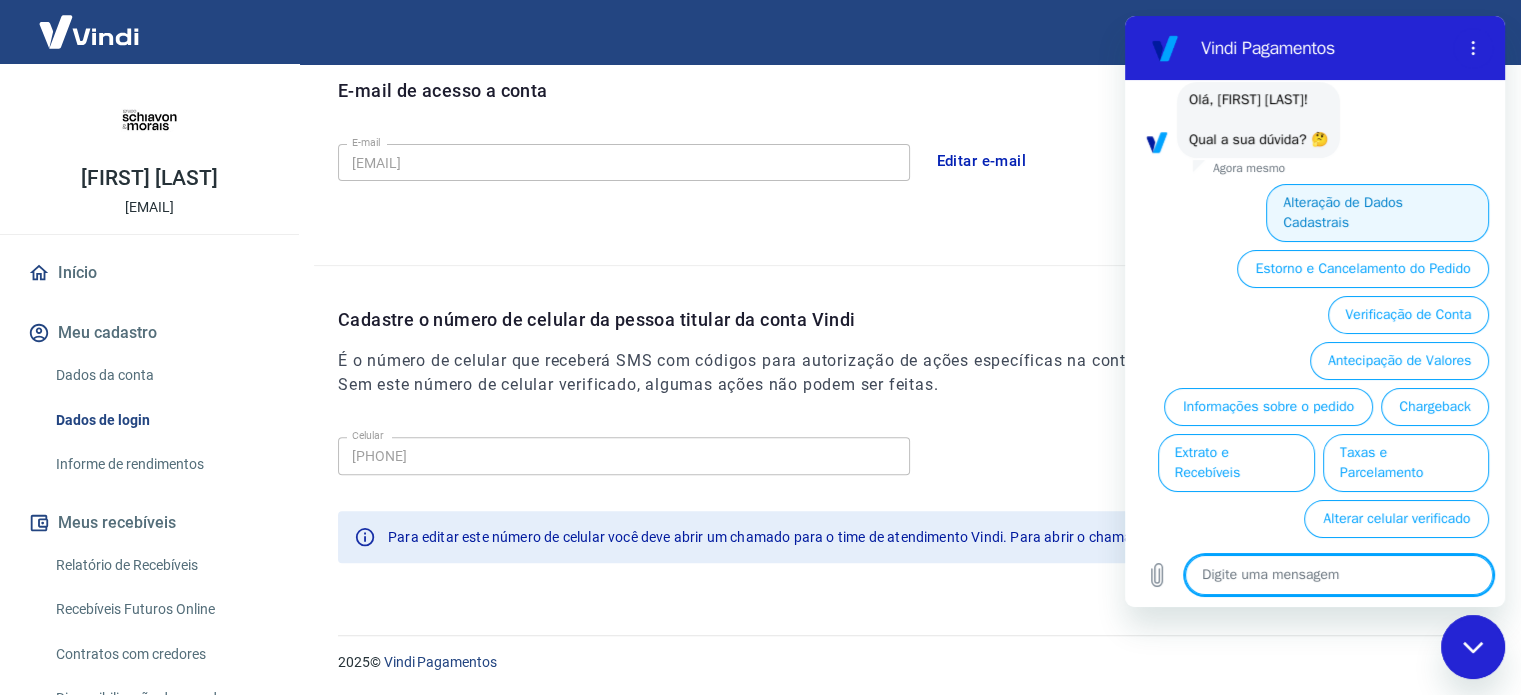 click on "Alteração de Dados Cadastrais" at bounding box center [1377, 213] 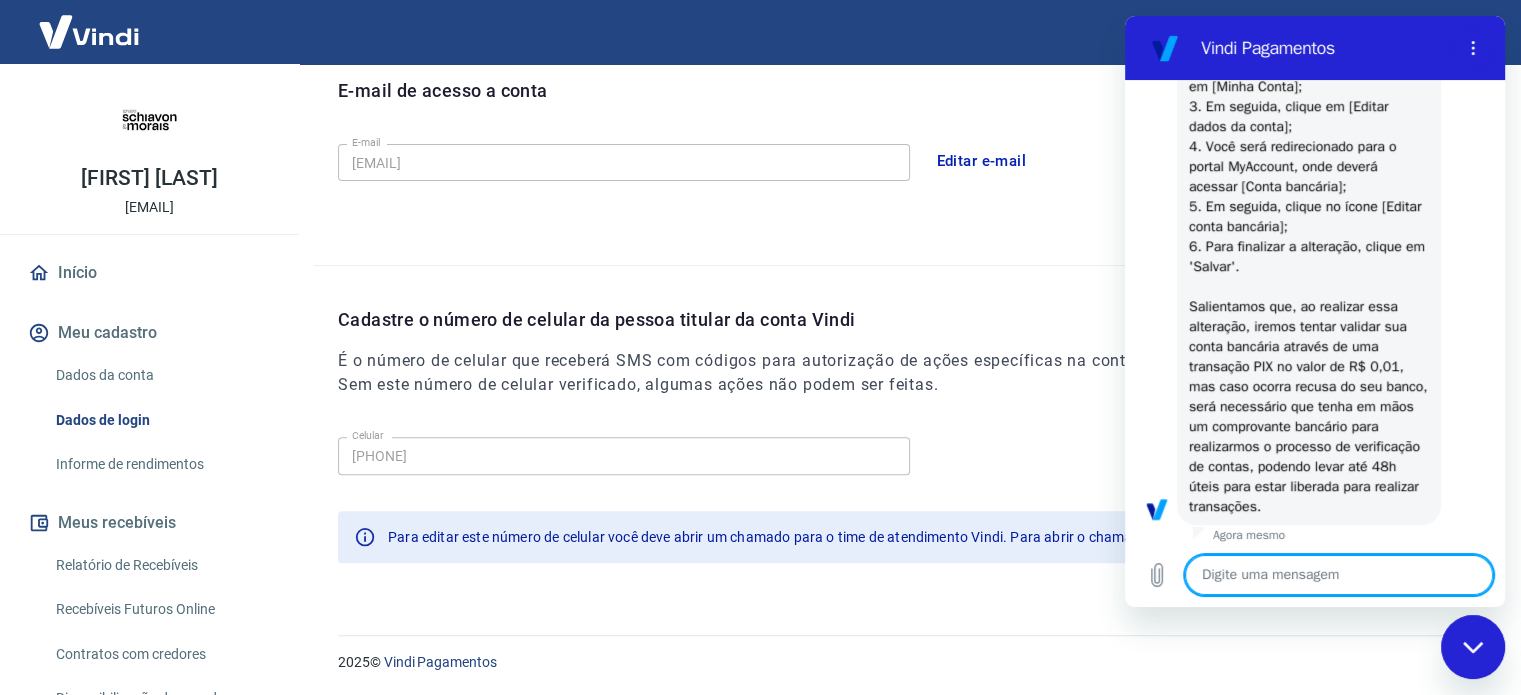 type on "x" 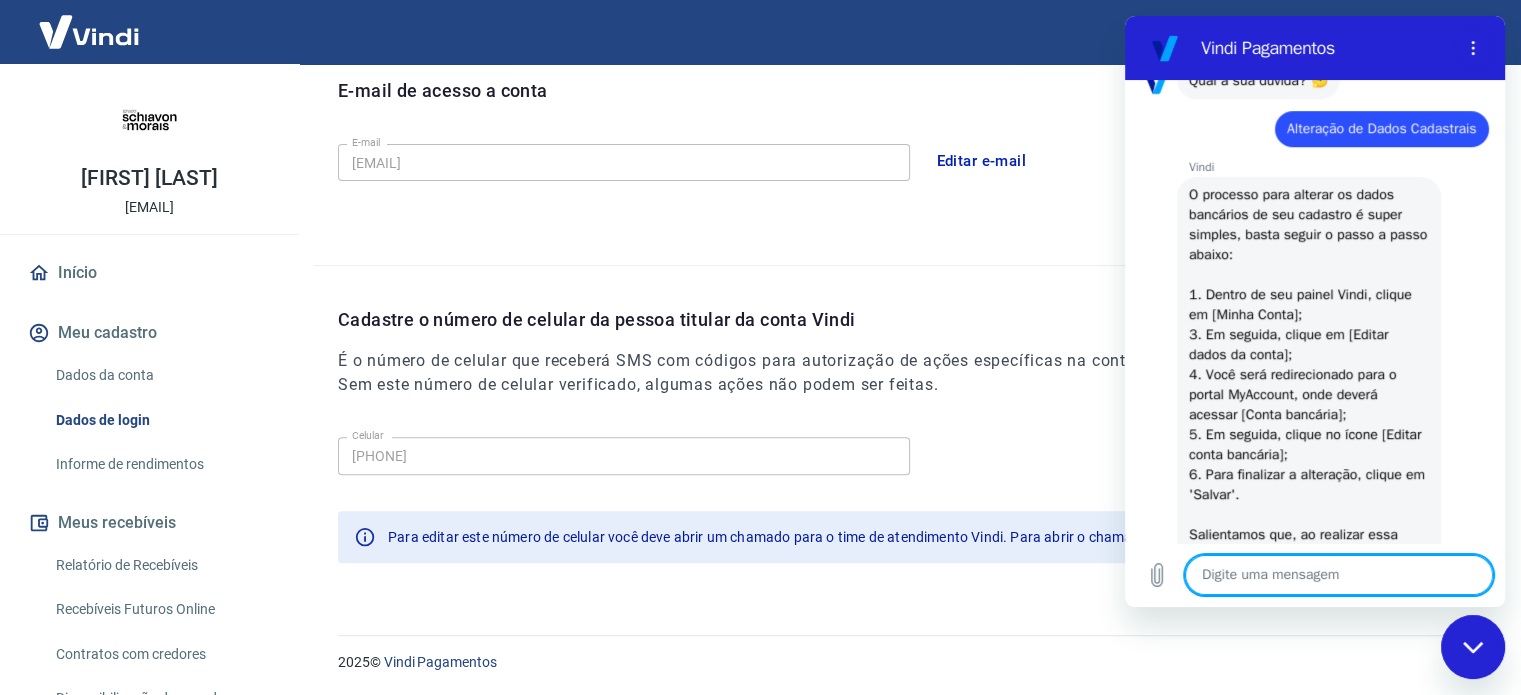 scroll, scrollTop: 1325, scrollLeft: 0, axis: vertical 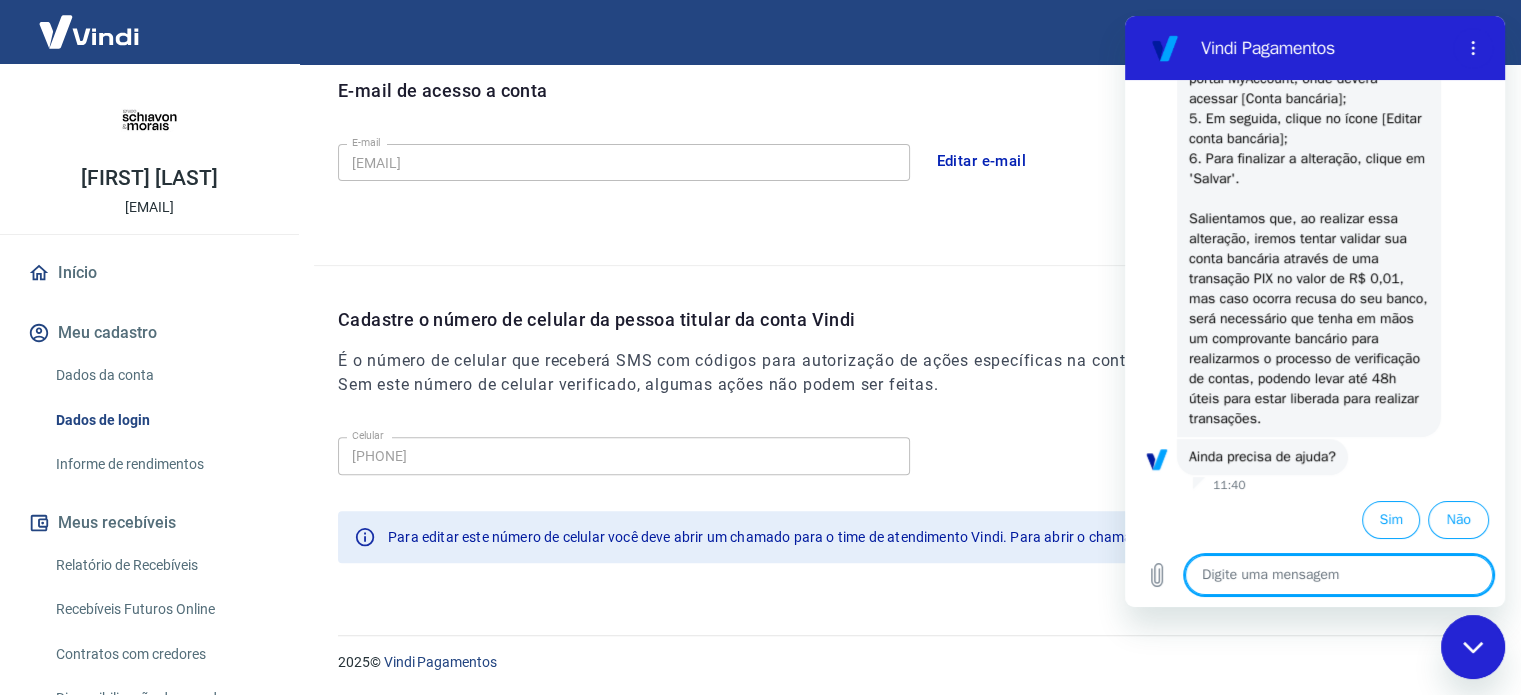 type on "N" 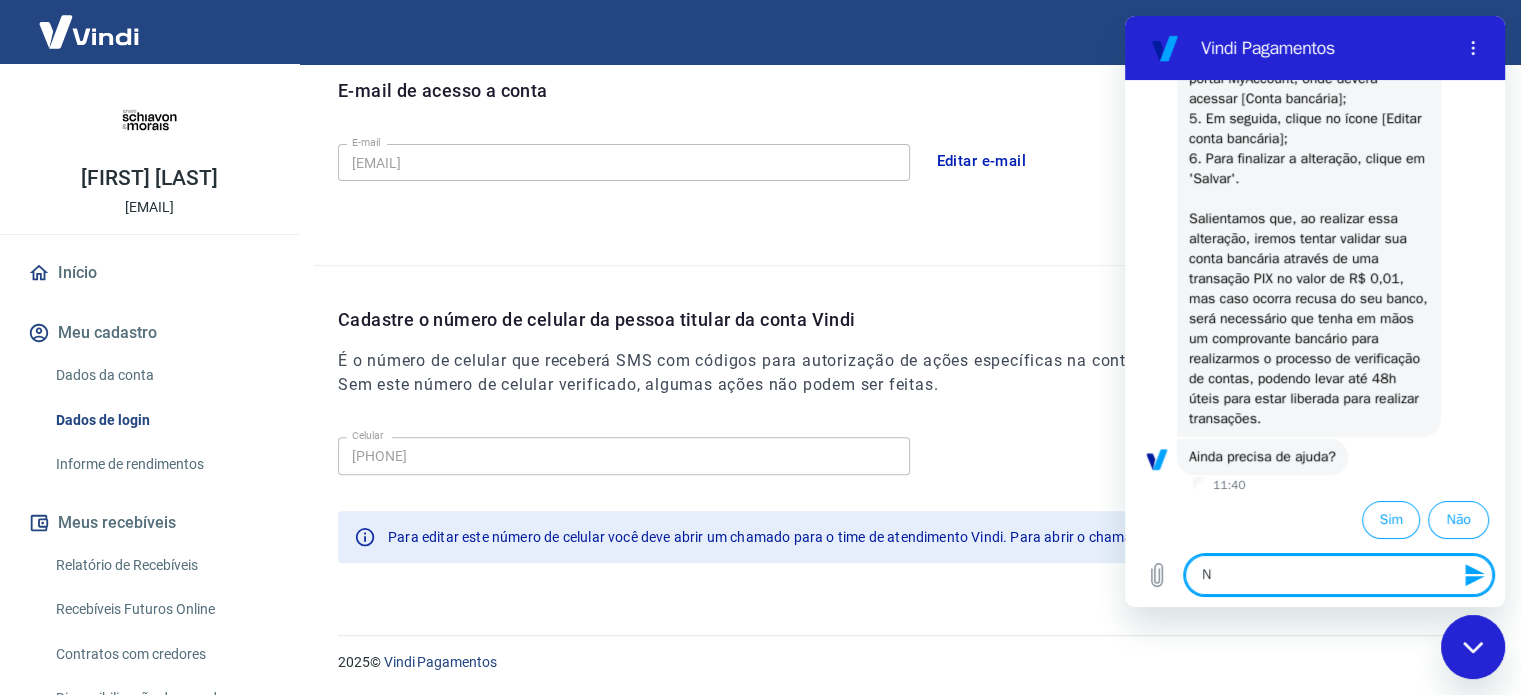 type 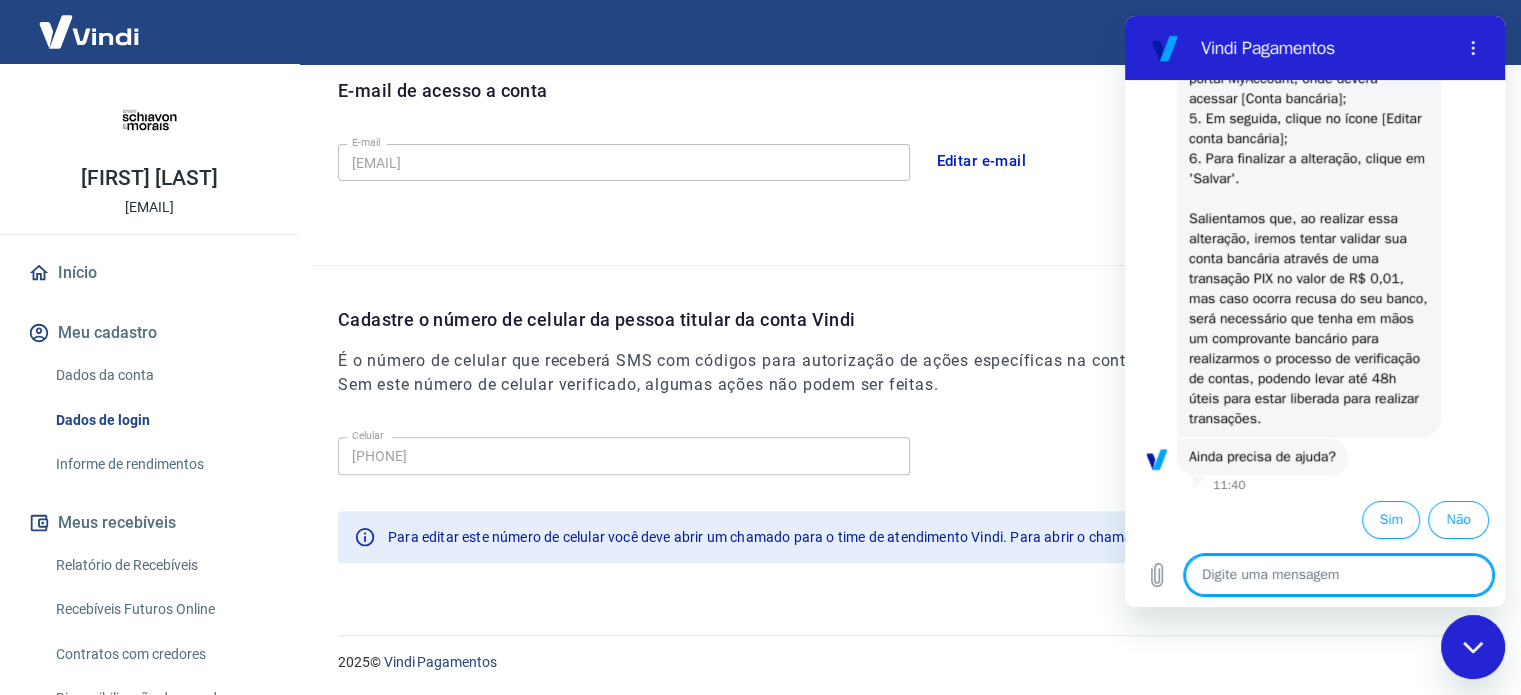type on "s" 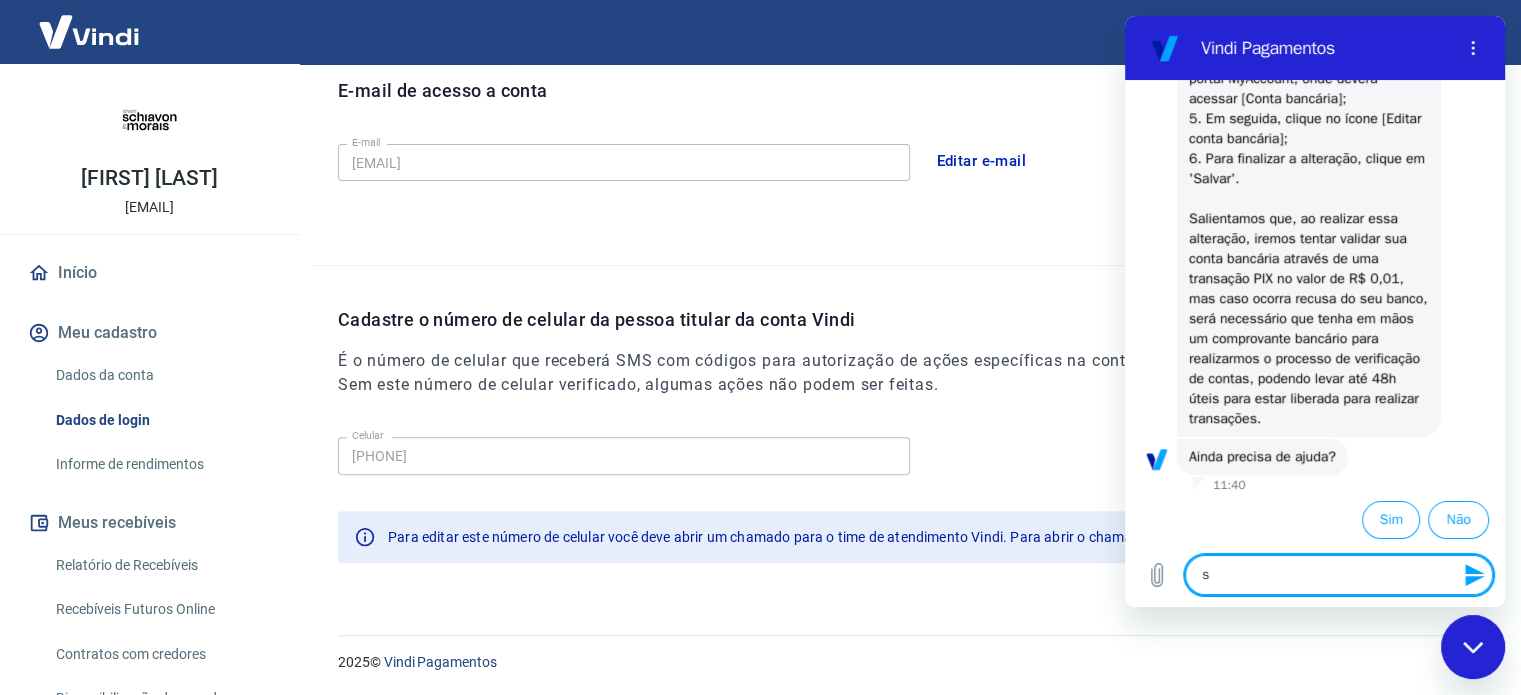 type on "sã" 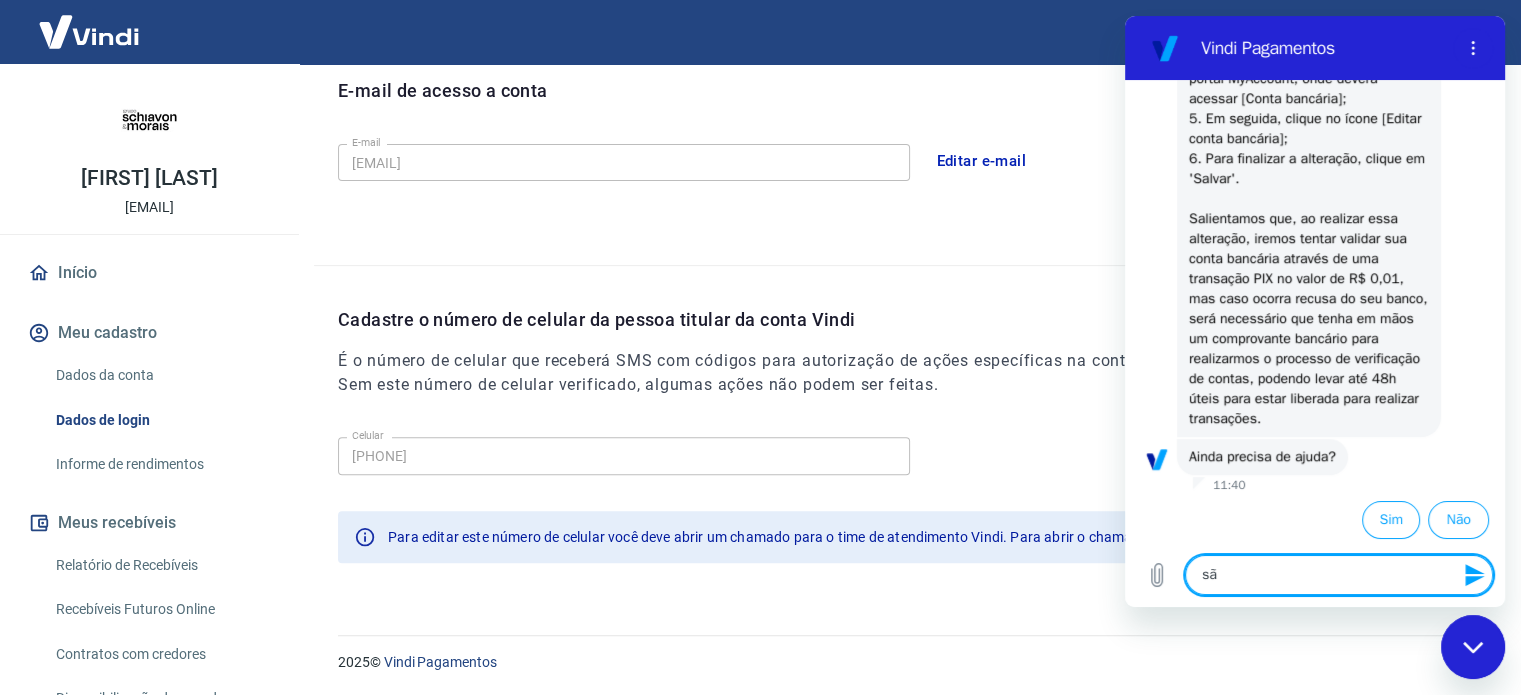 type on "são" 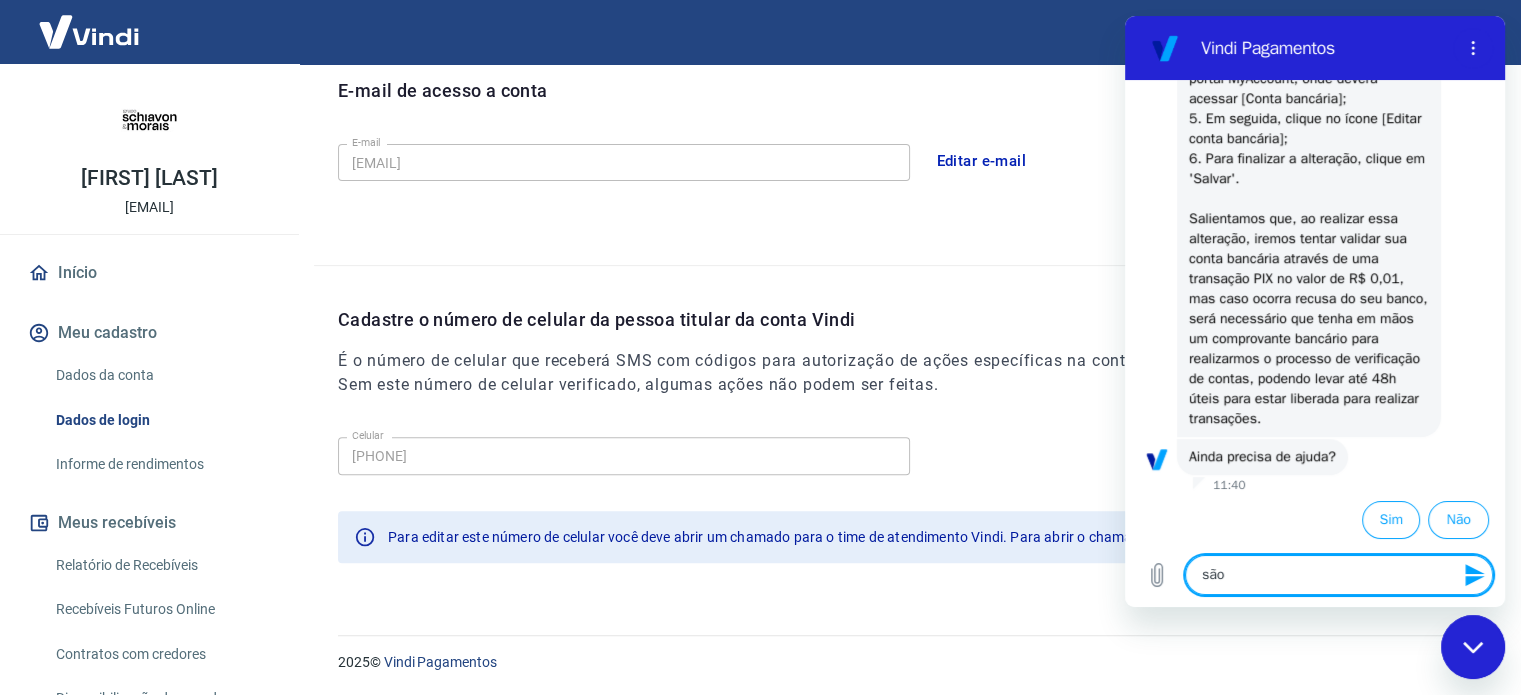 type on "são" 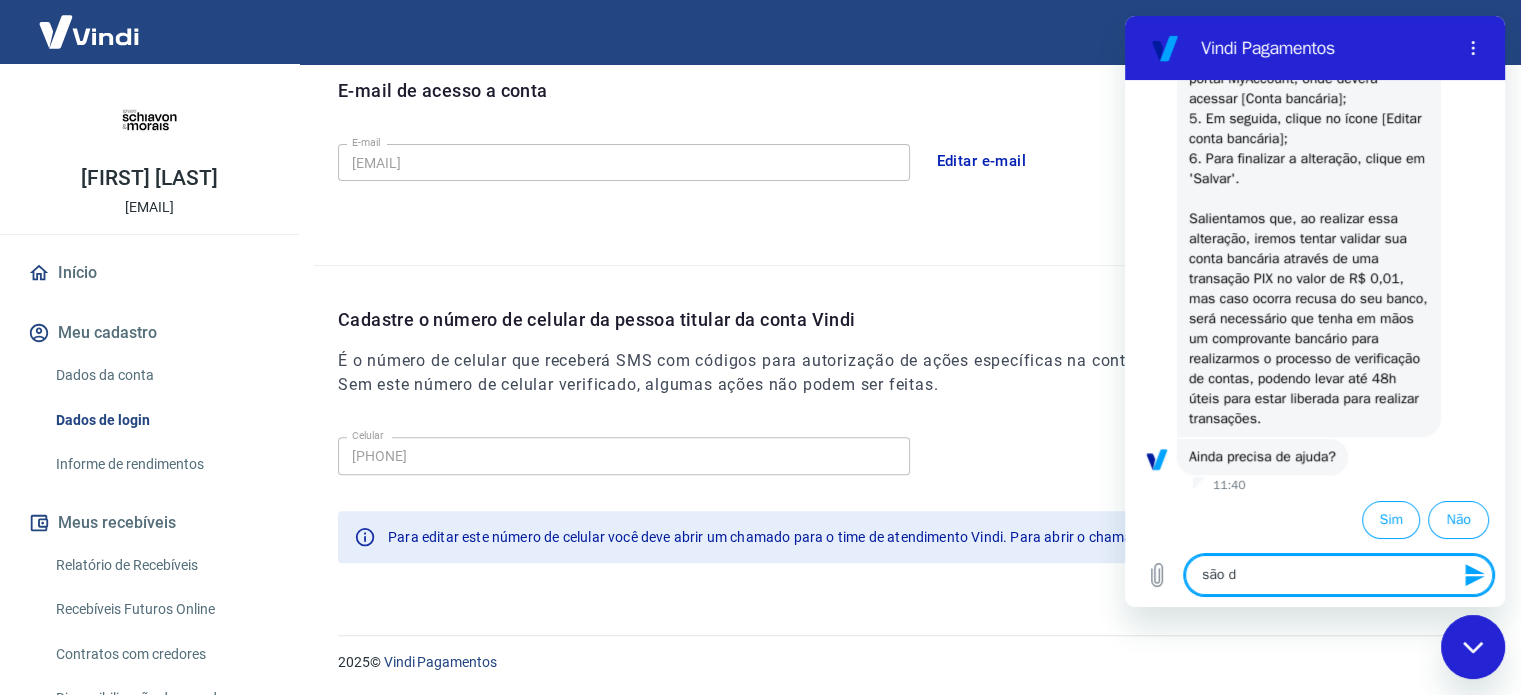 type on "são da" 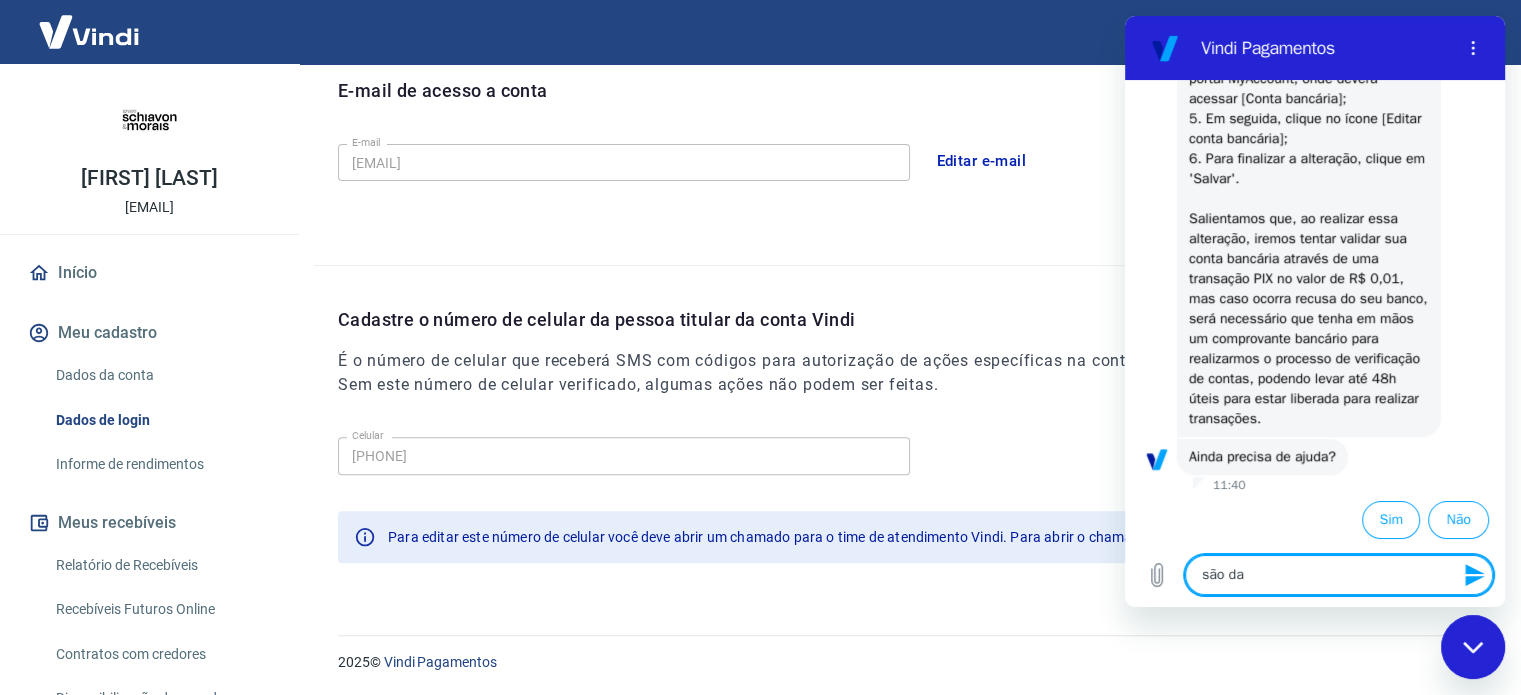 type on "são dad" 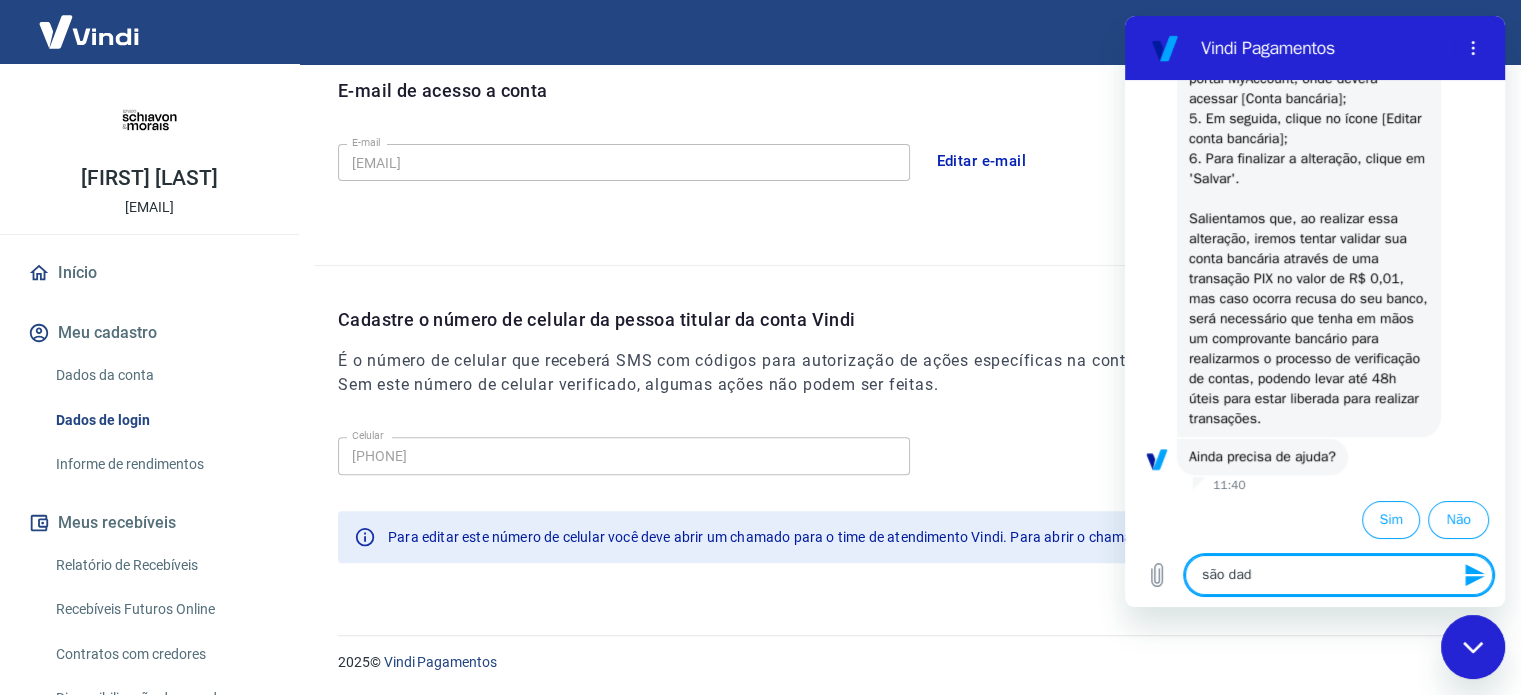 type on "são dado" 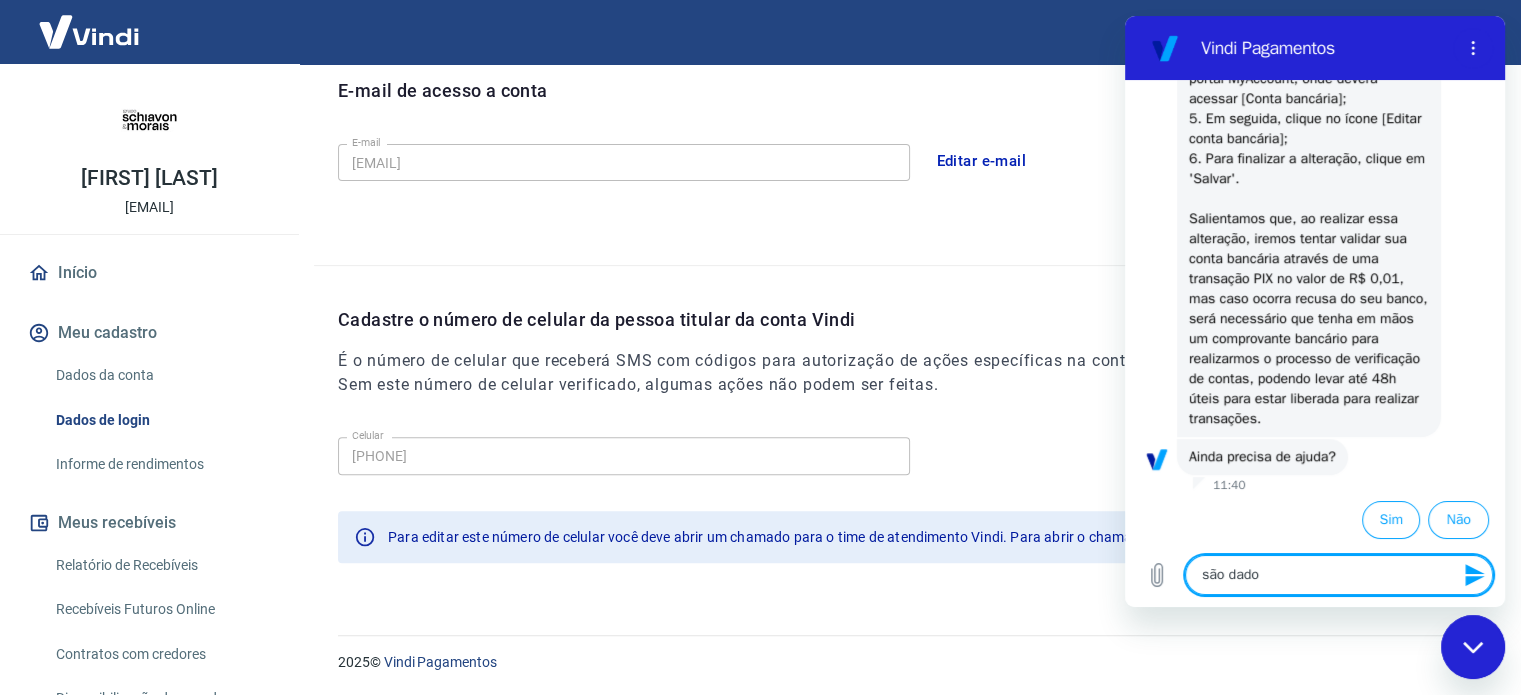 type on "são dados" 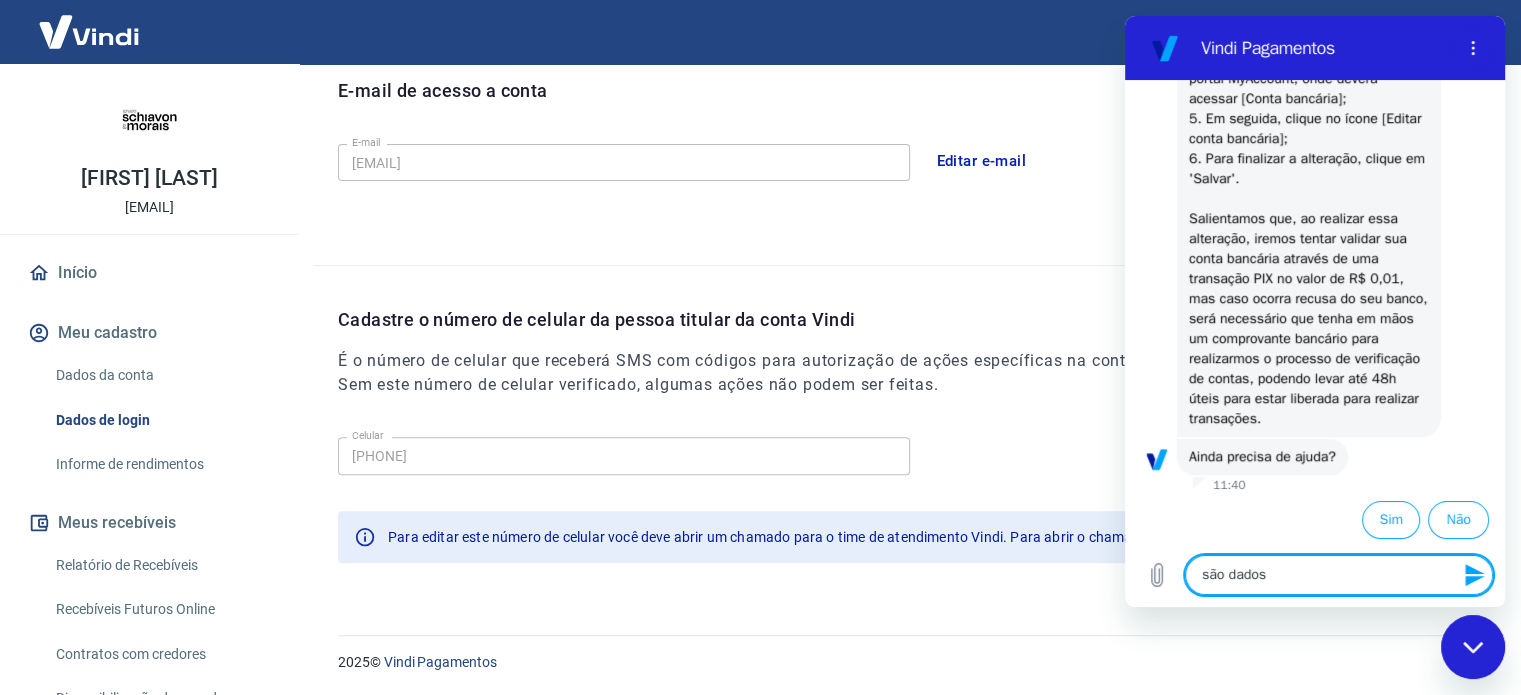 type on "são dados" 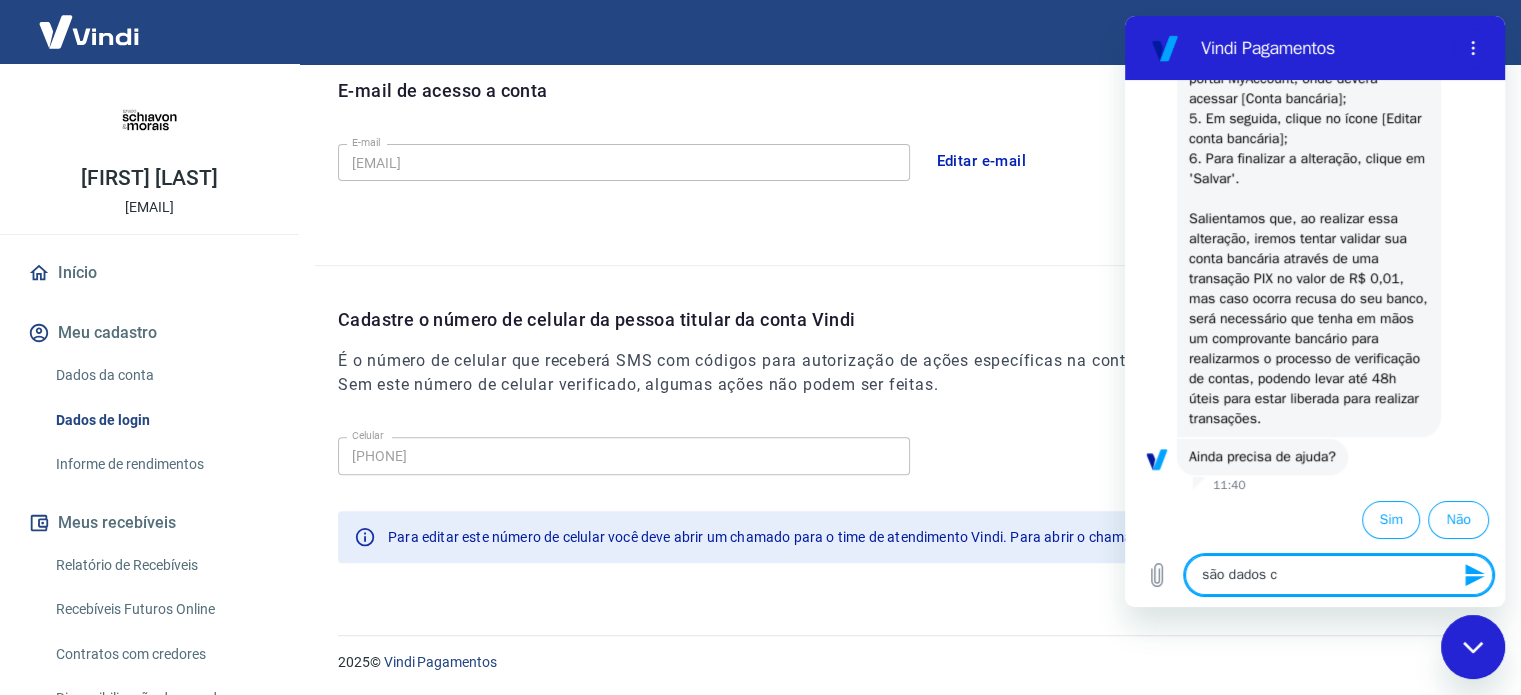 type on "são dados ca" 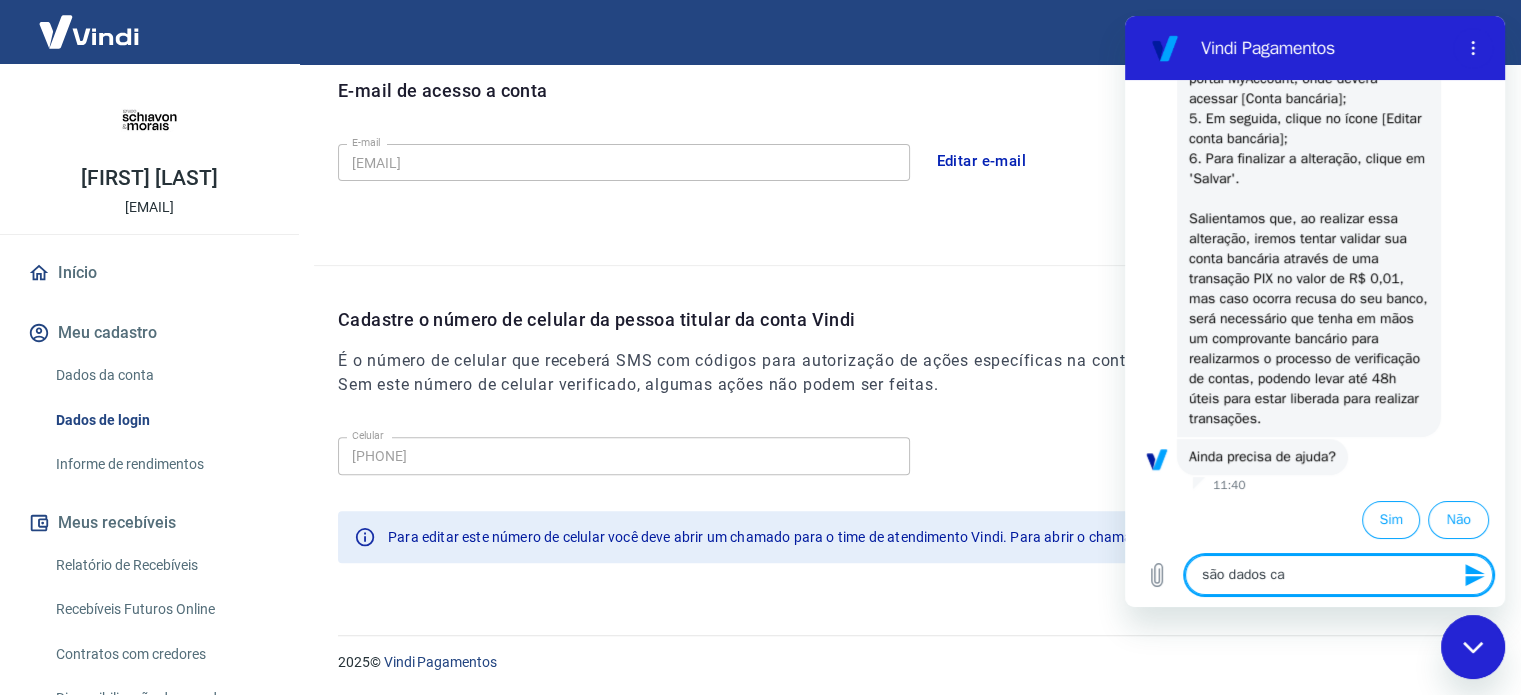 type on "são dados cad" 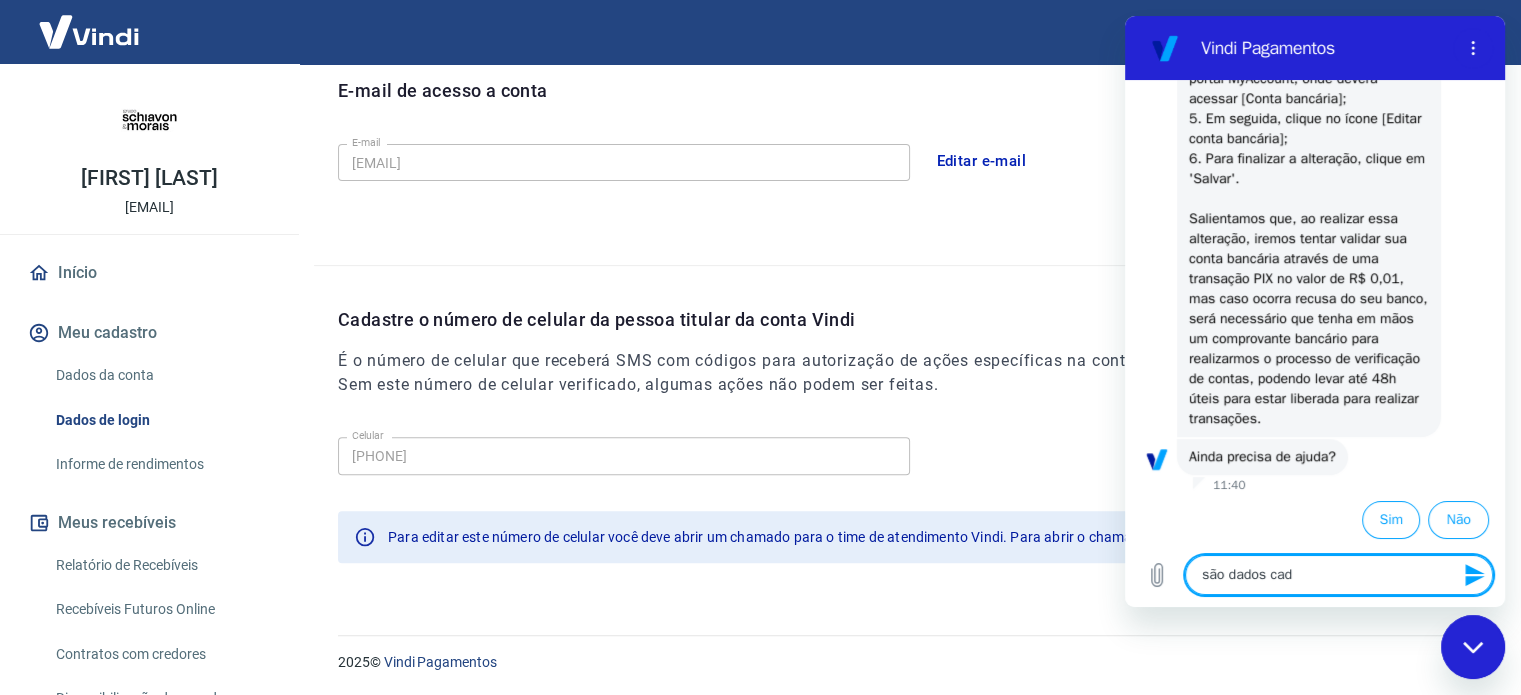 type on "são dados cada" 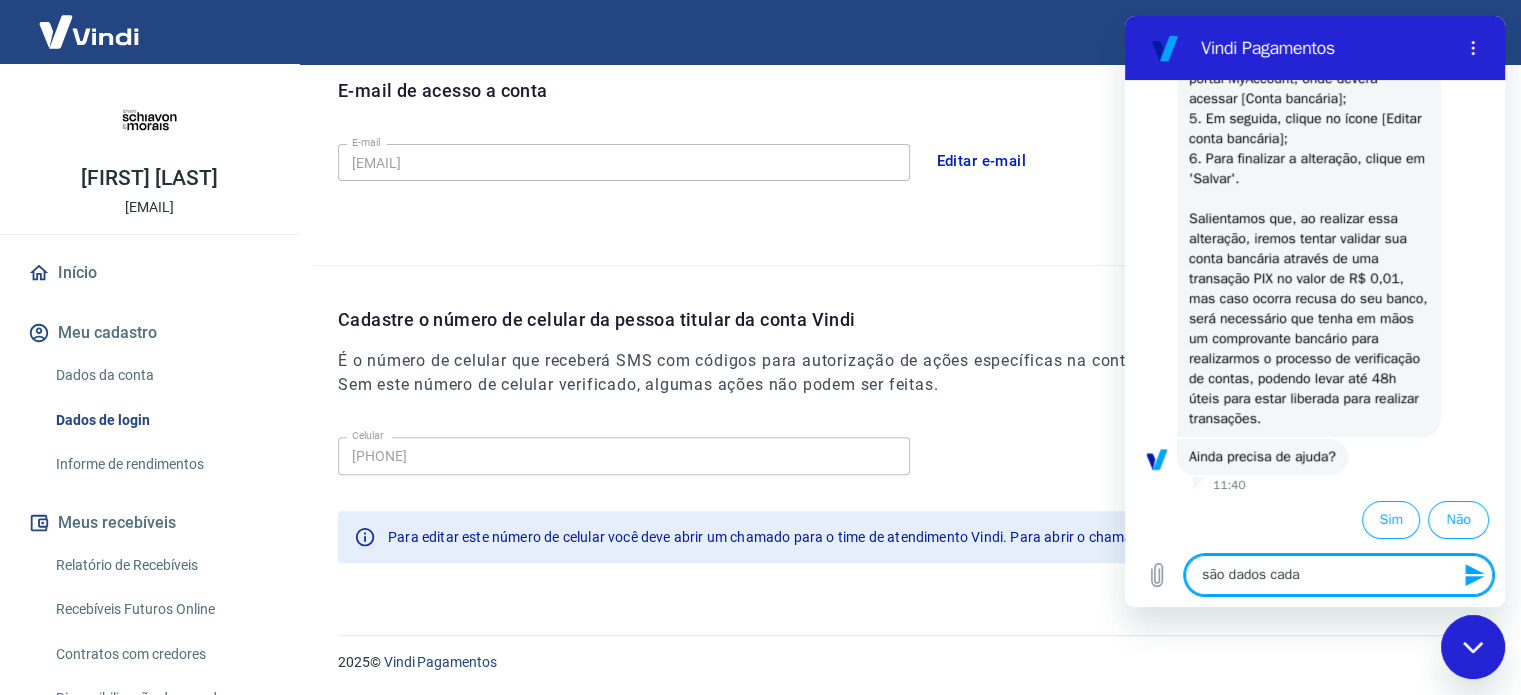 type on "são dados cadas" 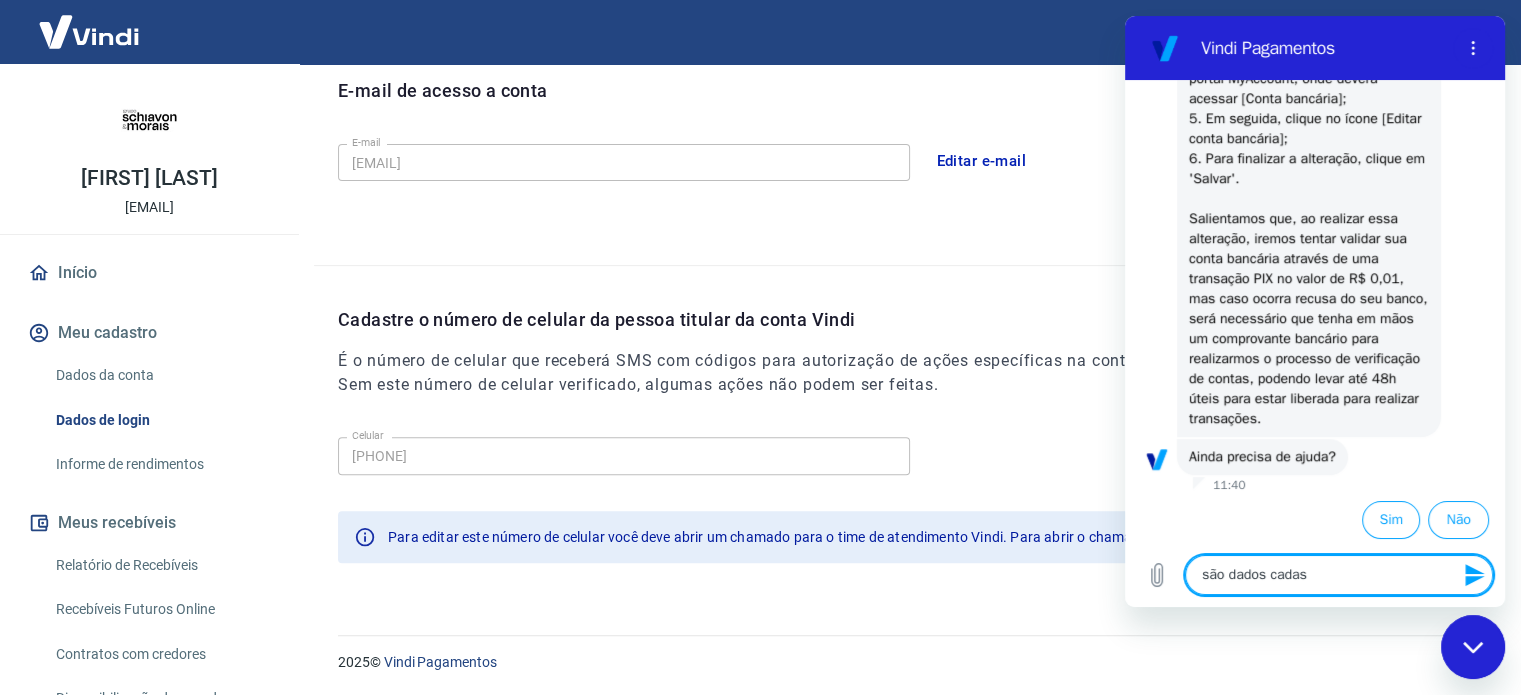 type on "são dados cadast" 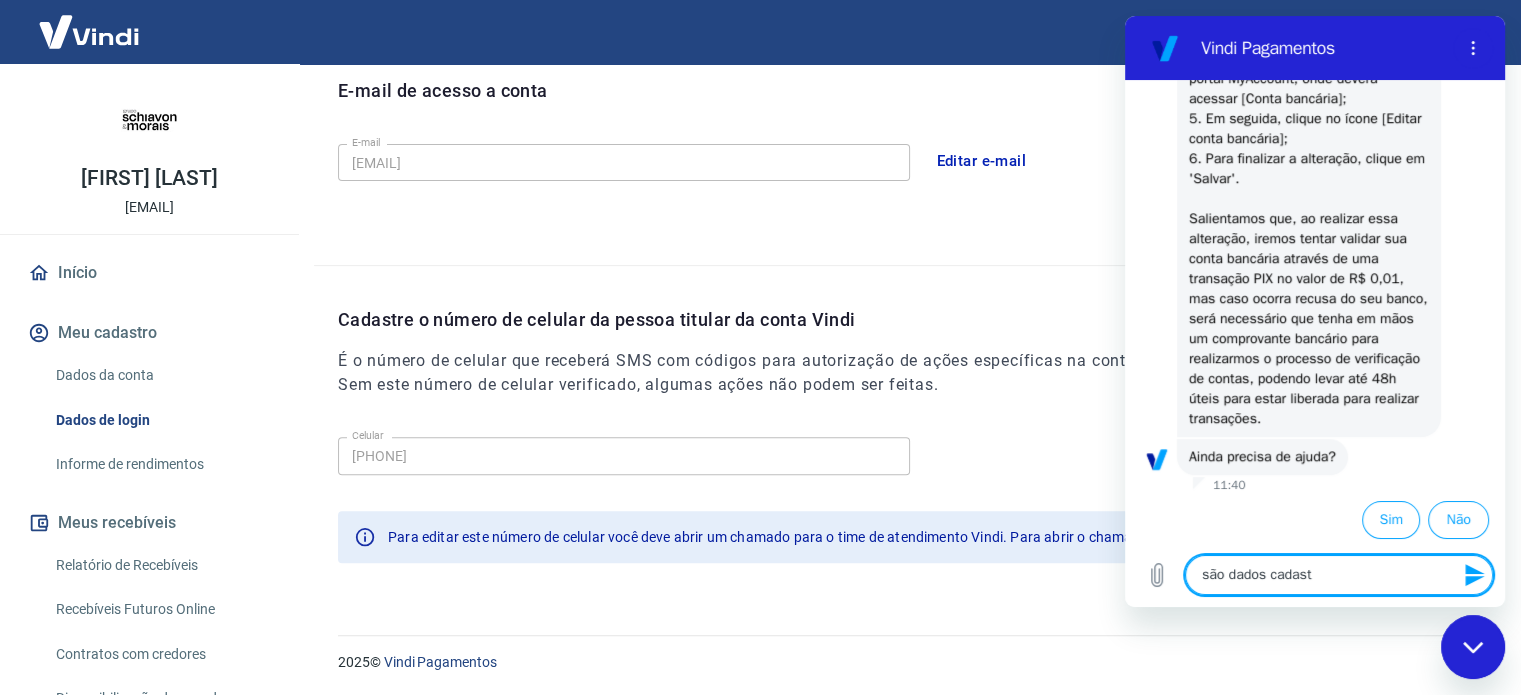 type on "são dados cadastr" 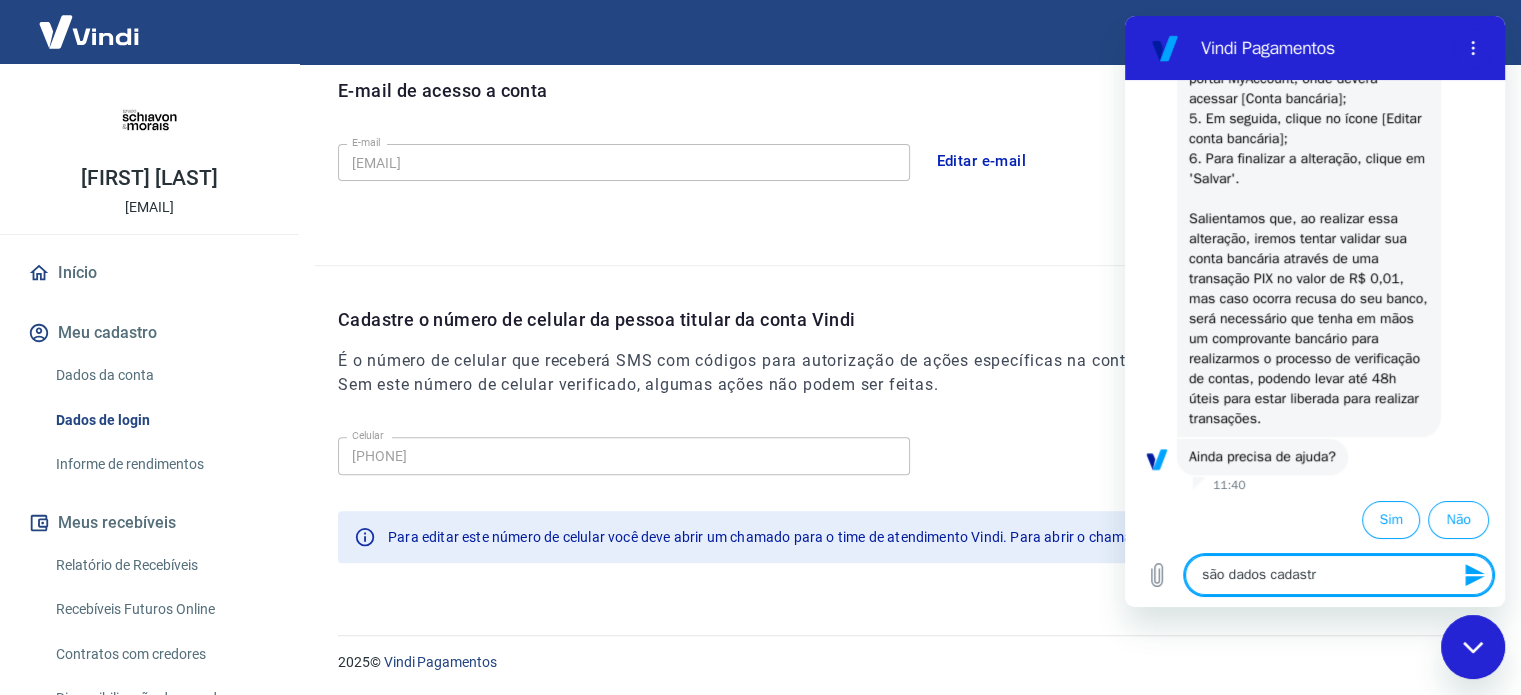 type on "são dados cadastra" 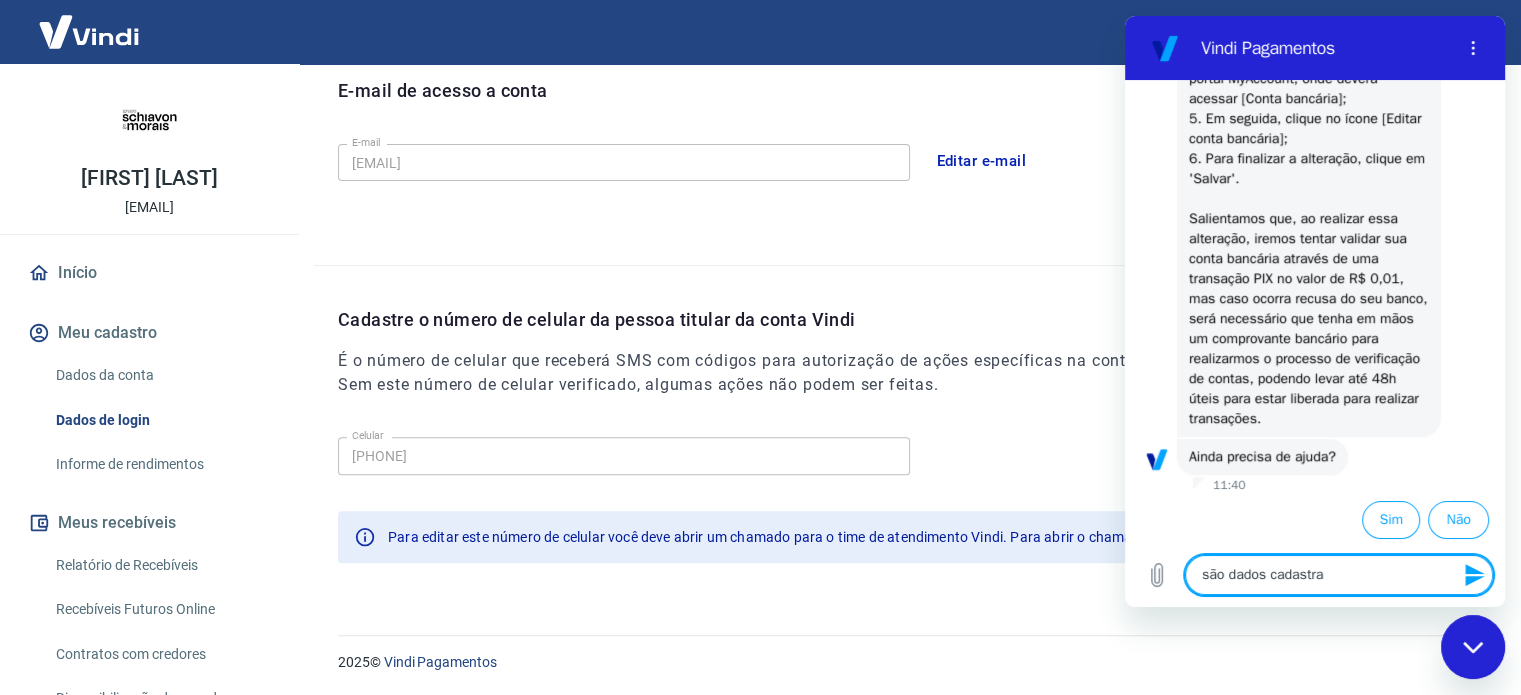 type on "são dados cadastrai" 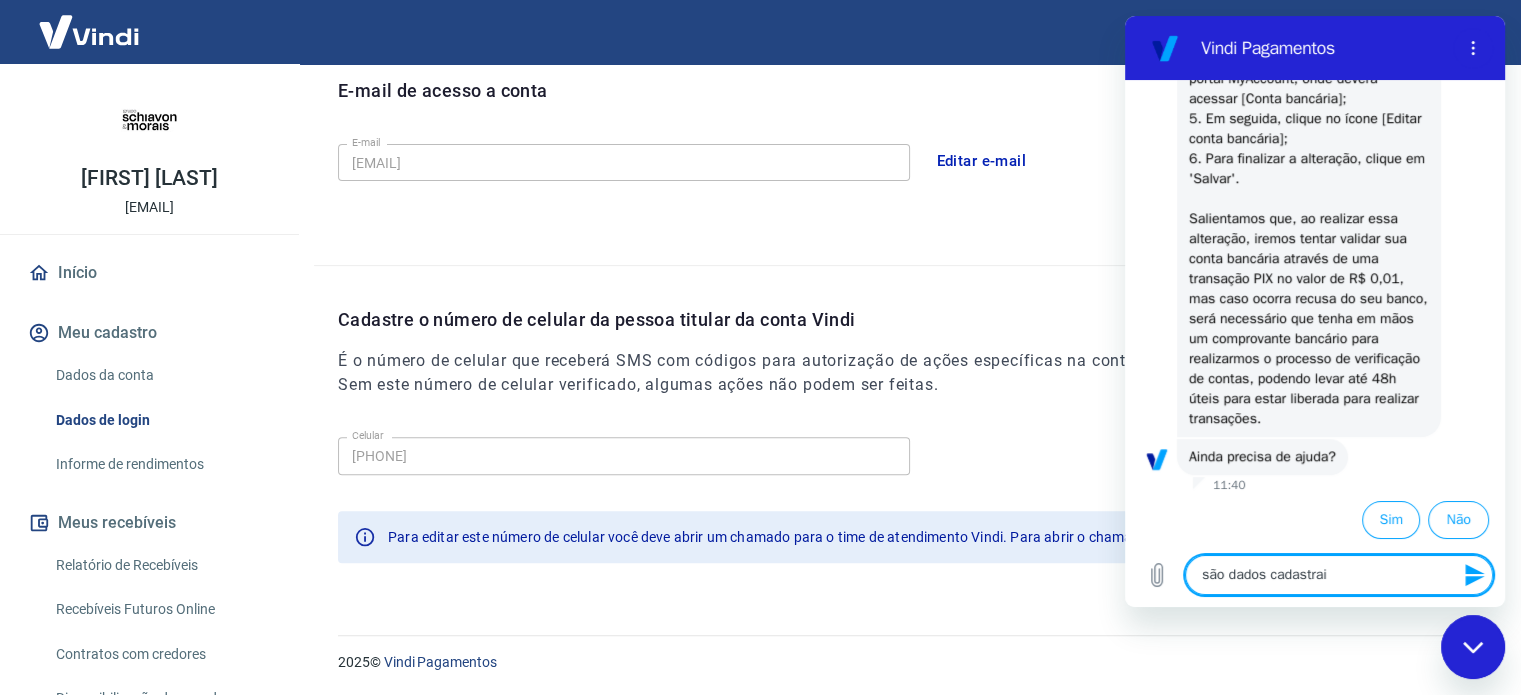 type on "são dados cadastrais" 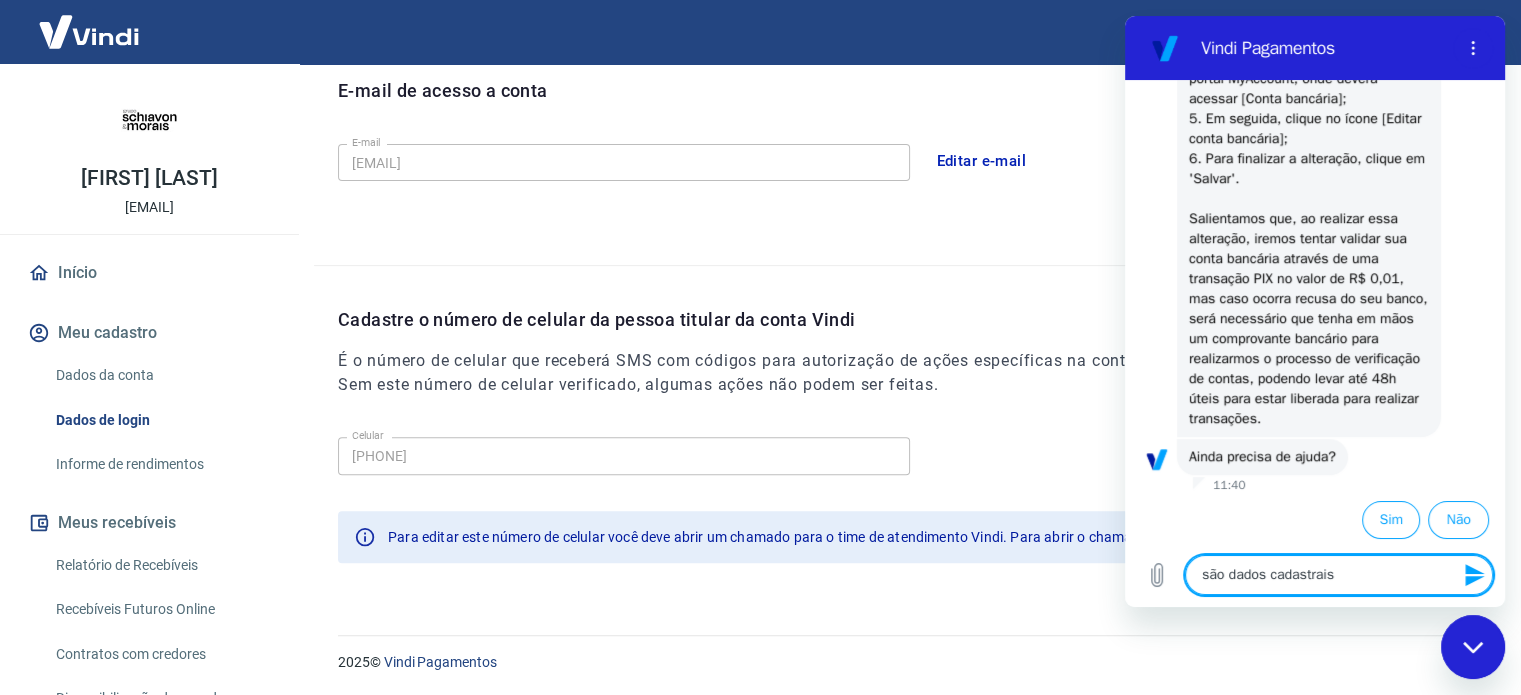 type on "são dados cadastrais" 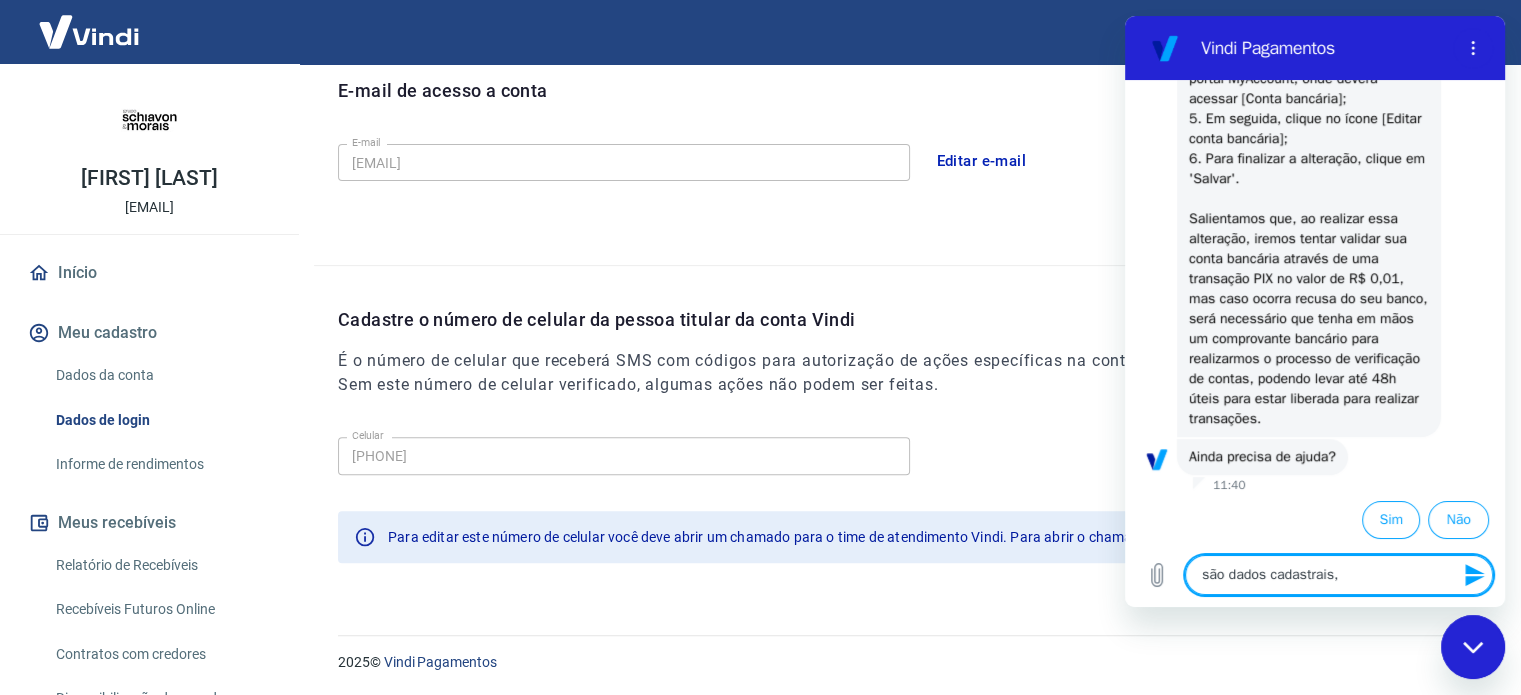 type on "são dados cadastrais," 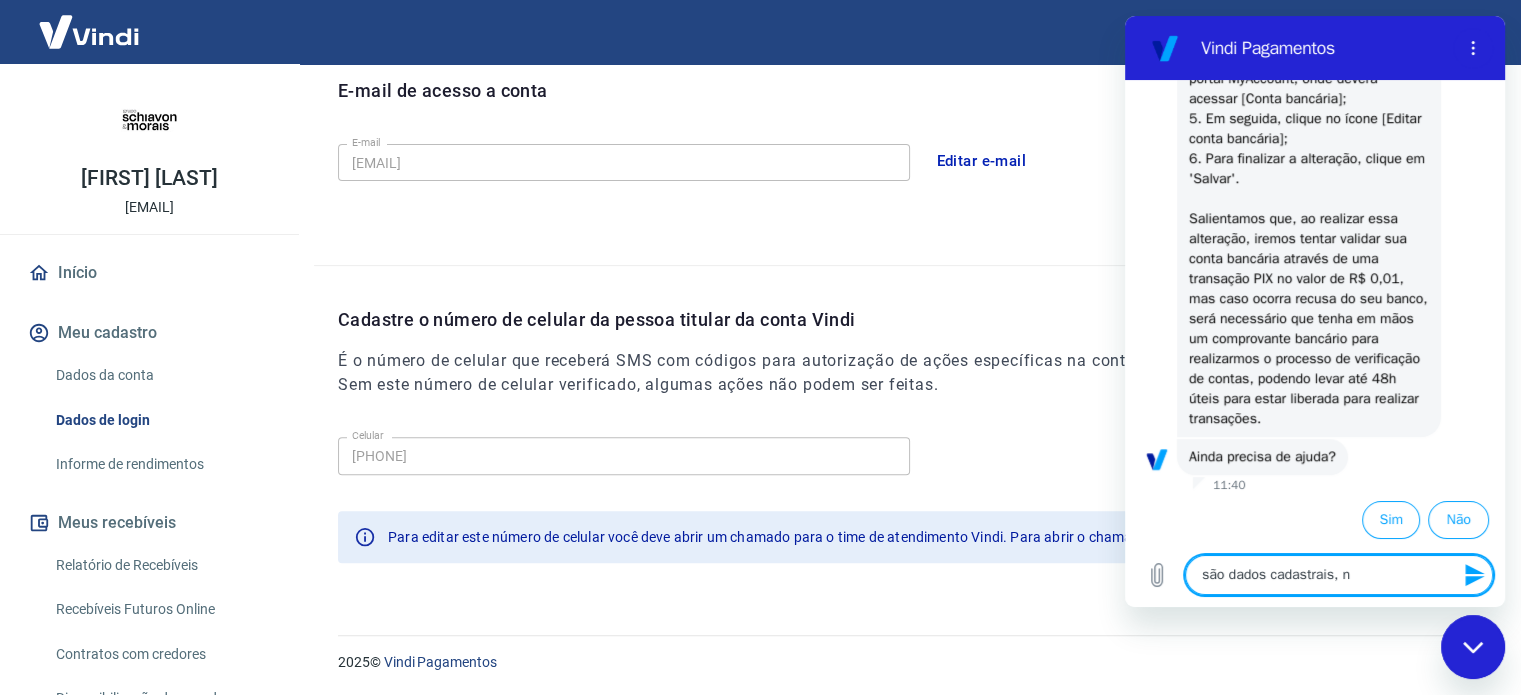 type on "são dados cadastrais, nã" 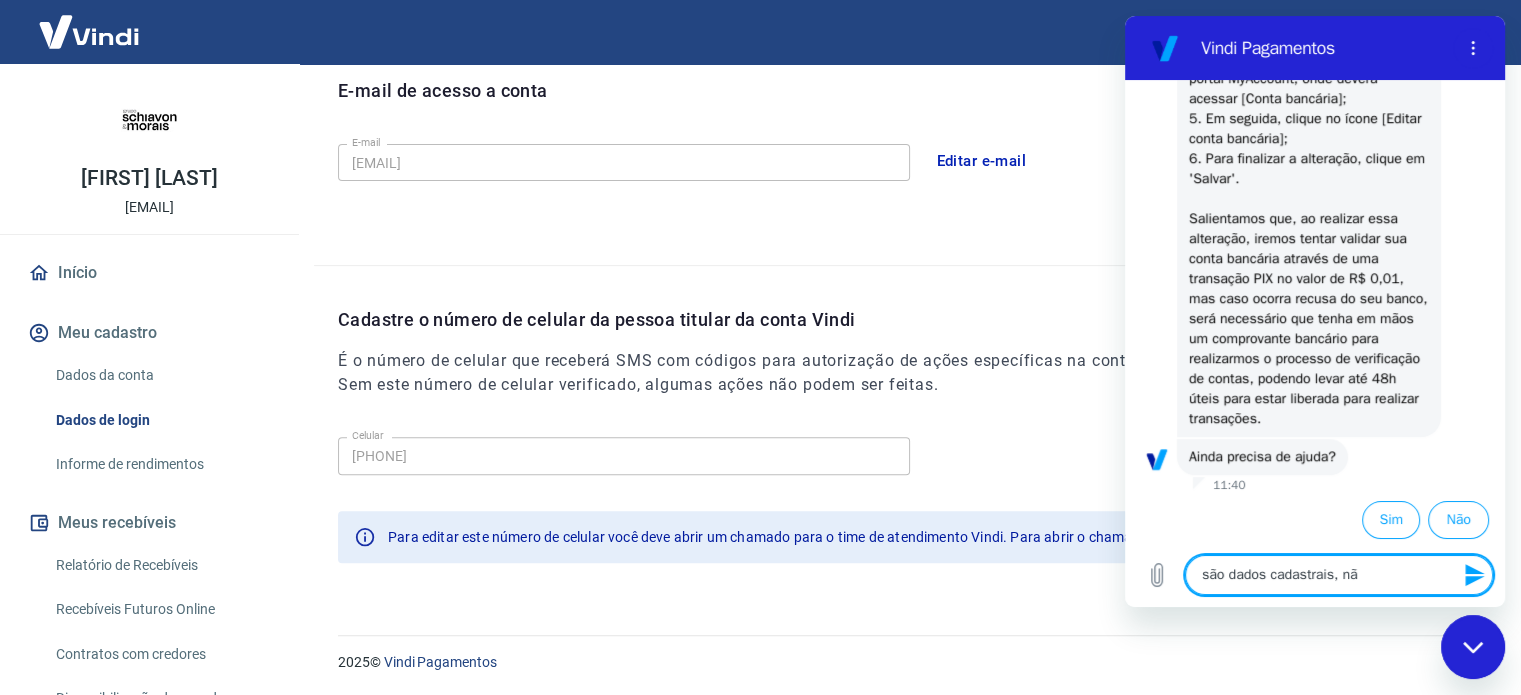 type on "são dados cadastrais, não" 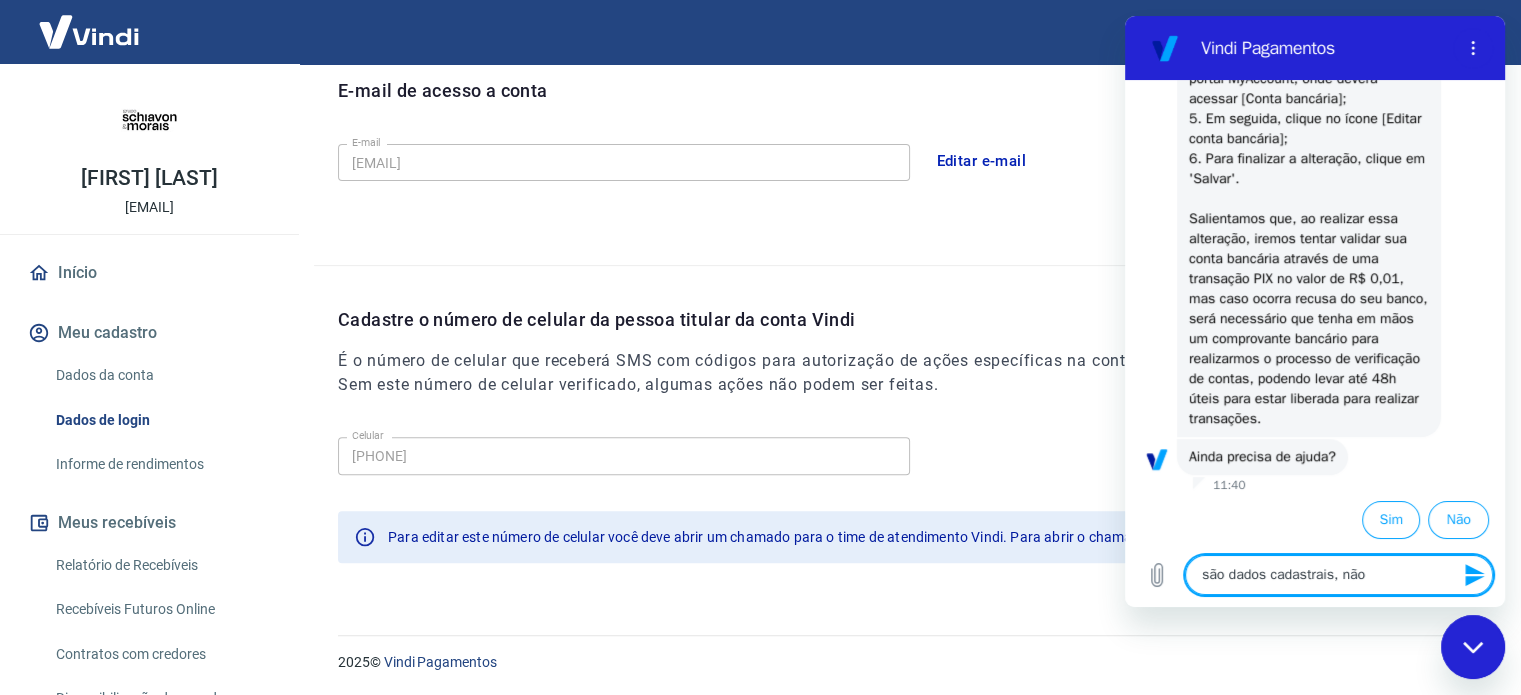 type on "são dados cadastrais, não" 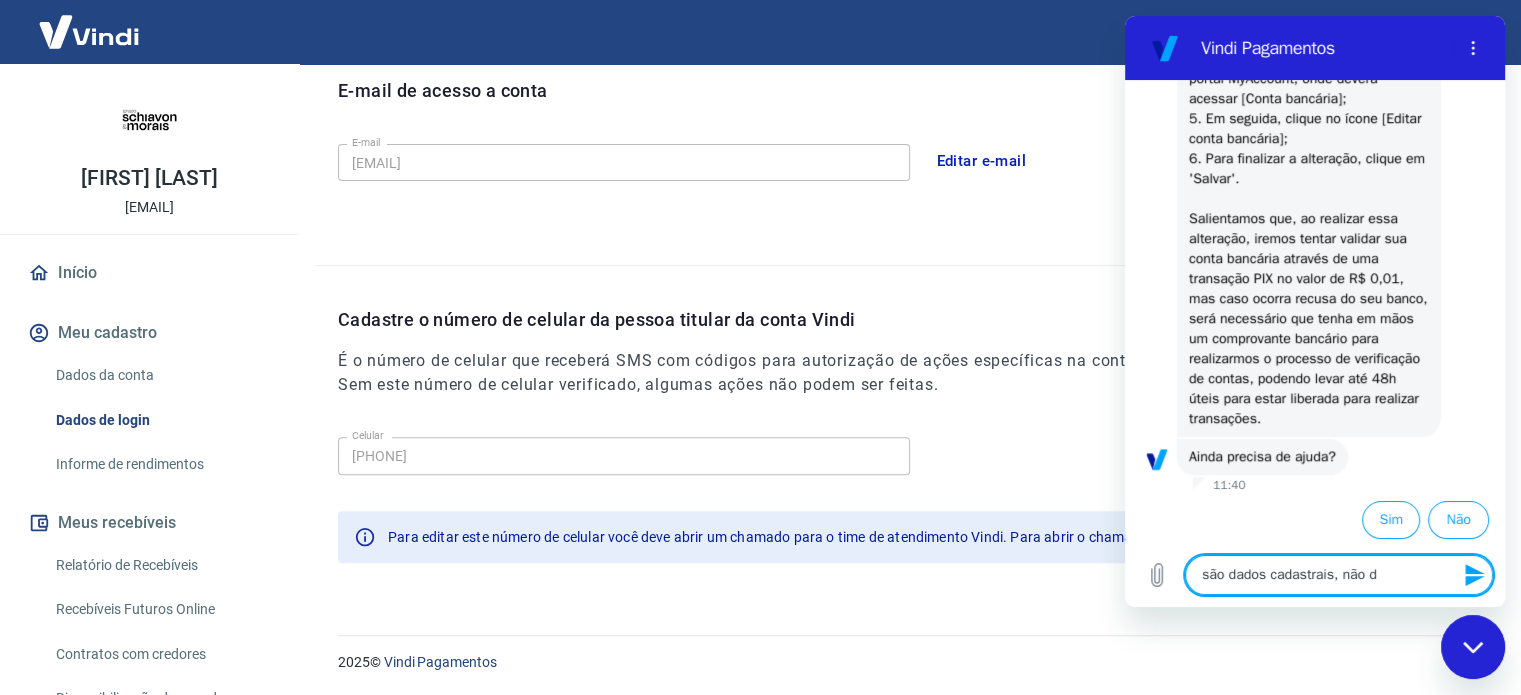 type on "são dados cadastrais, não da" 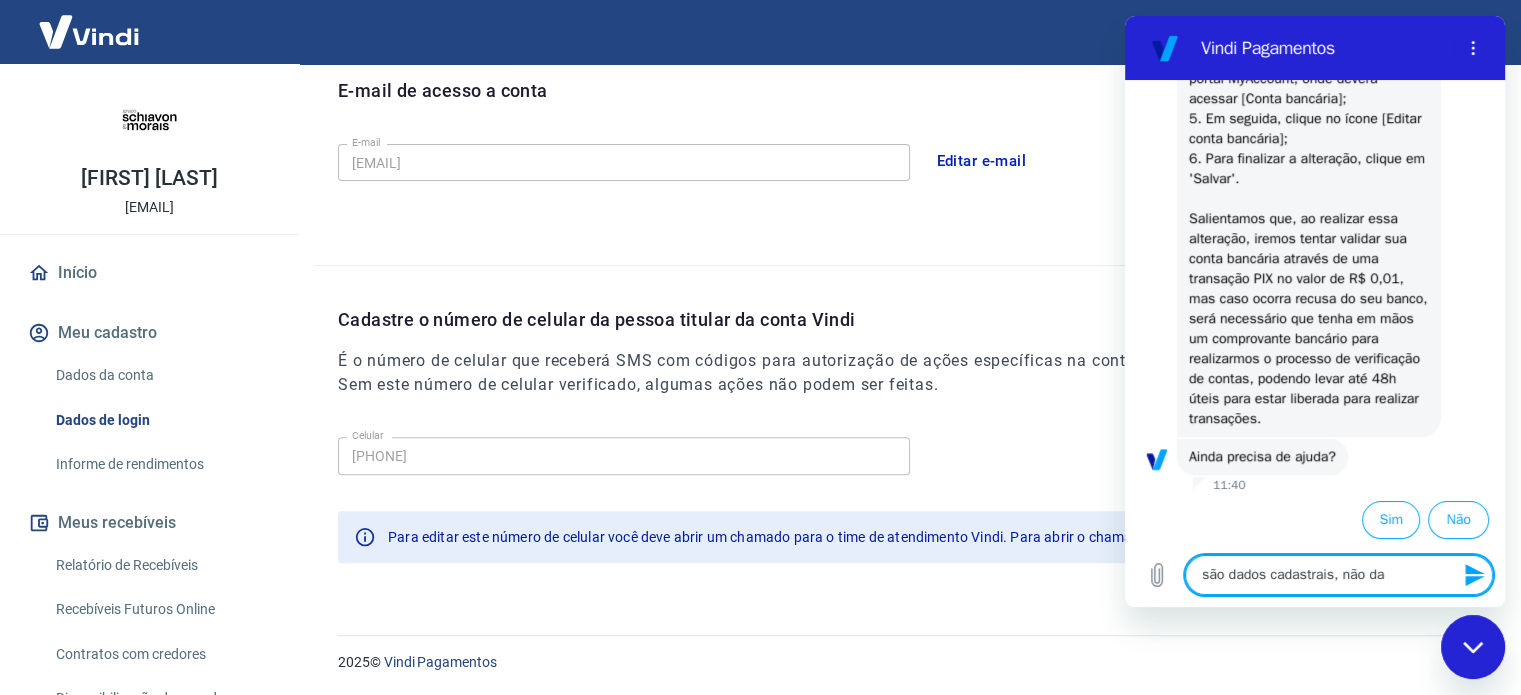 type on "são dados cadastrais, não dad" 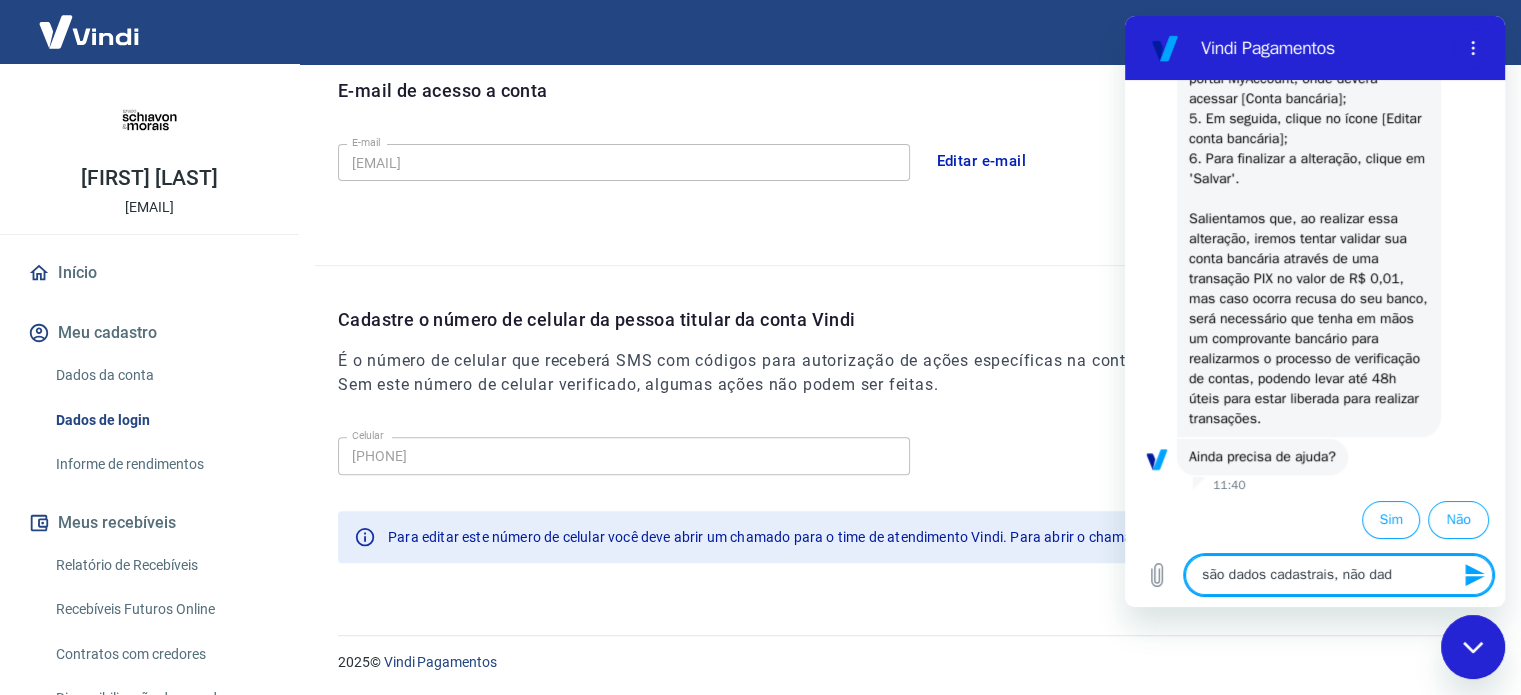 type on "são dados cadastrais, não dado" 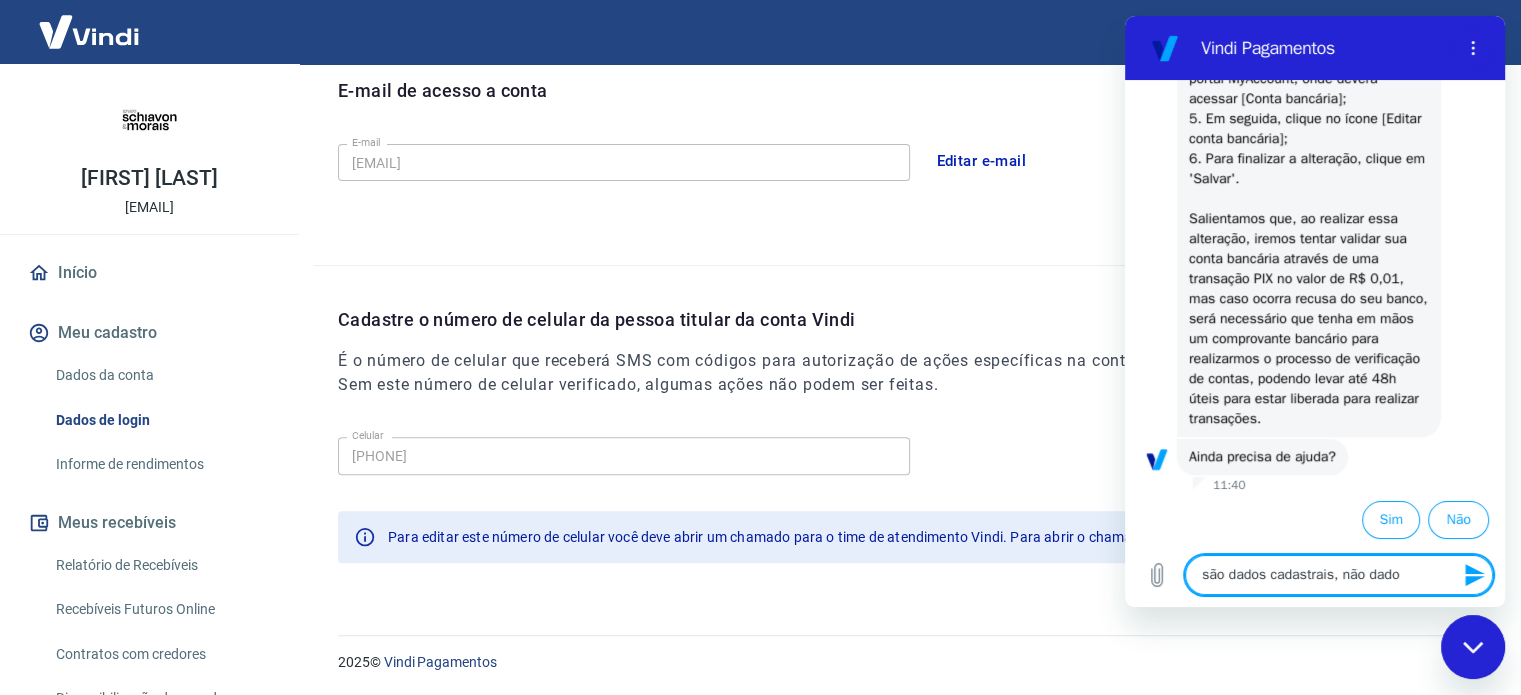 type on "são dados cadastrais, não dados" 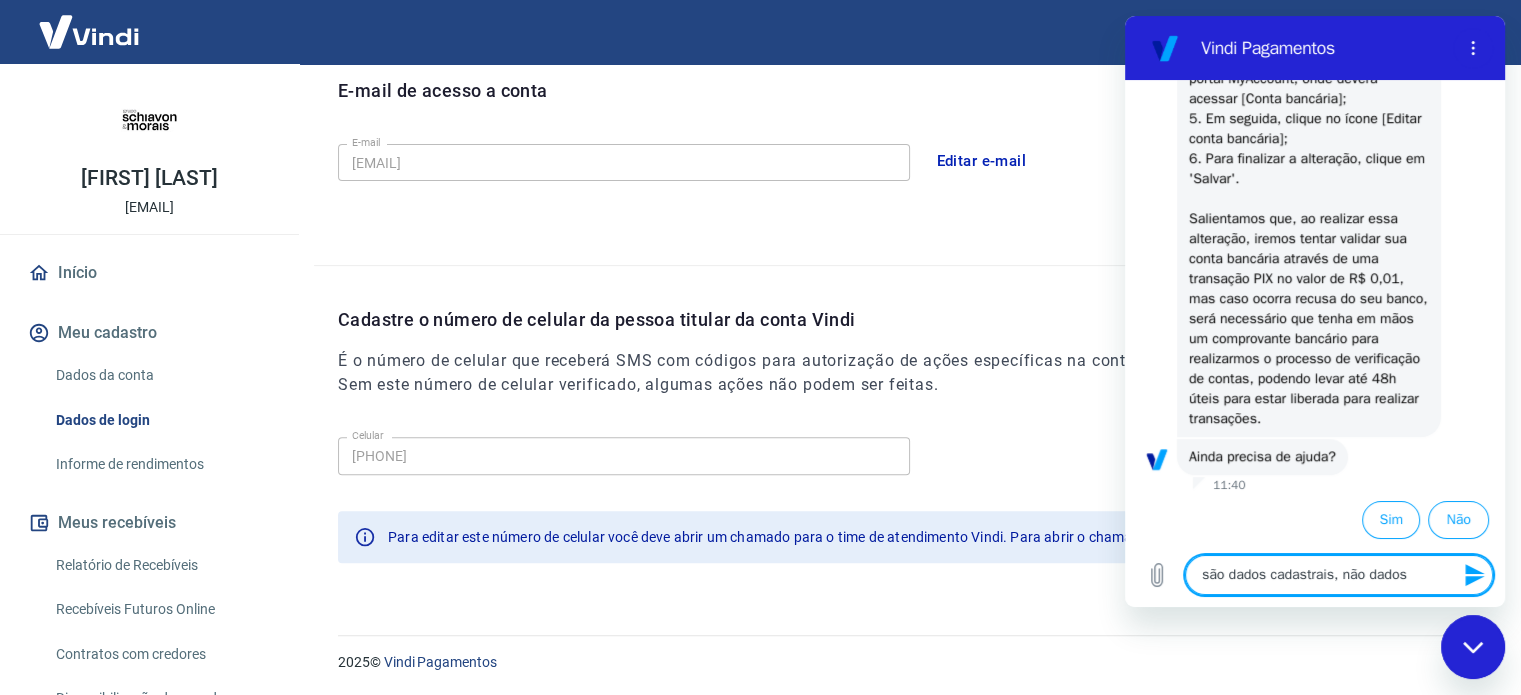 type on "são dados cadastrais, não dados" 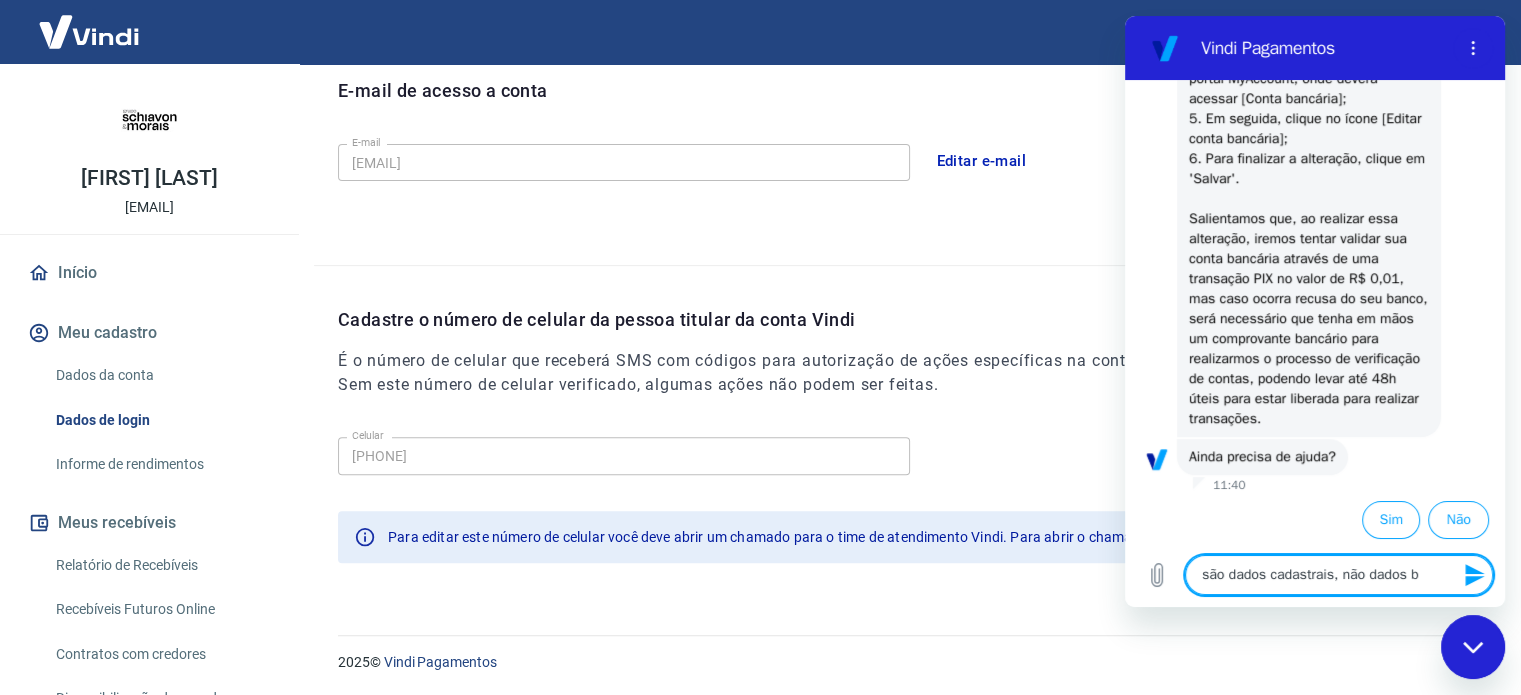 type on "são dados cadastrais, não dados ba" 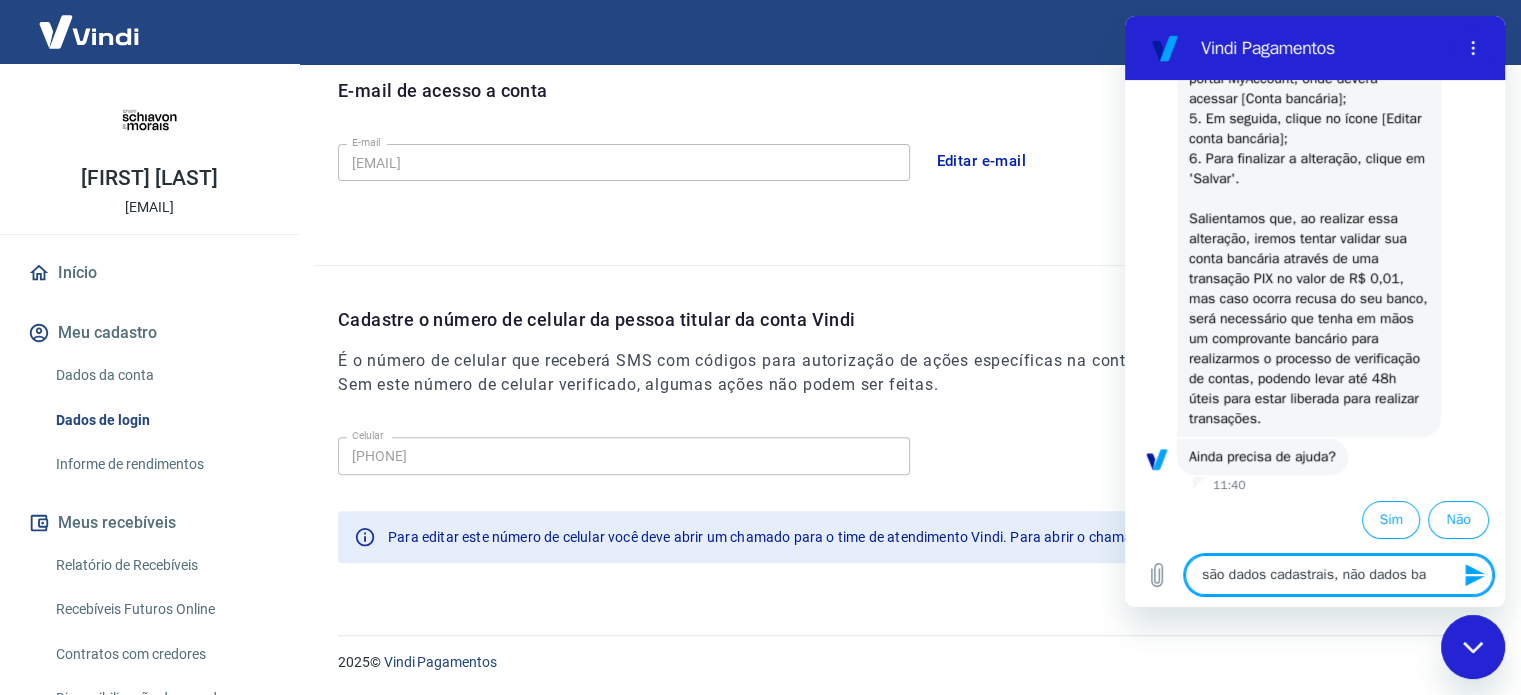type on "são dados cadastrais, não dados ban" 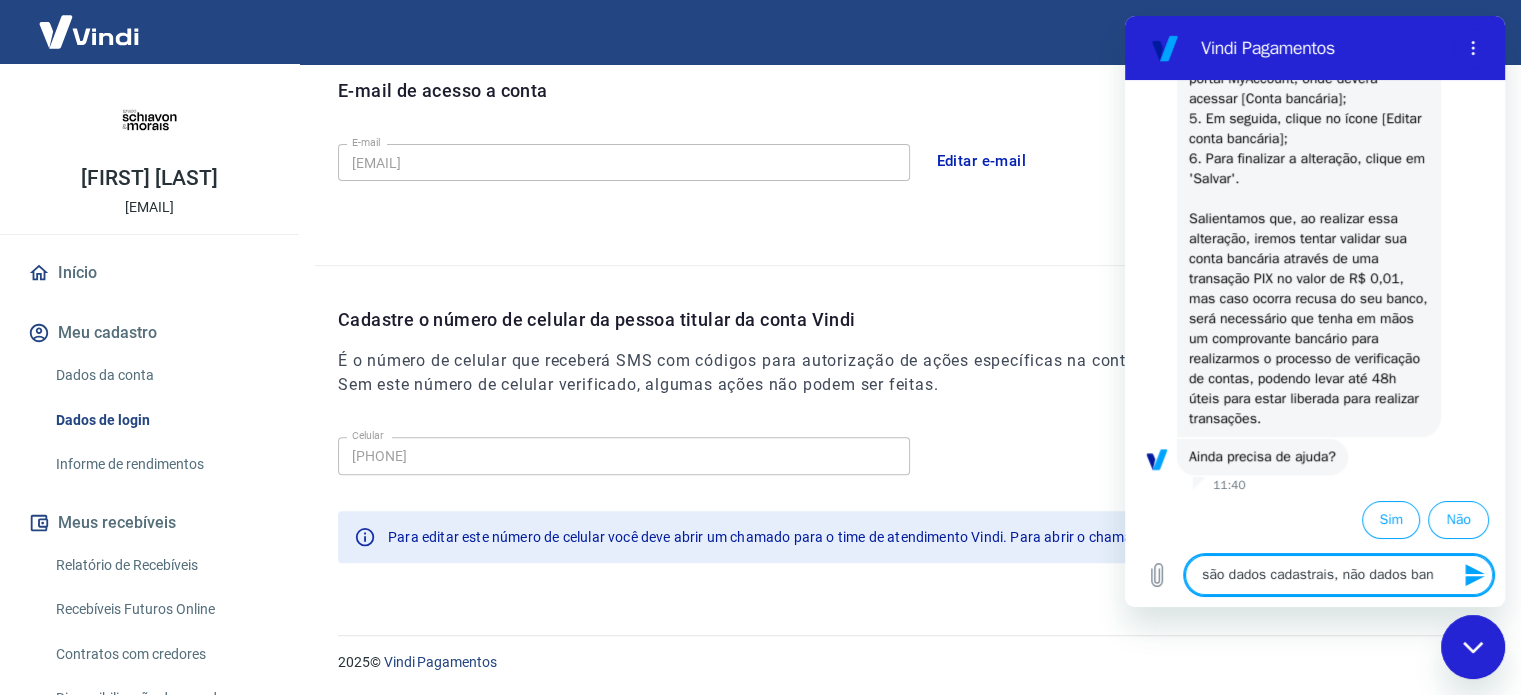 type on "x" 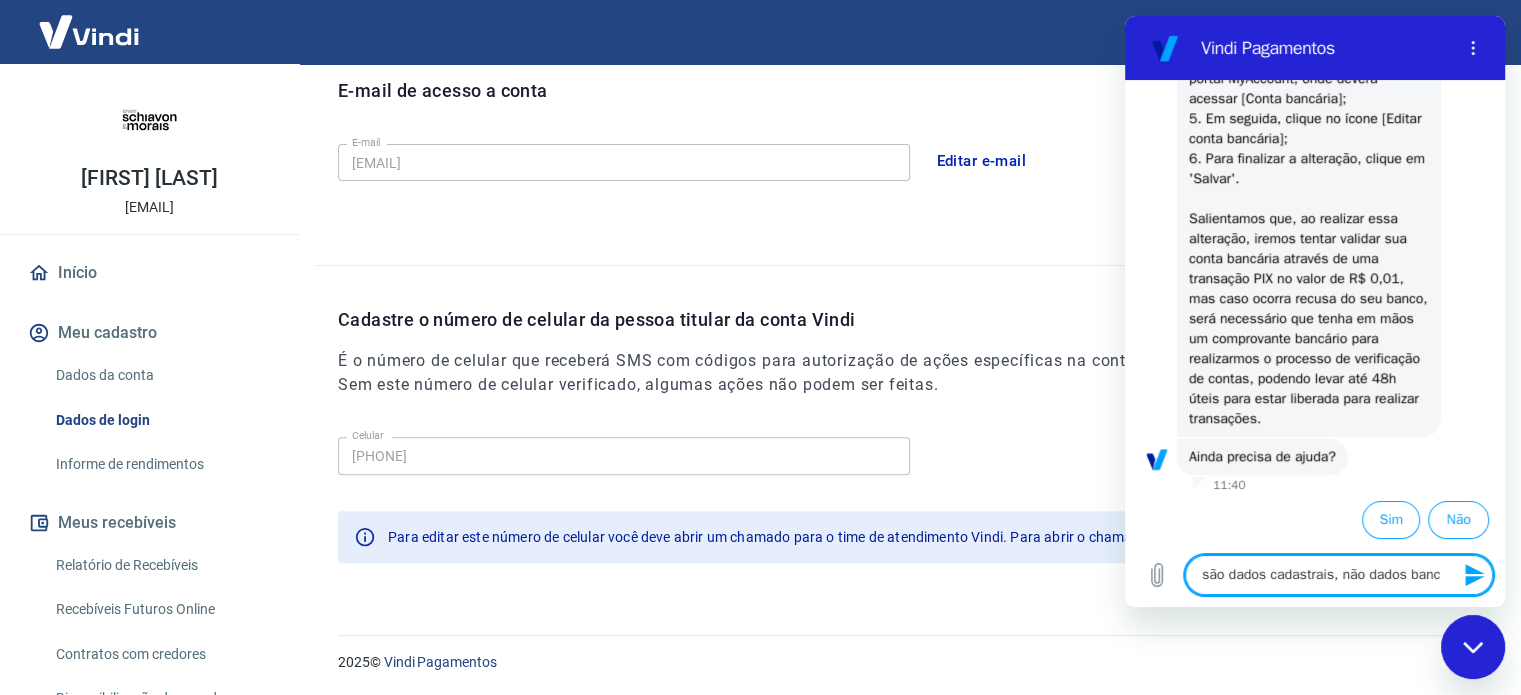 type on "são dados cadastrais, não dados bancá" 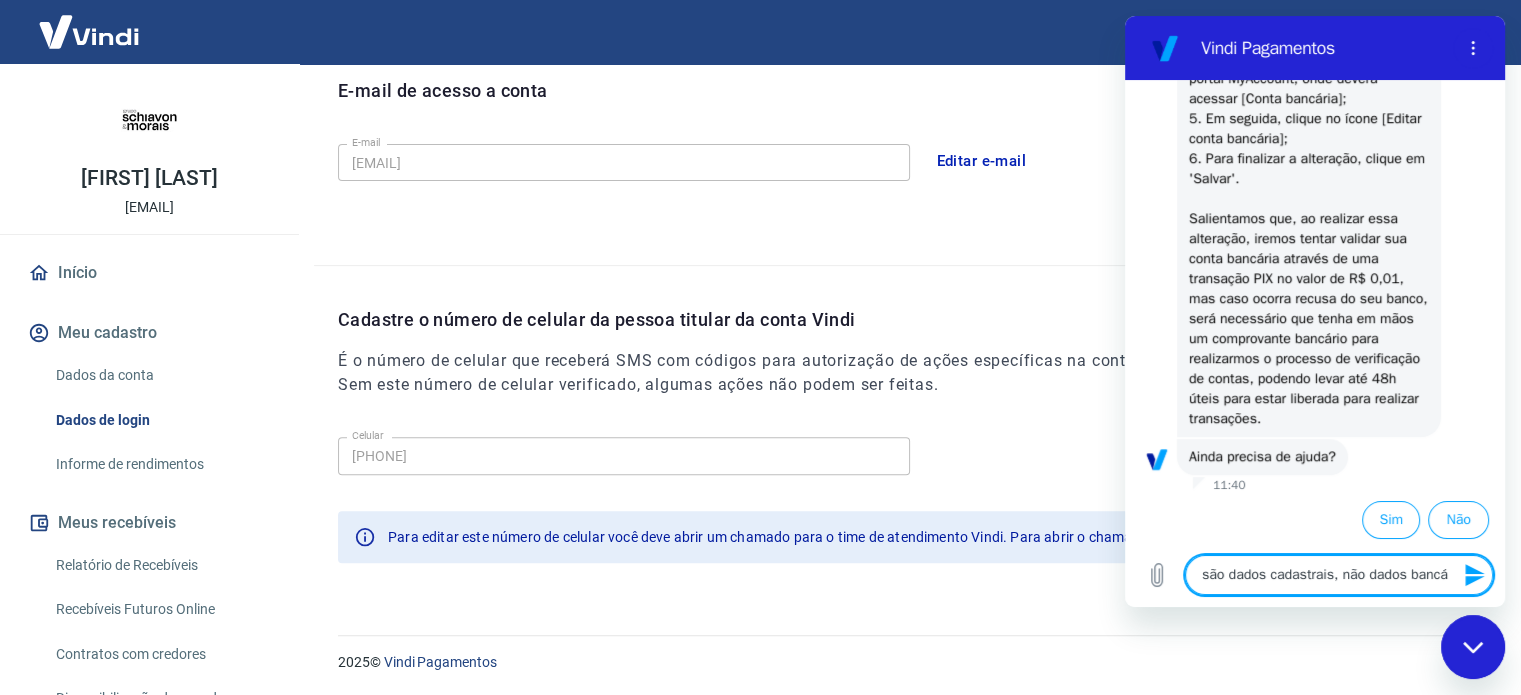type on "são dados cadastrais, não dados bancár" 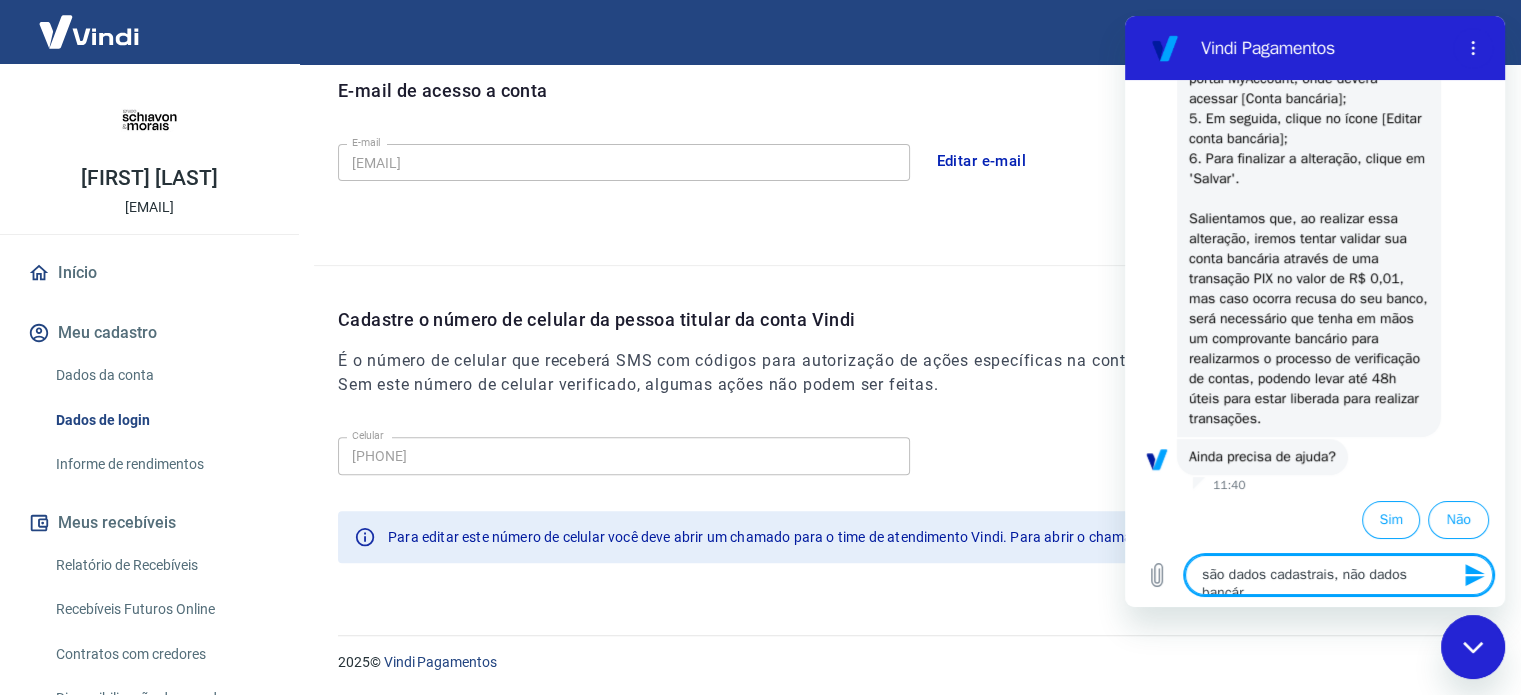 type on "são dados cadastrais, não dados bancári" 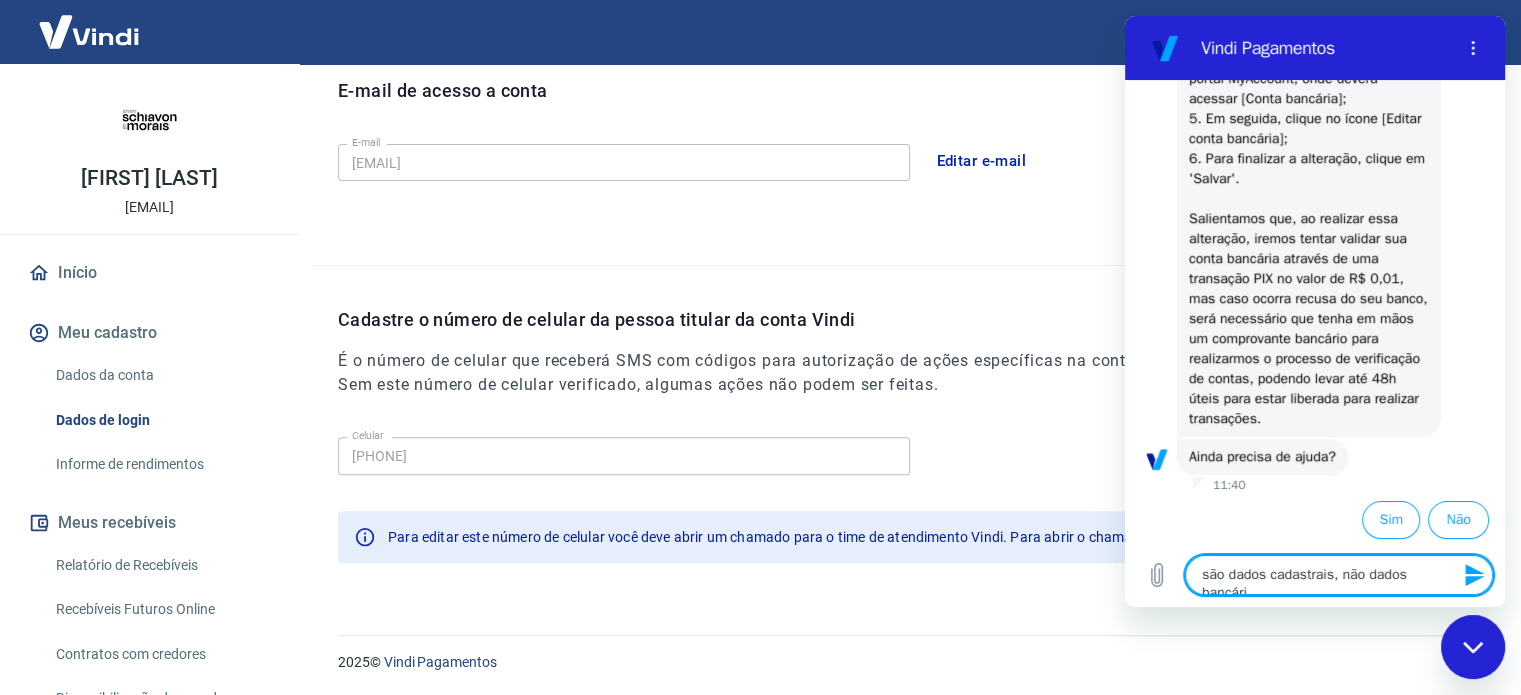type on "são dados cadastrais, não dados bancário" 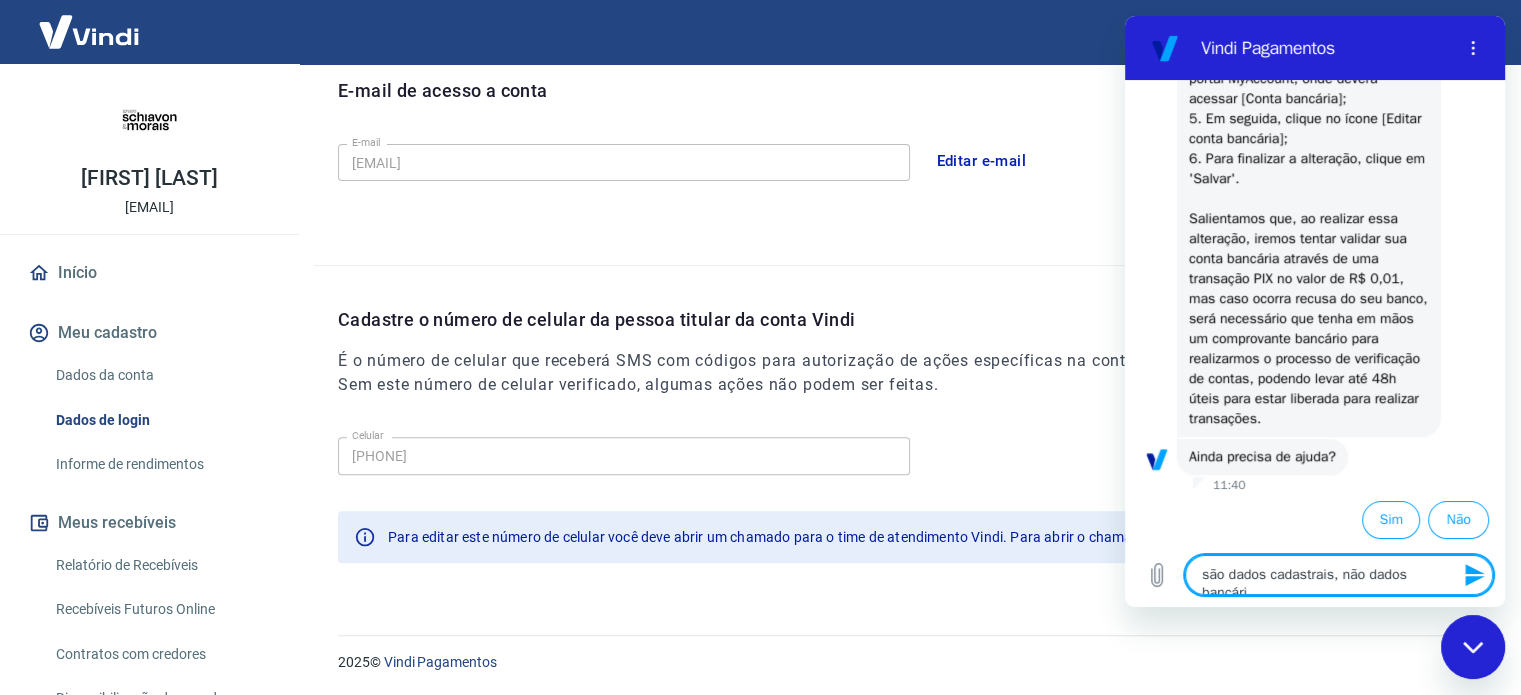 type on "x" 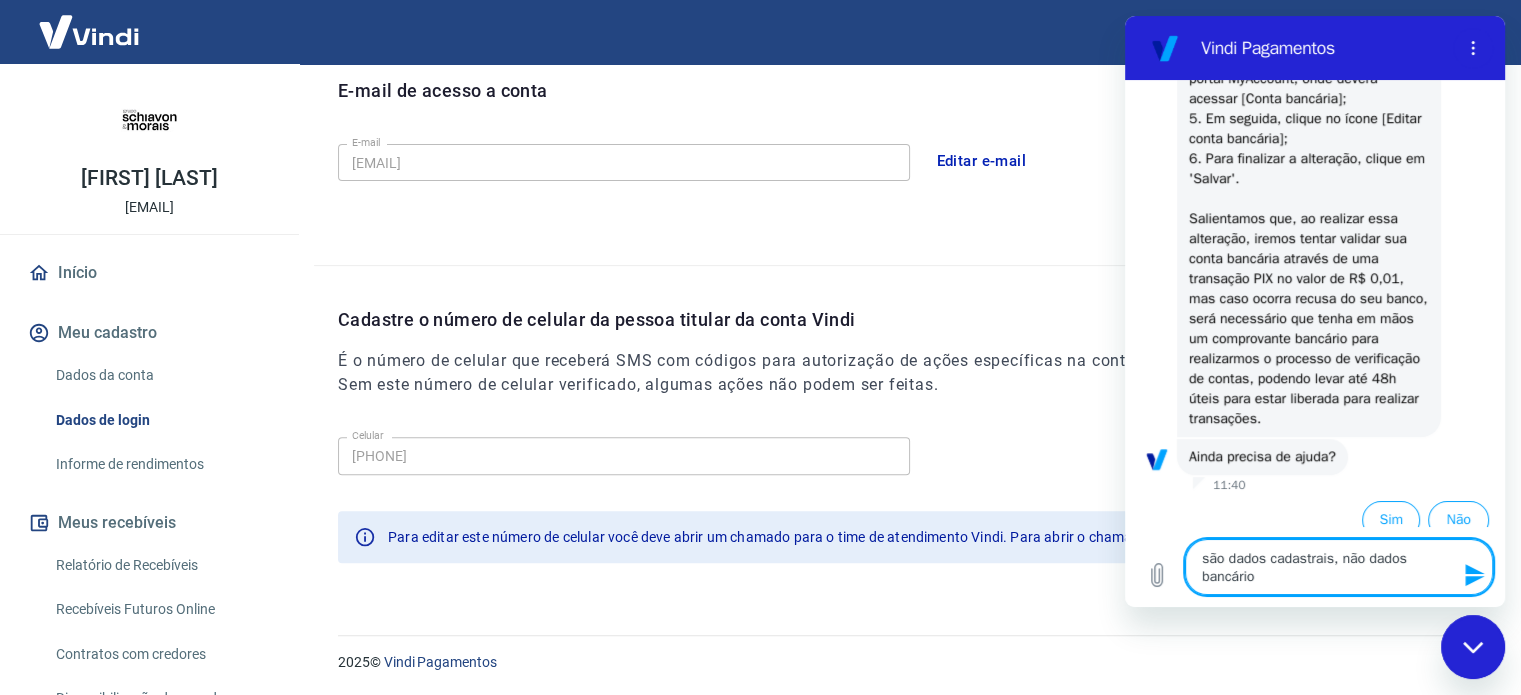 type on "são dados cadastrais, não dados bancários" 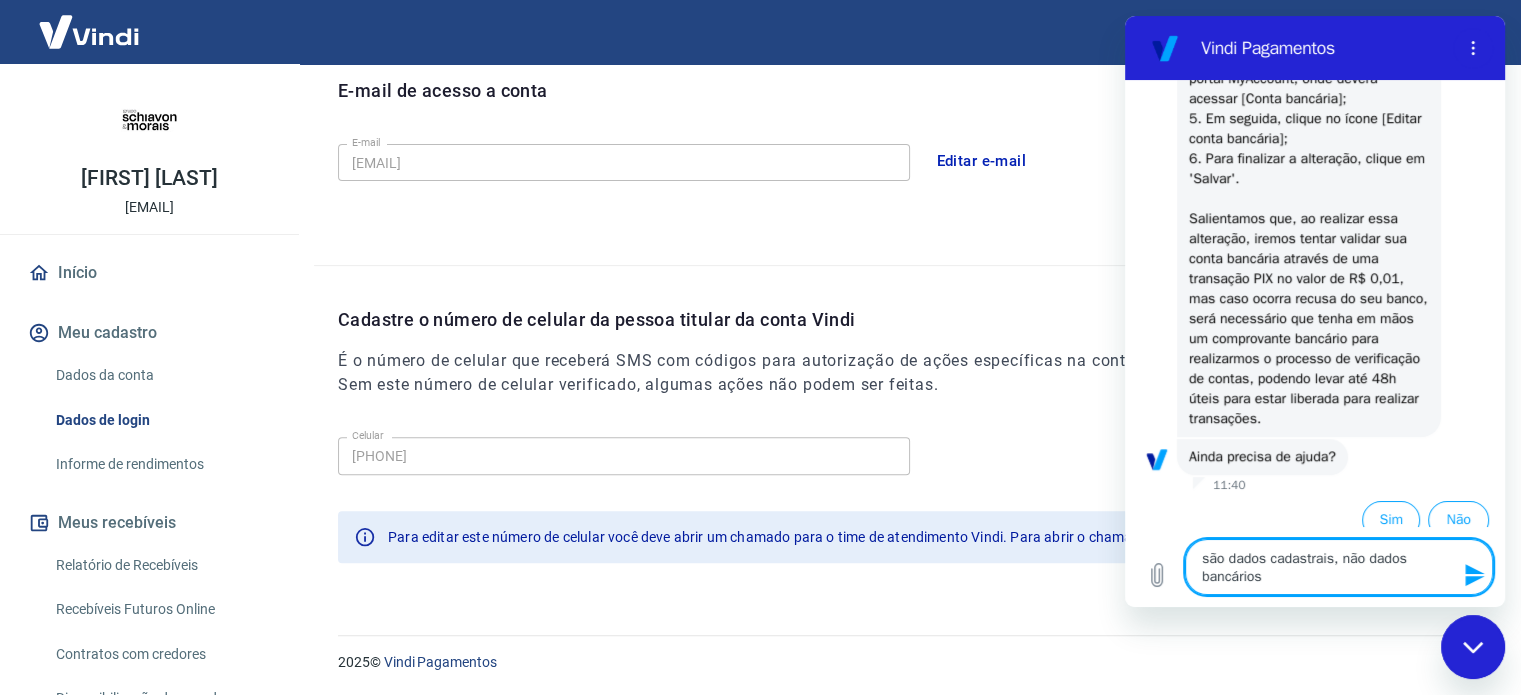 type 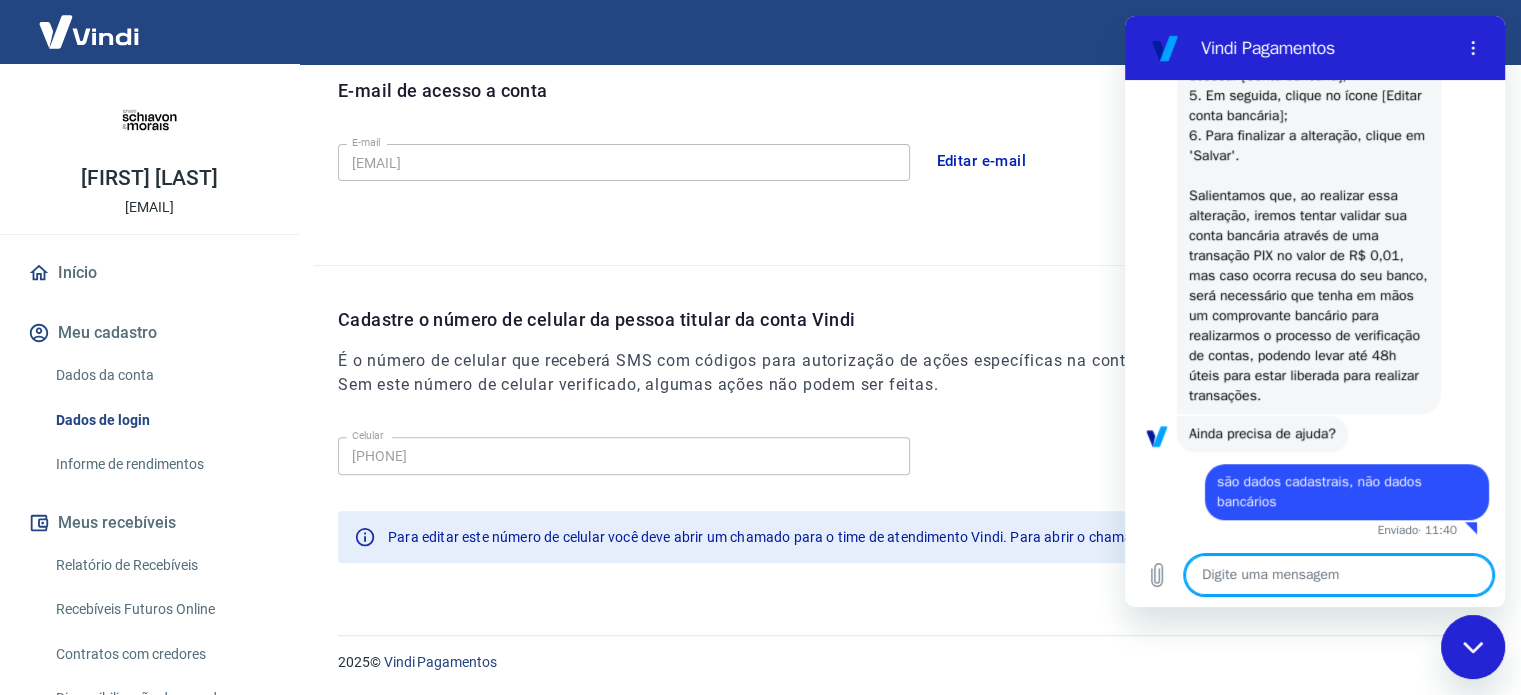 type on "x" 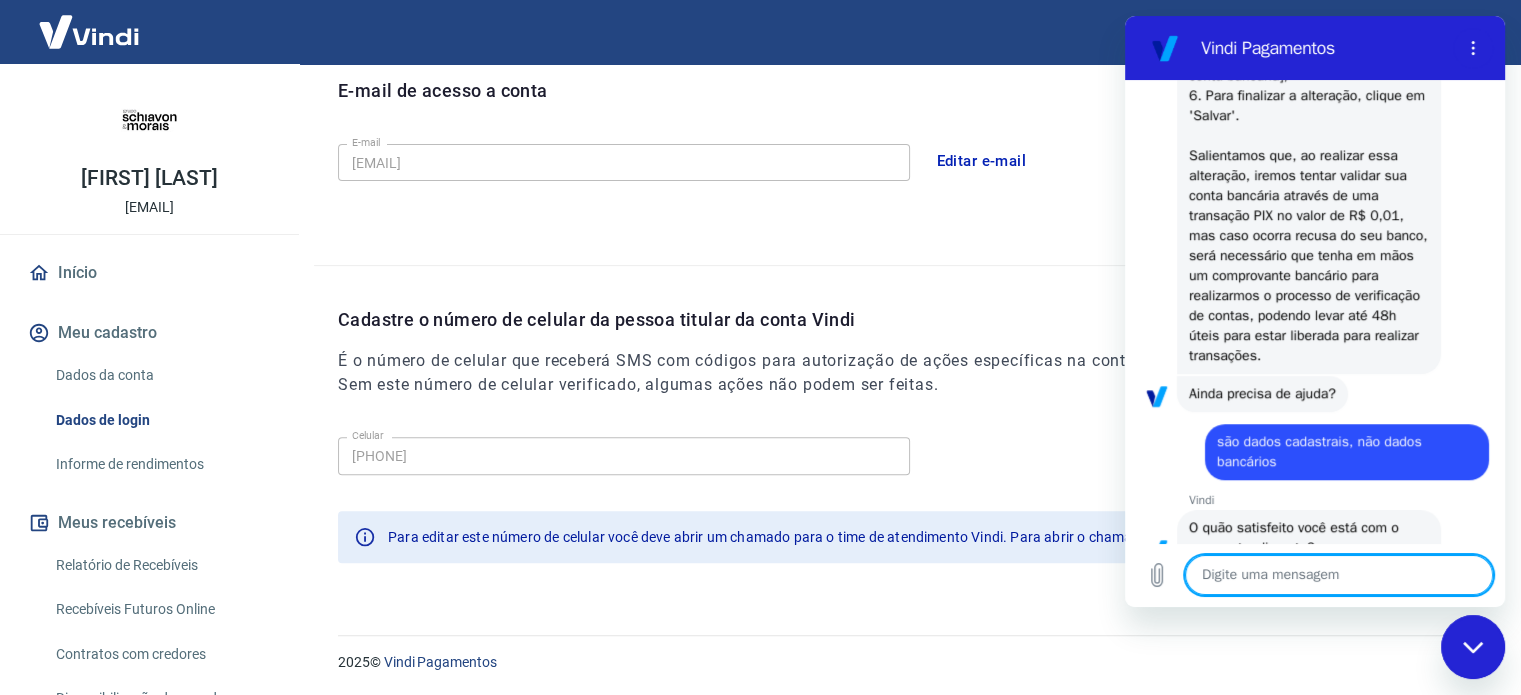scroll, scrollTop: 1524, scrollLeft: 0, axis: vertical 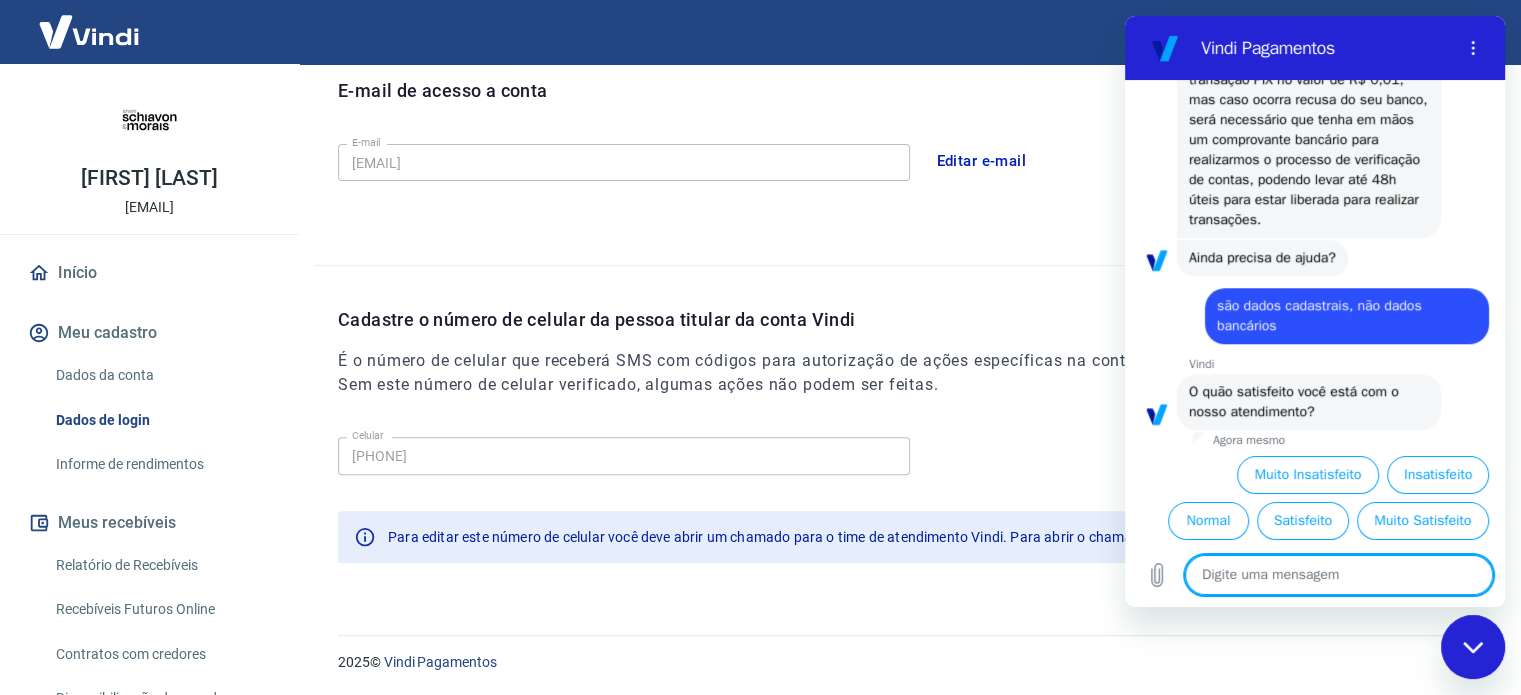 type on "d" 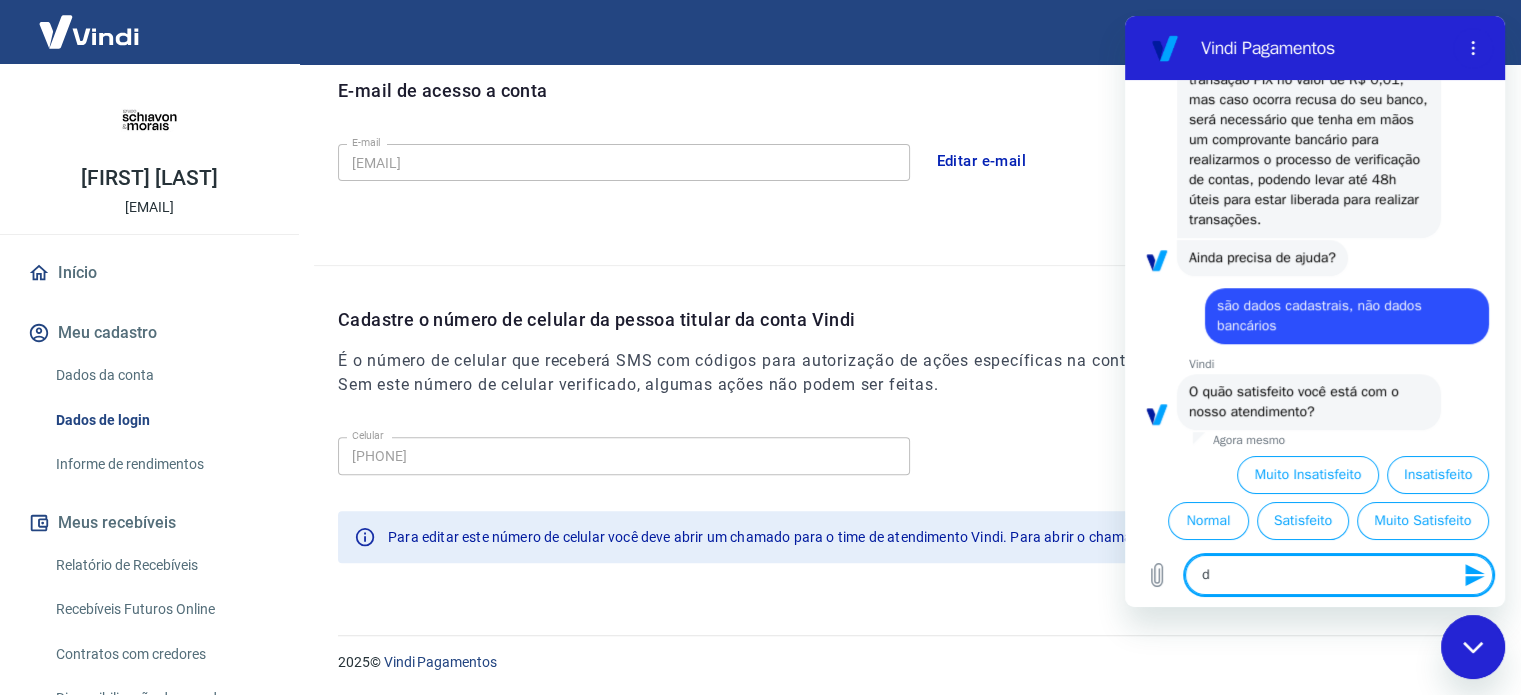 type on "da" 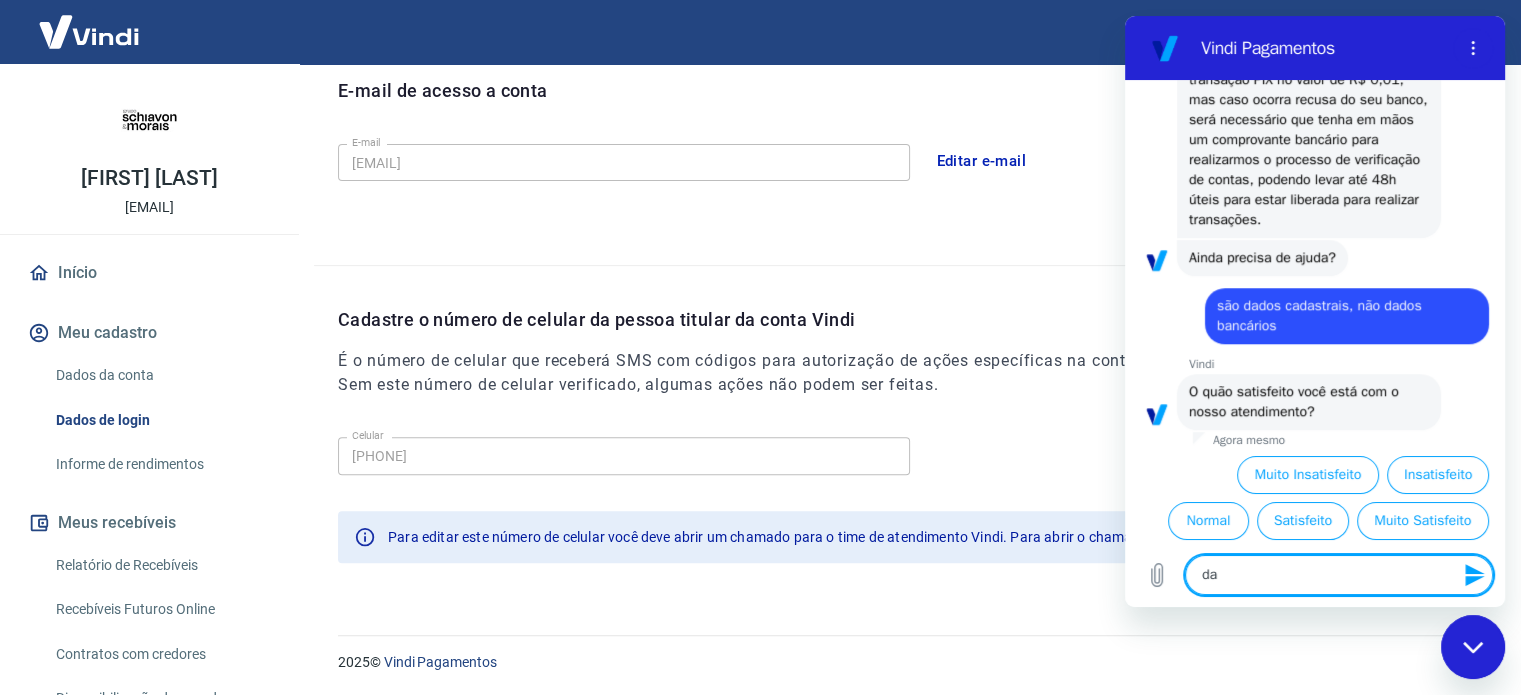 type on "dad" 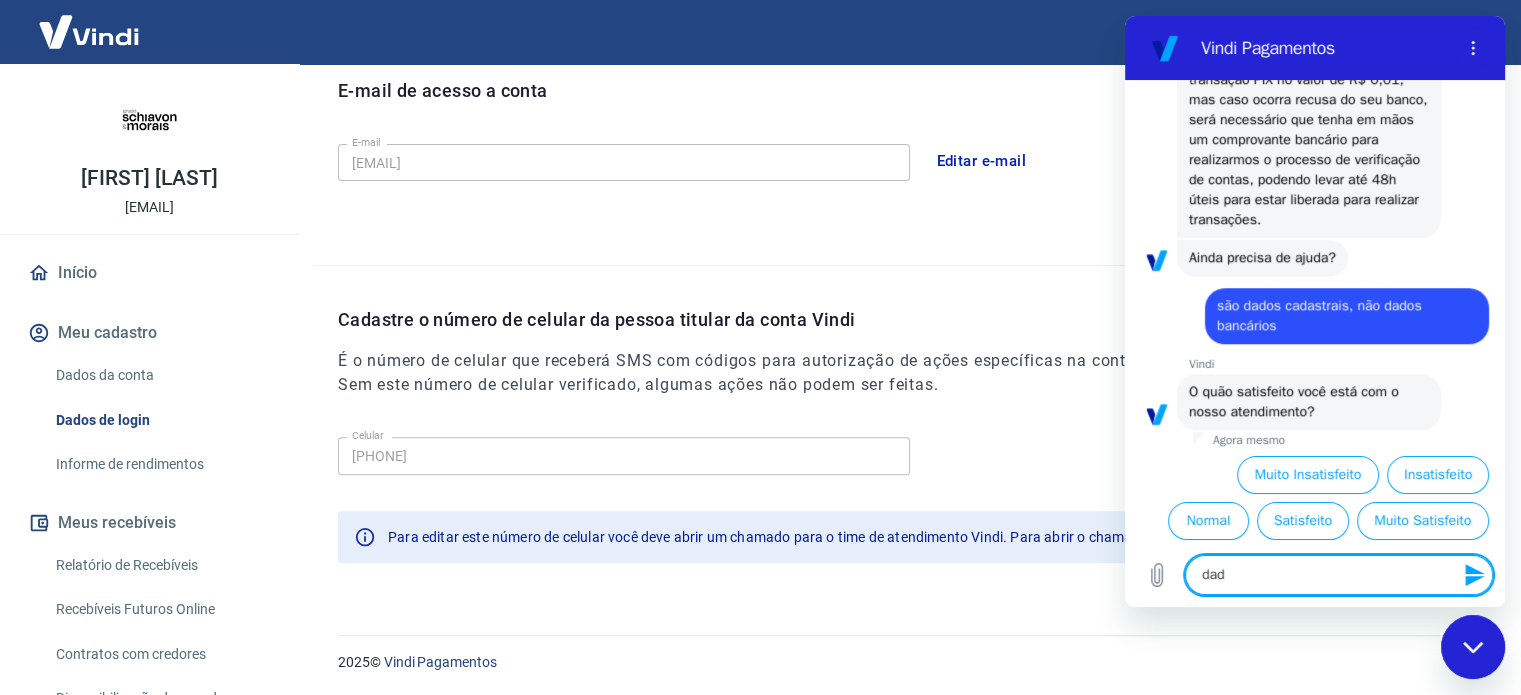 type on "dado" 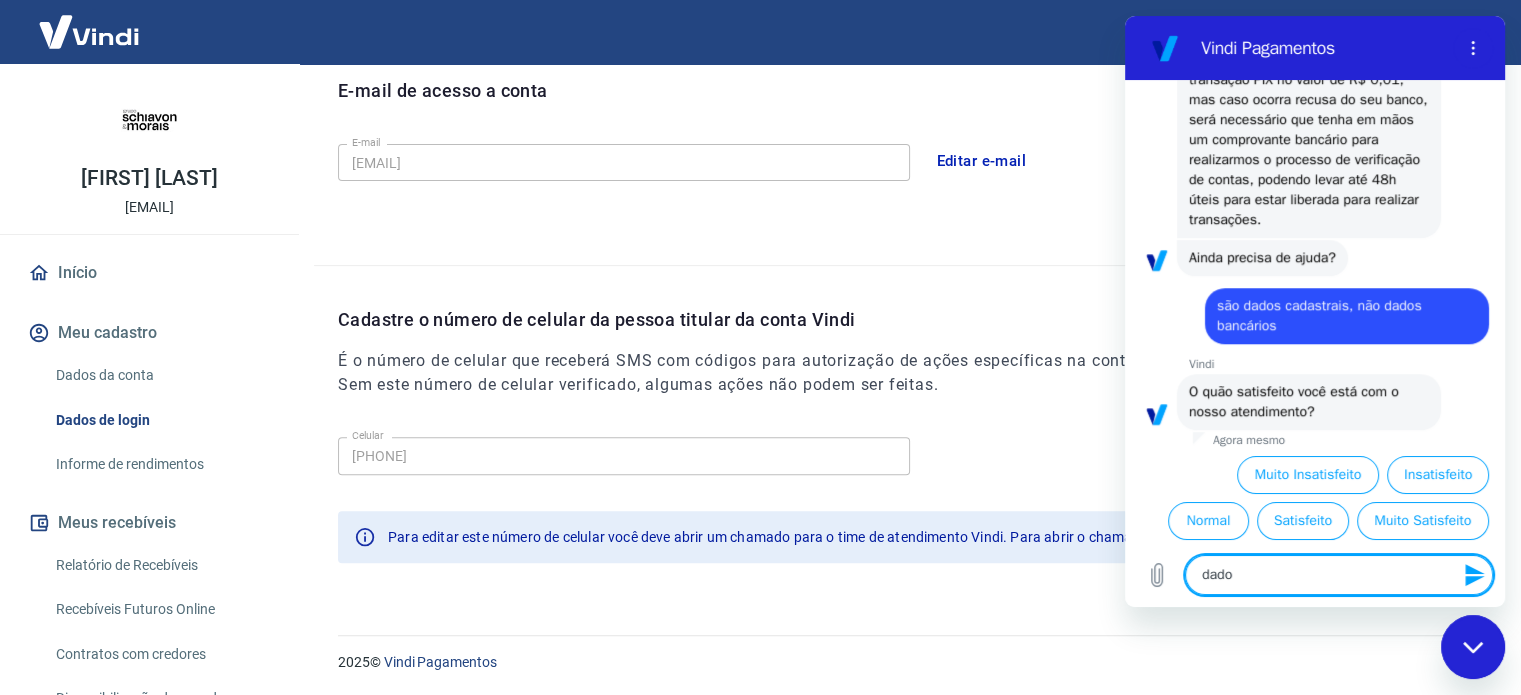 type on "dados" 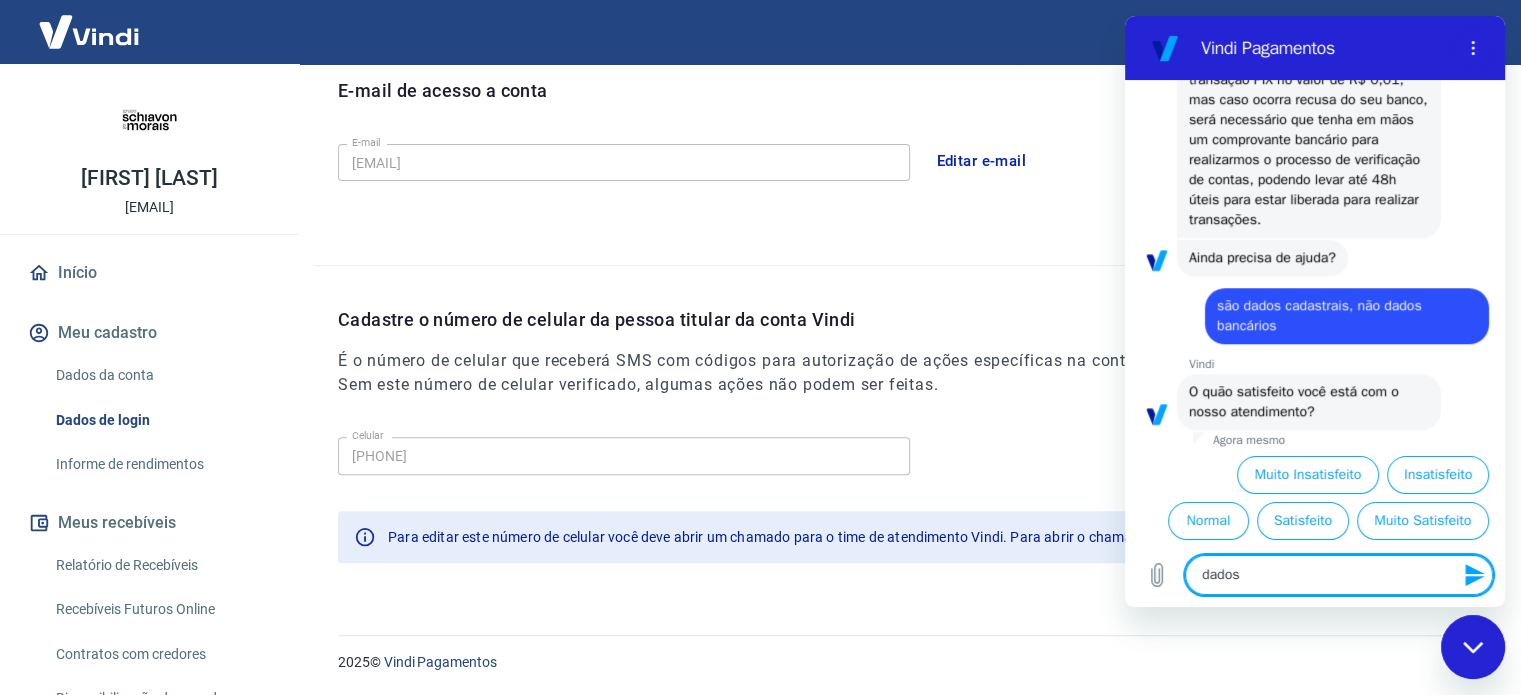 type on "dados" 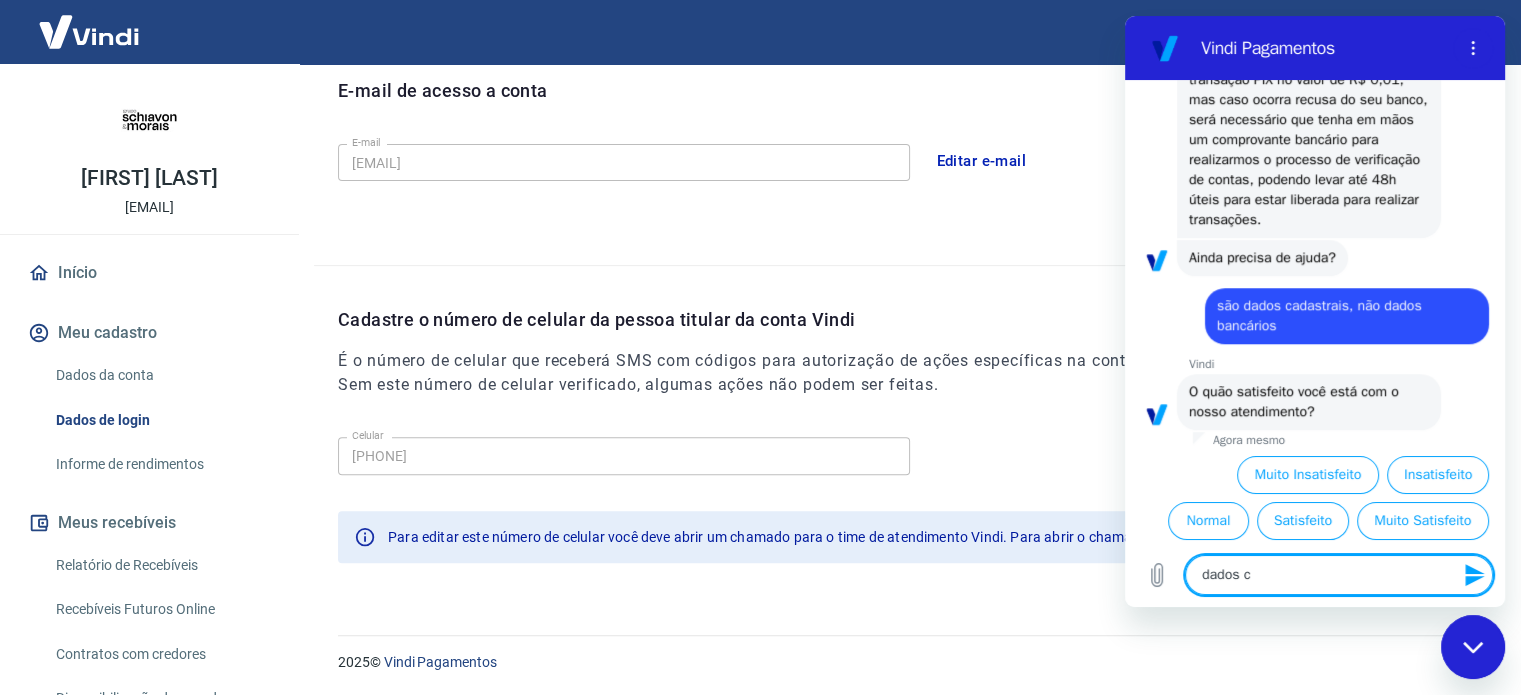 type on "dados ca" 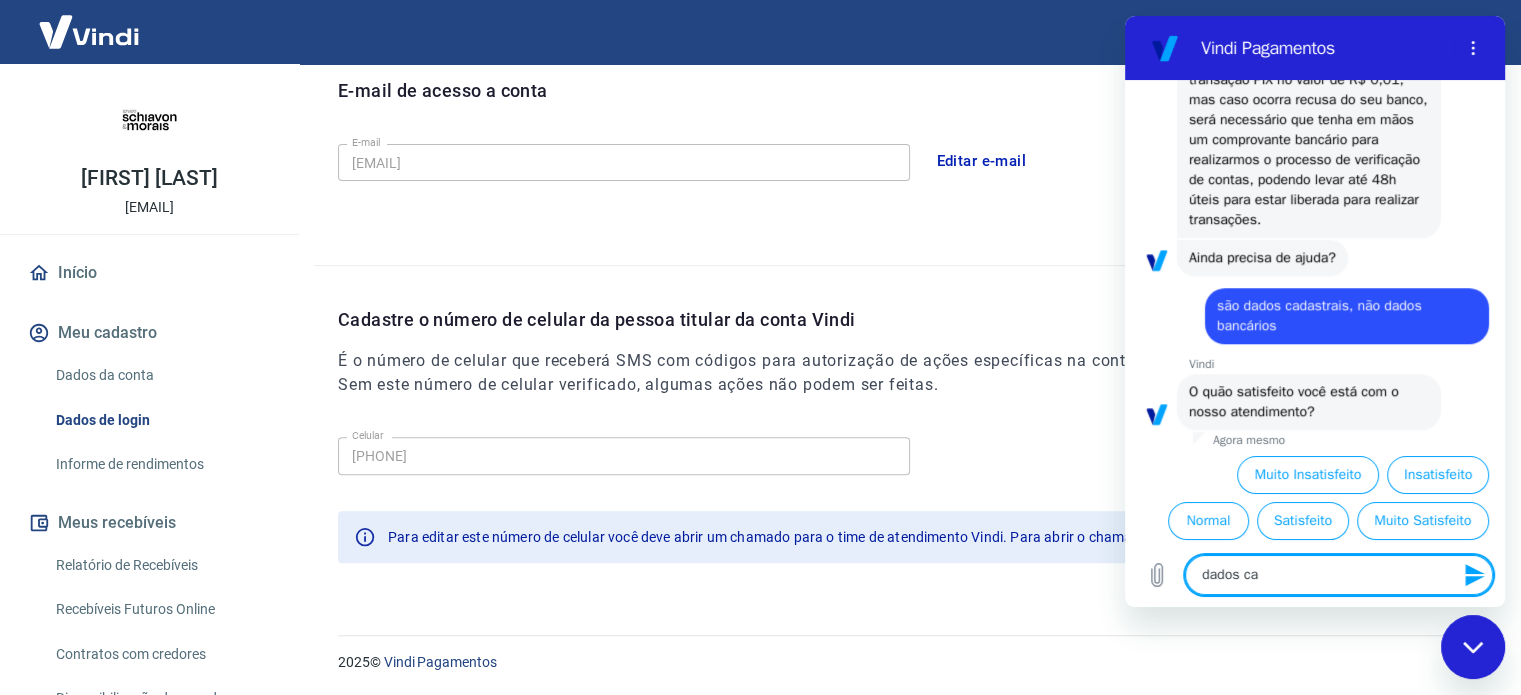type on "dados cad" 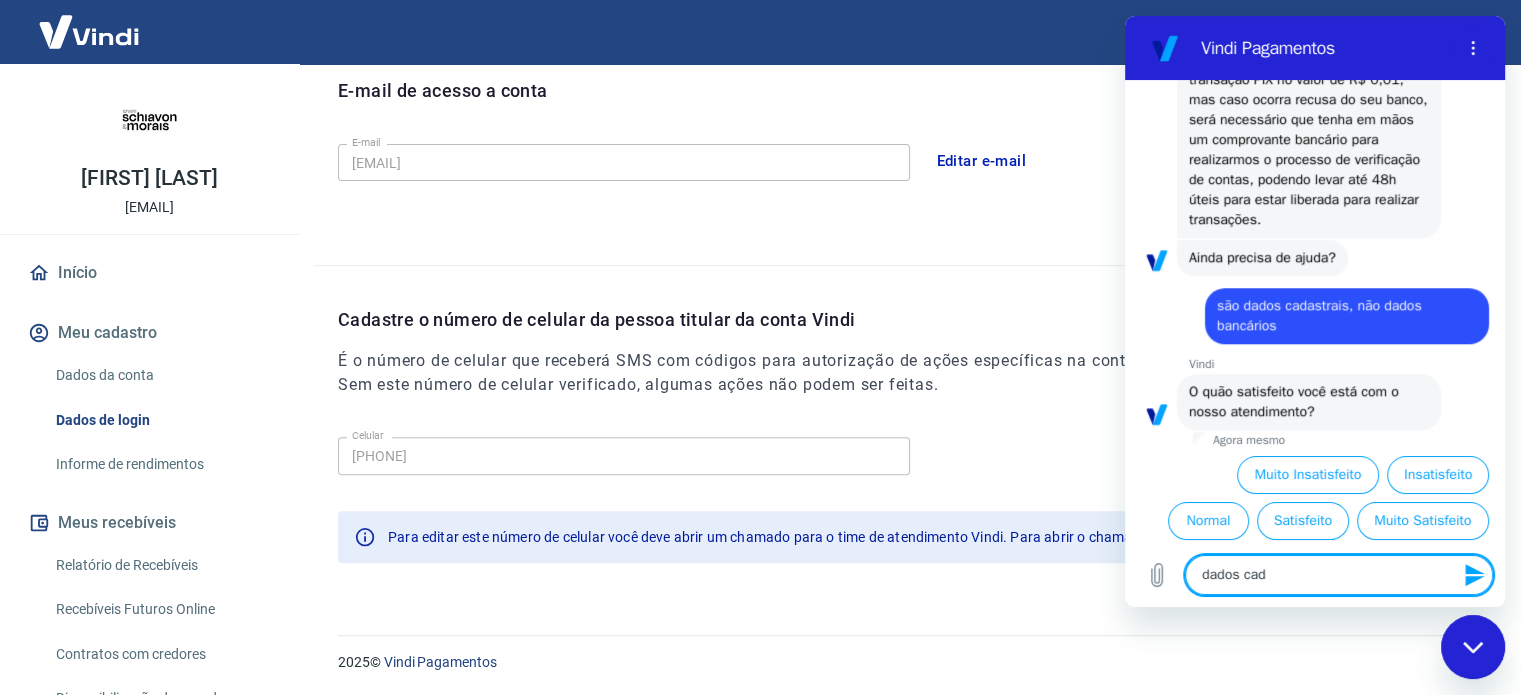 type on "dados cada" 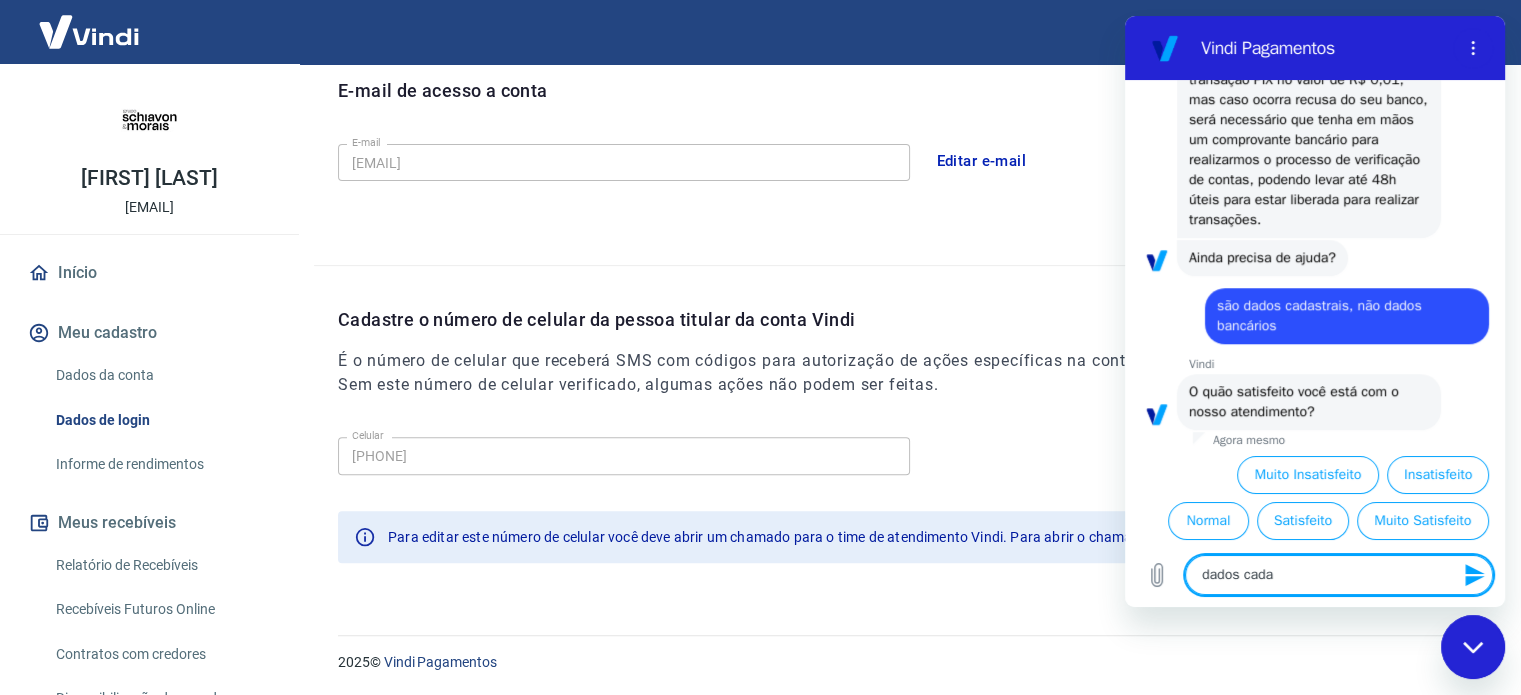type on "dados cadas" 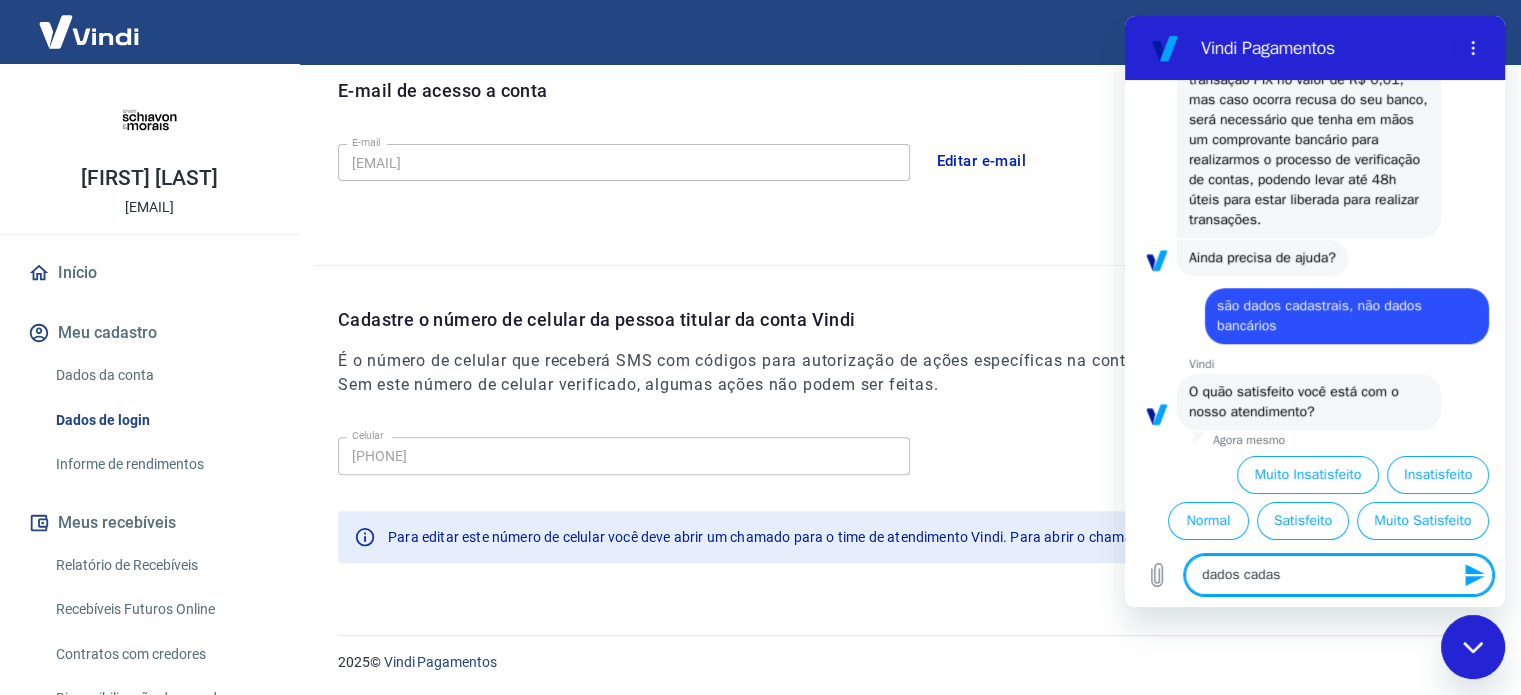 type on "dados cadast" 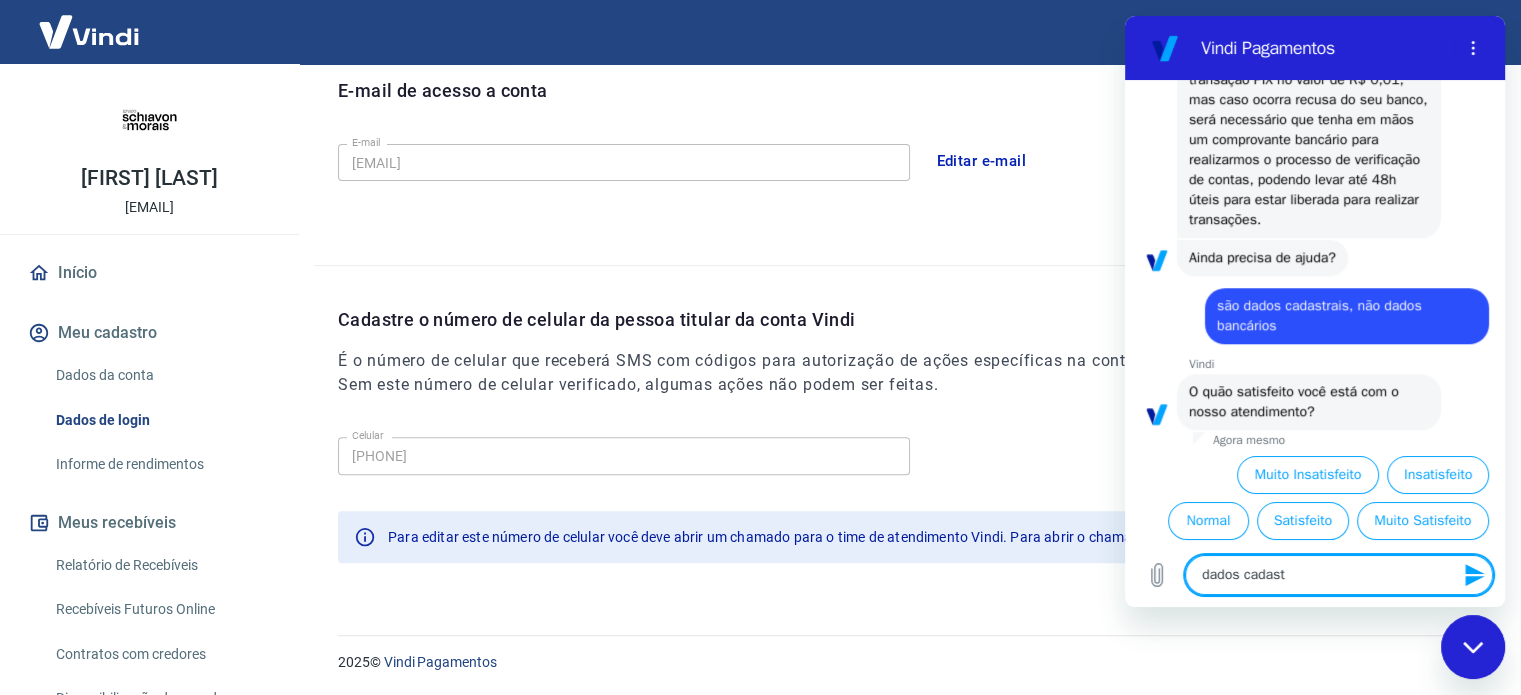 type on "dados cadastr" 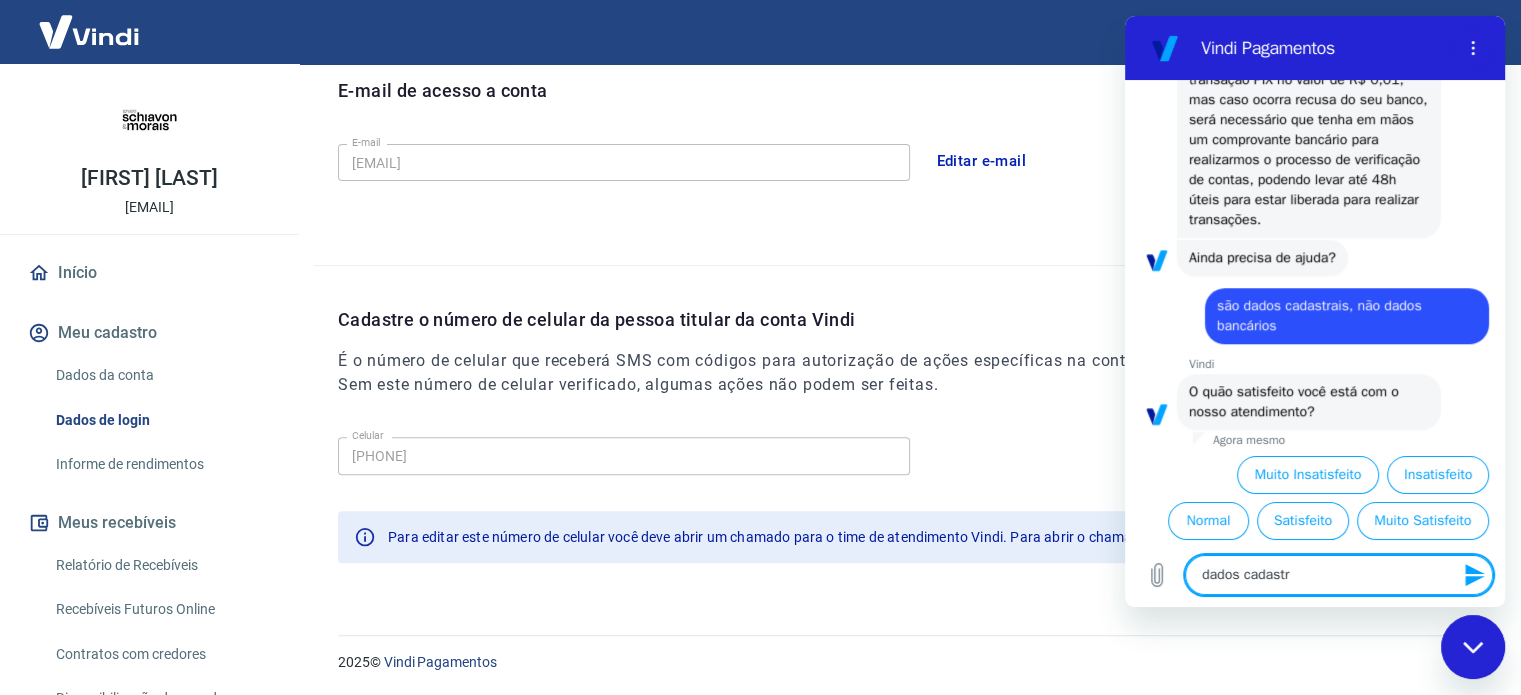 type on "dados cadastra" 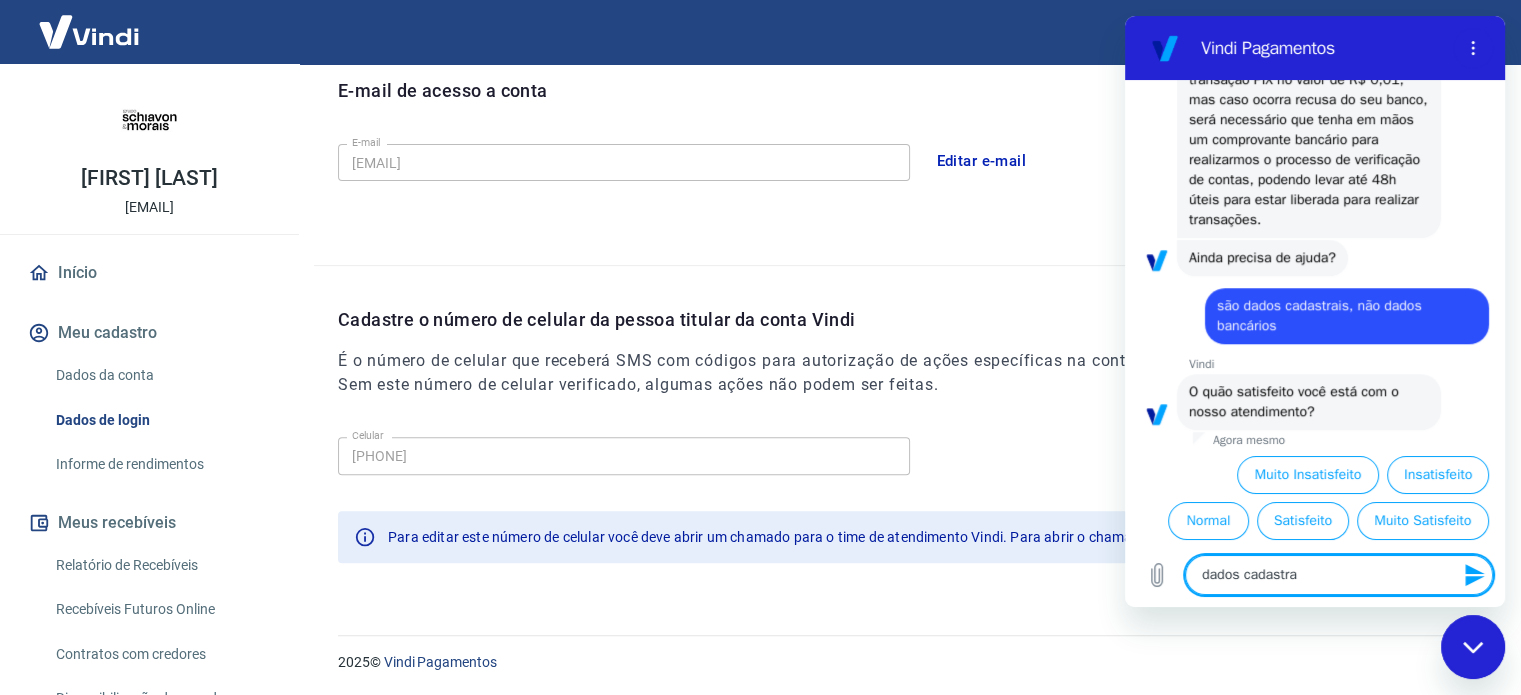 type on "dados cadastrai" 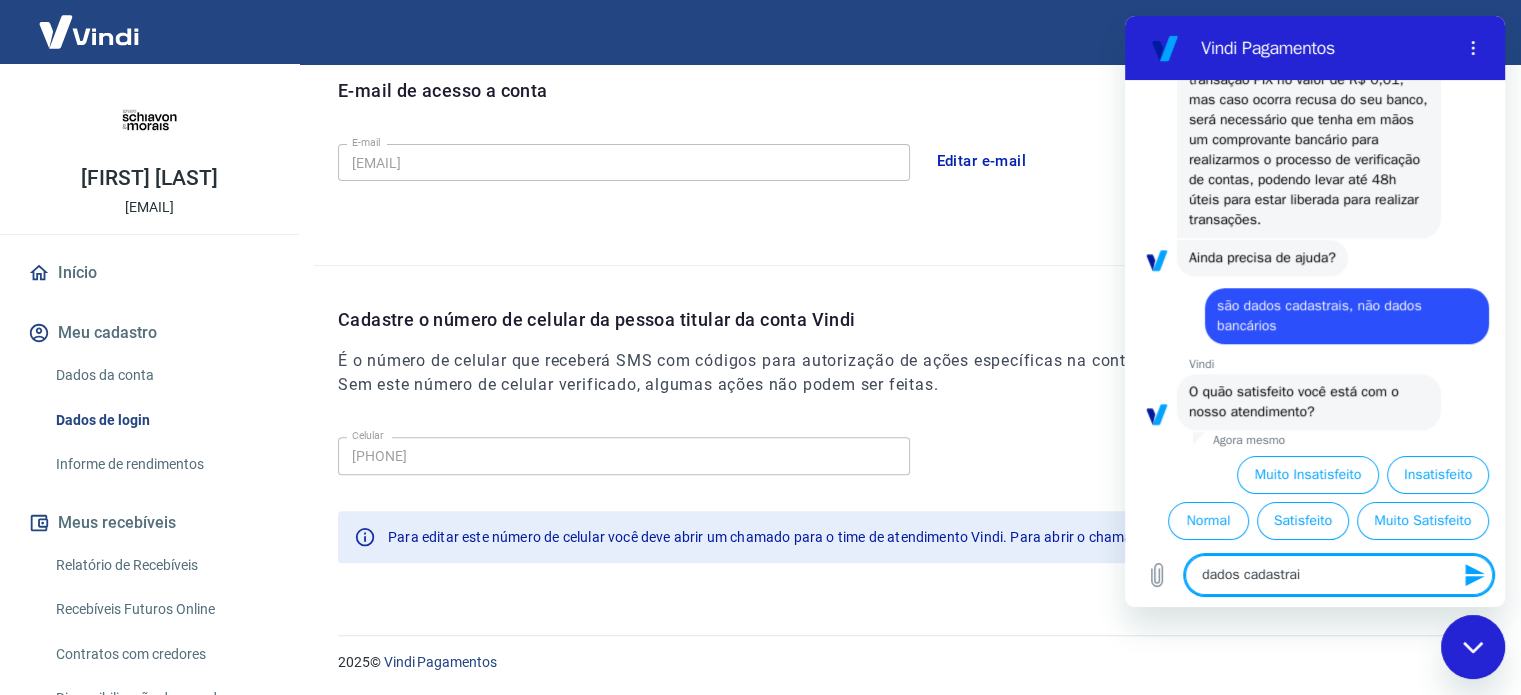 type on "dados cadastrais" 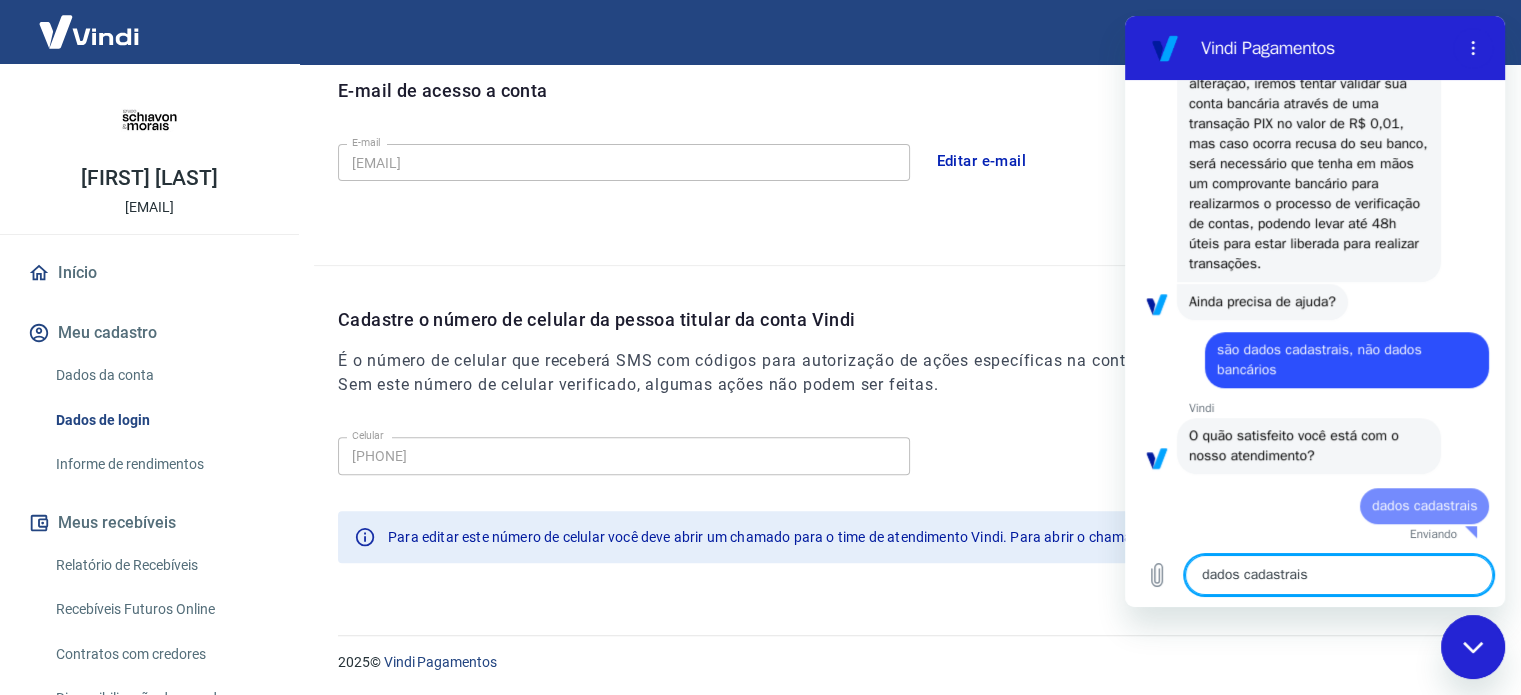 type 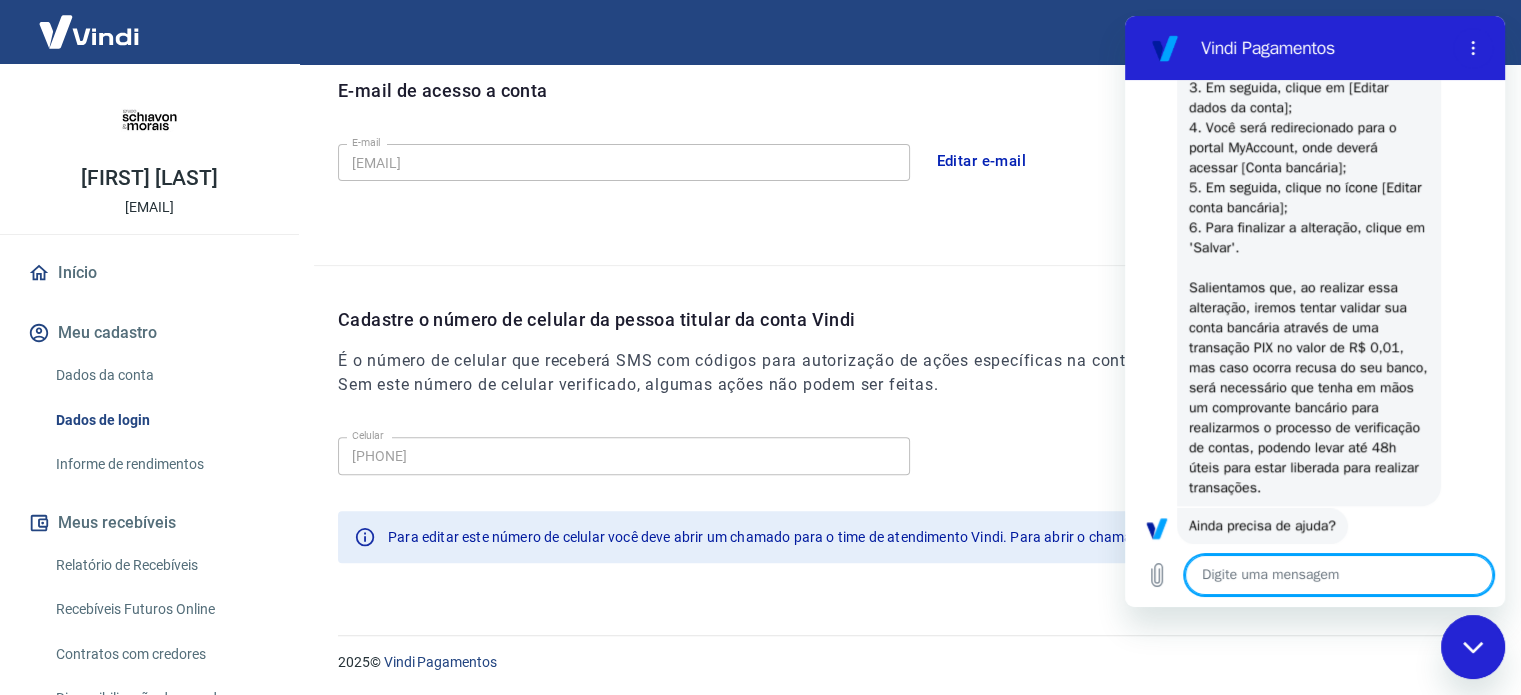 scroll, scrollTop: 2171, scrollLeft: 0, axis: vertical 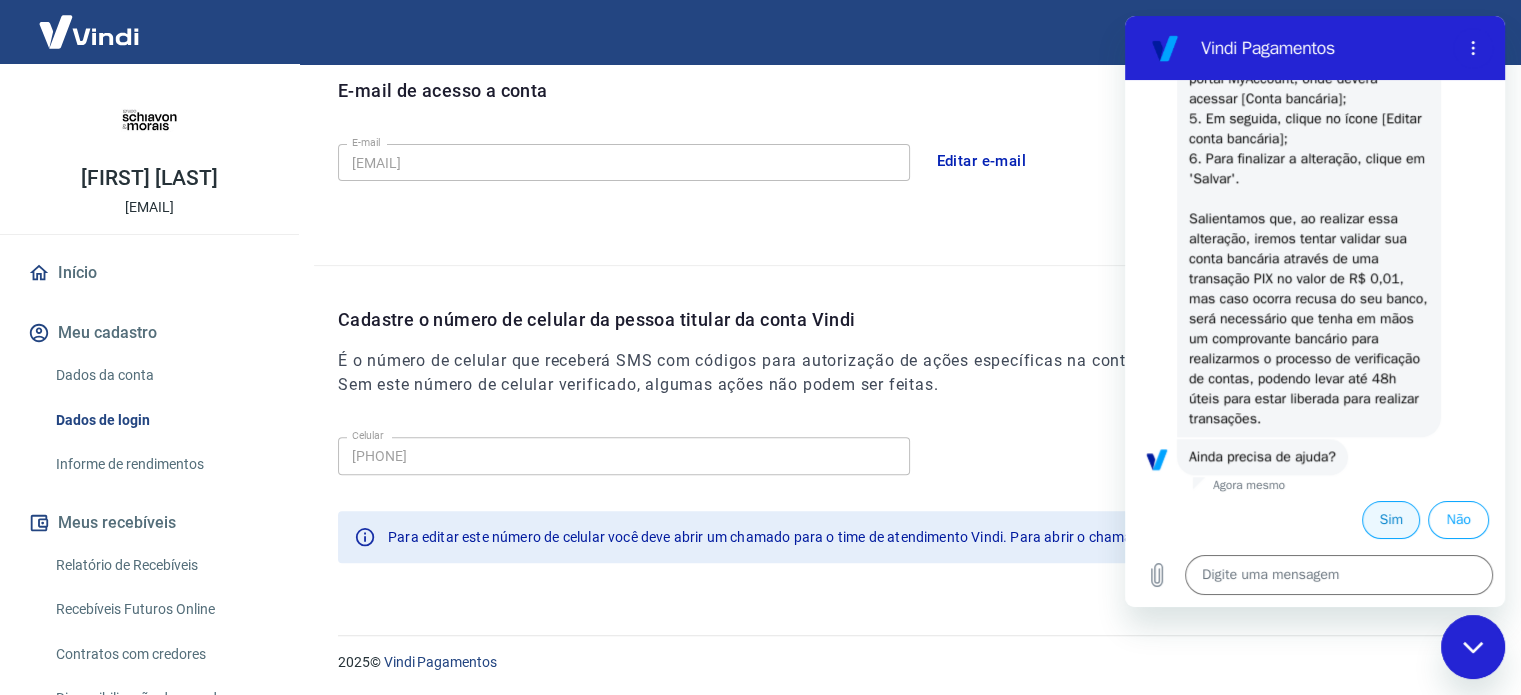 click on "Sim" at bounding box center (1391, 520) 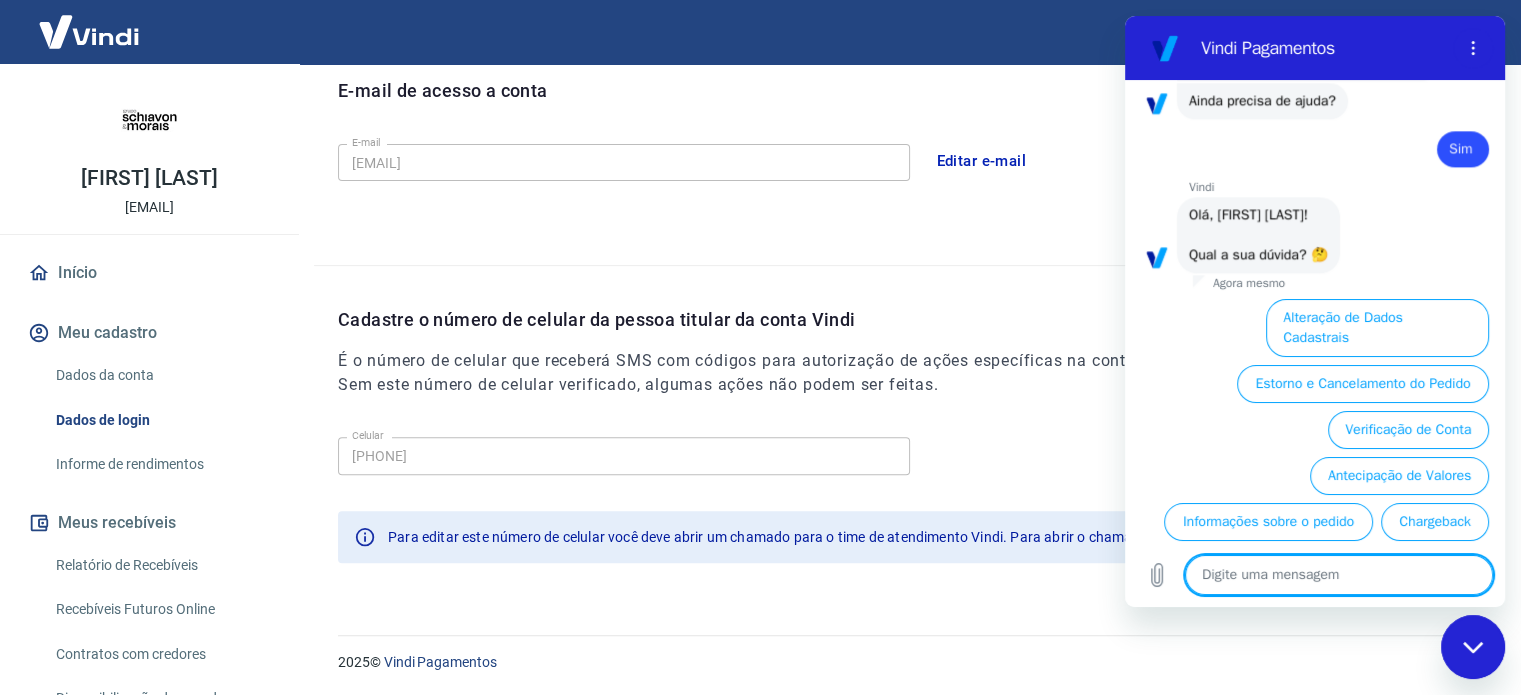 scroll, scrollTop: 2644, scrollLeft: 0, axis: vertical 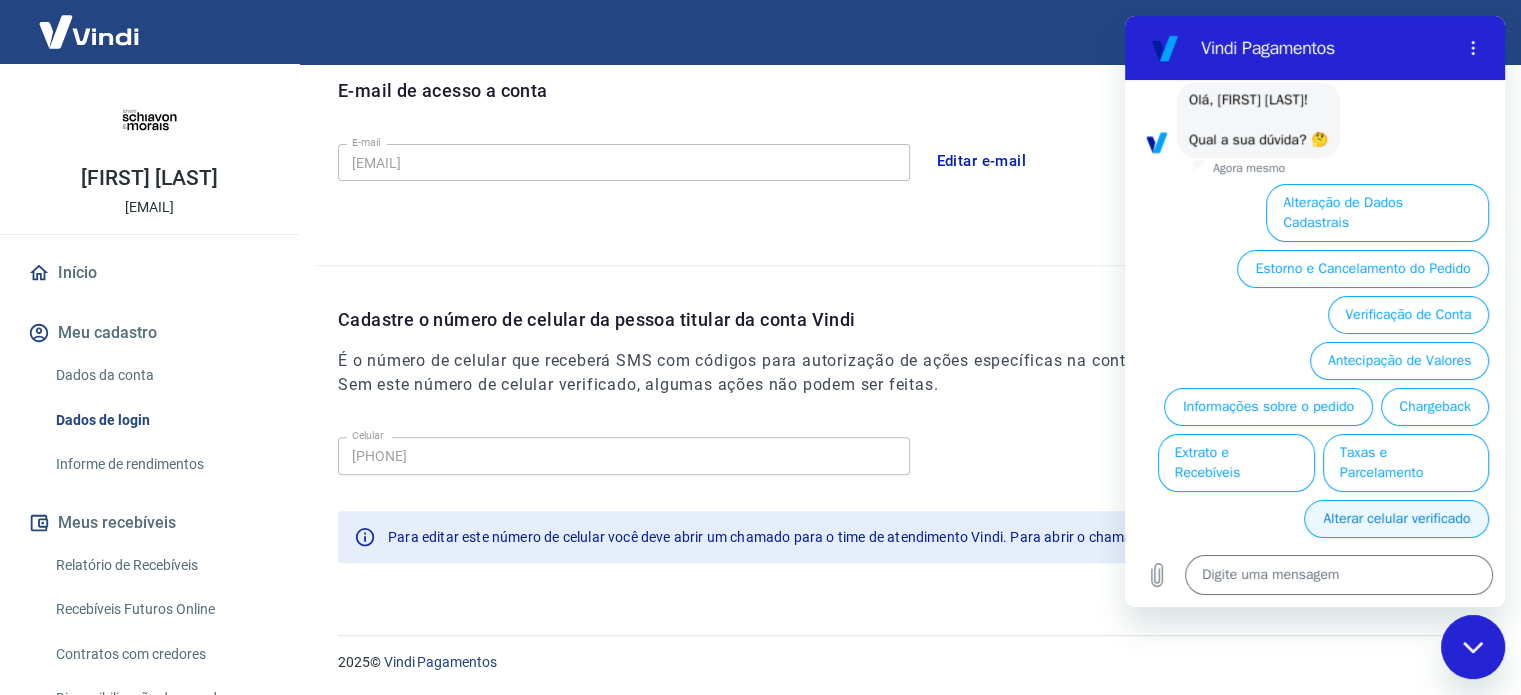 click on "Alterar celular verificado" at bounding box center (1396, 519) 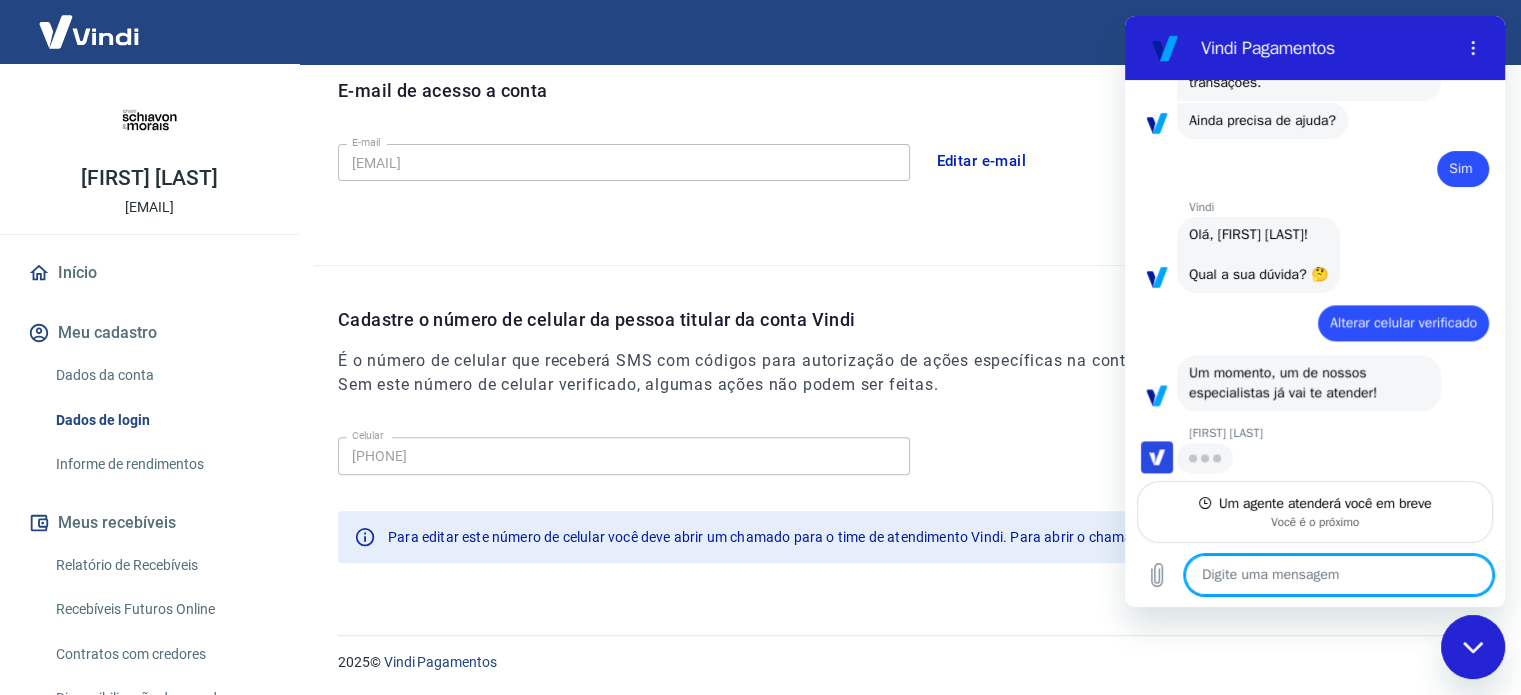 scroll, scrollTop: 2505, scrollLeft: 0, axis: vertical 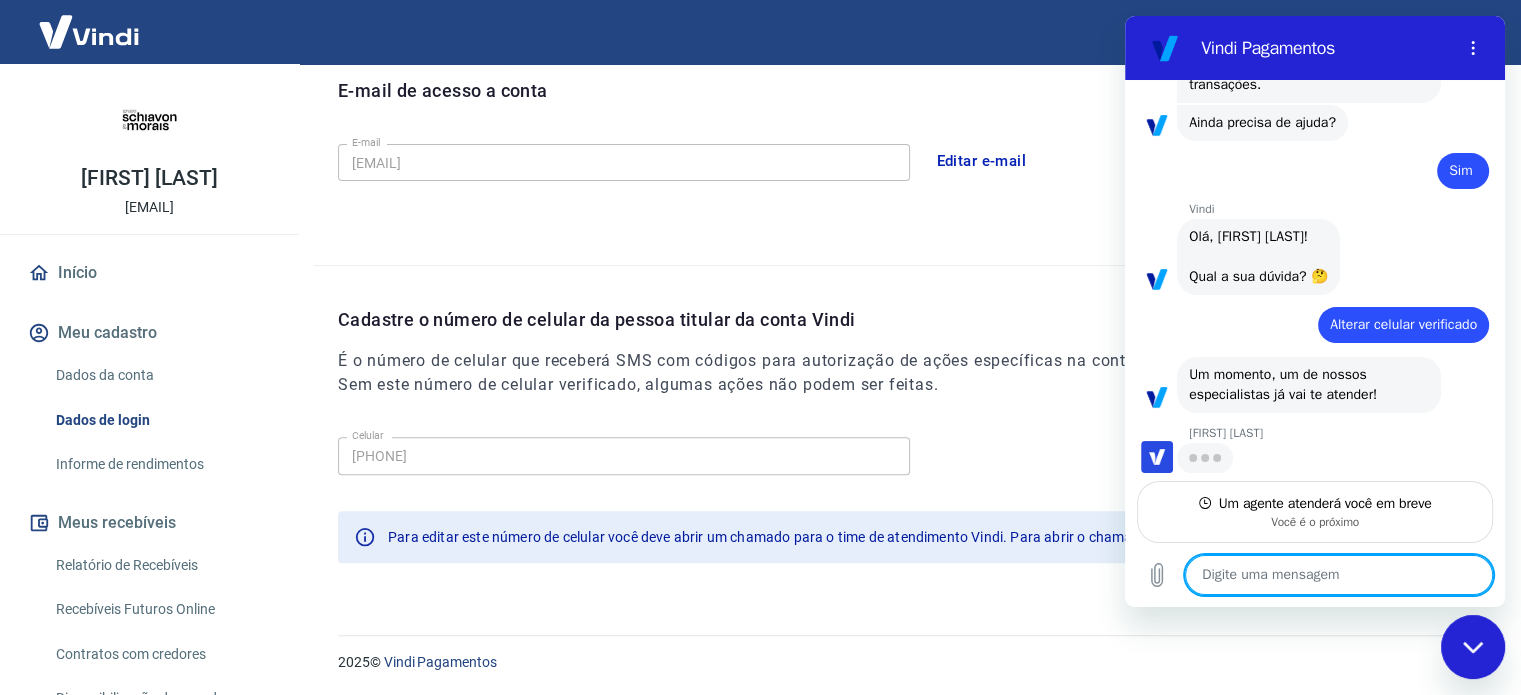 type on "x" 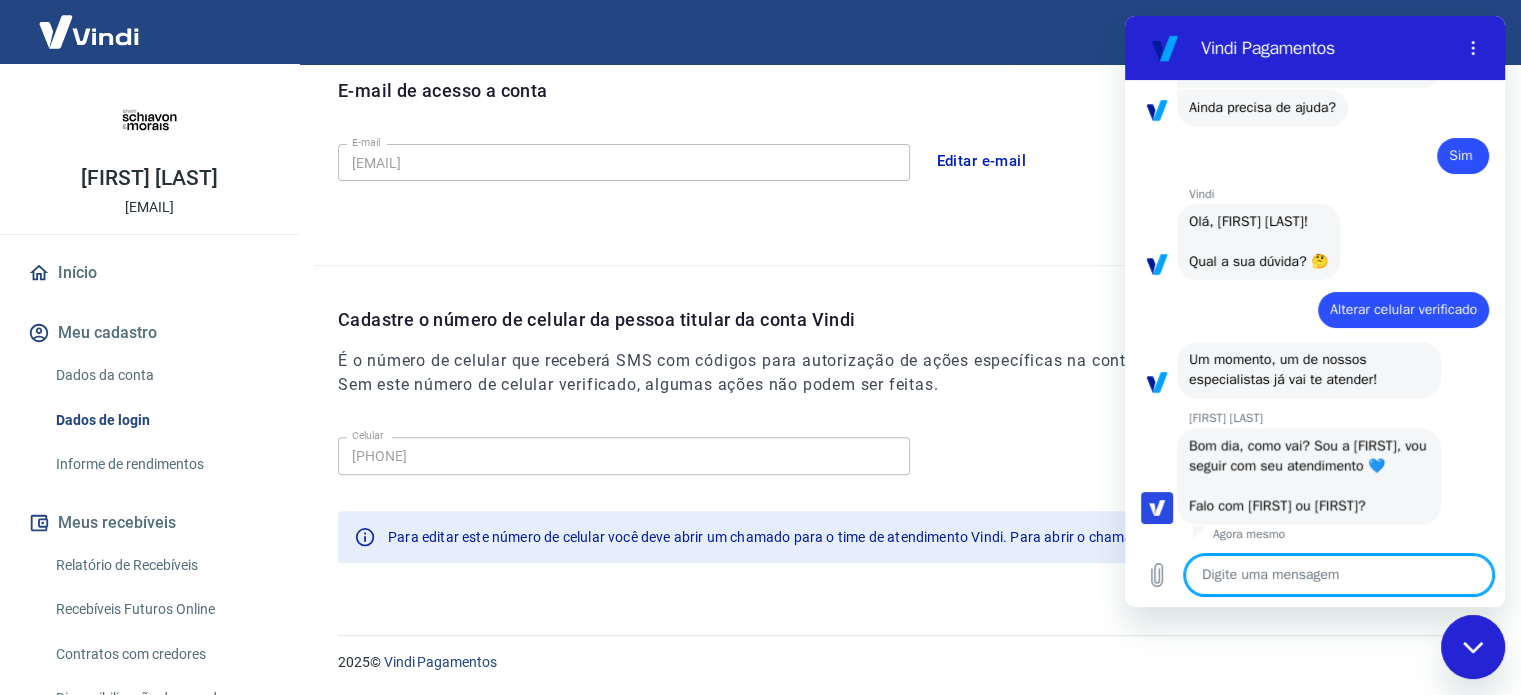 scroll, scrollTop: 2524, scrollLeft: 0, axis: vertical 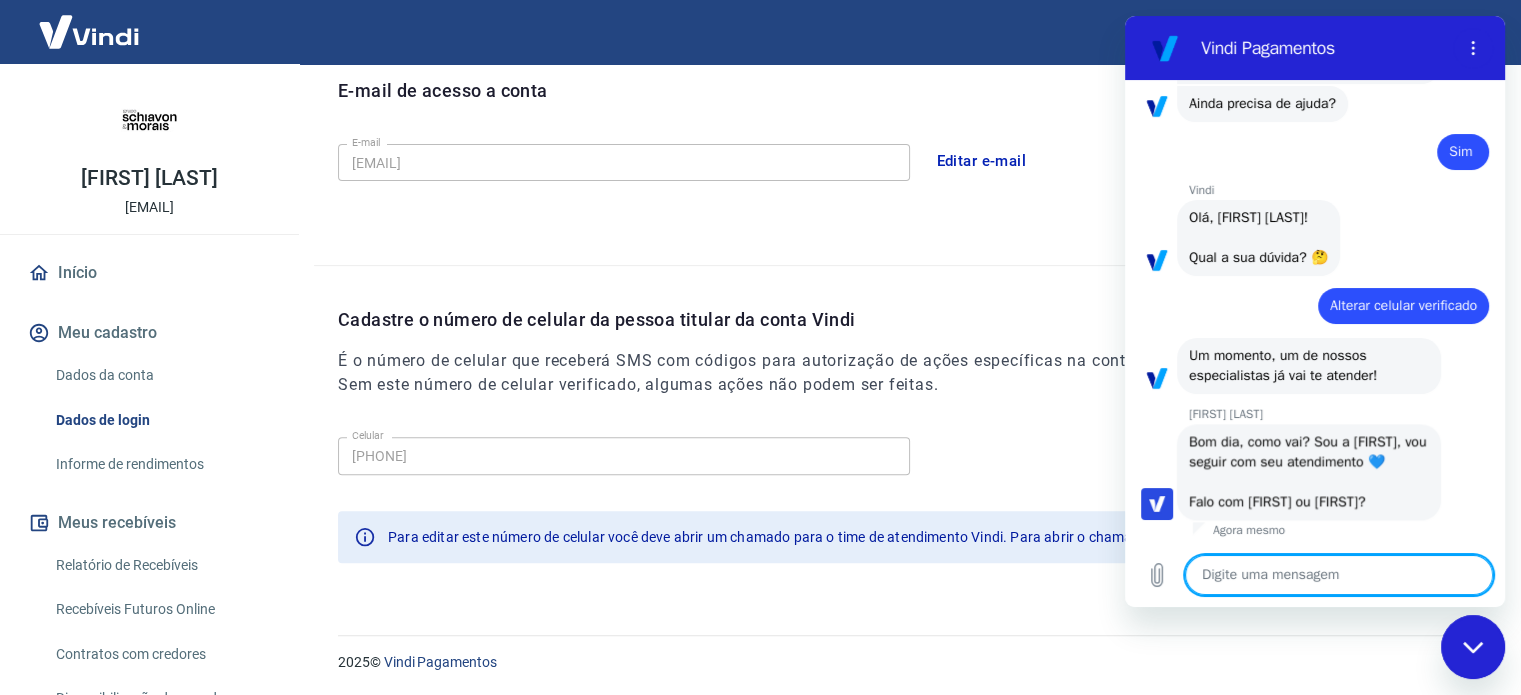 type on "I" 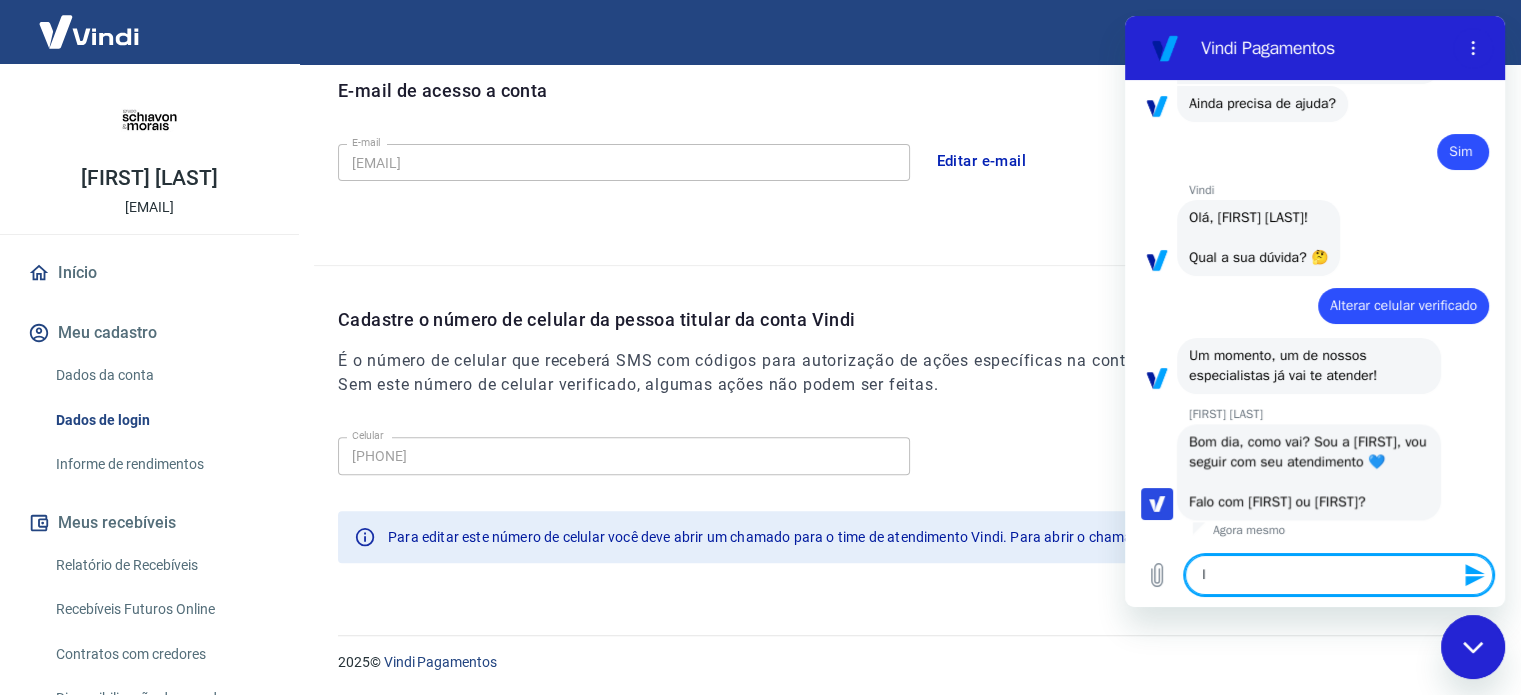 type on "Is" 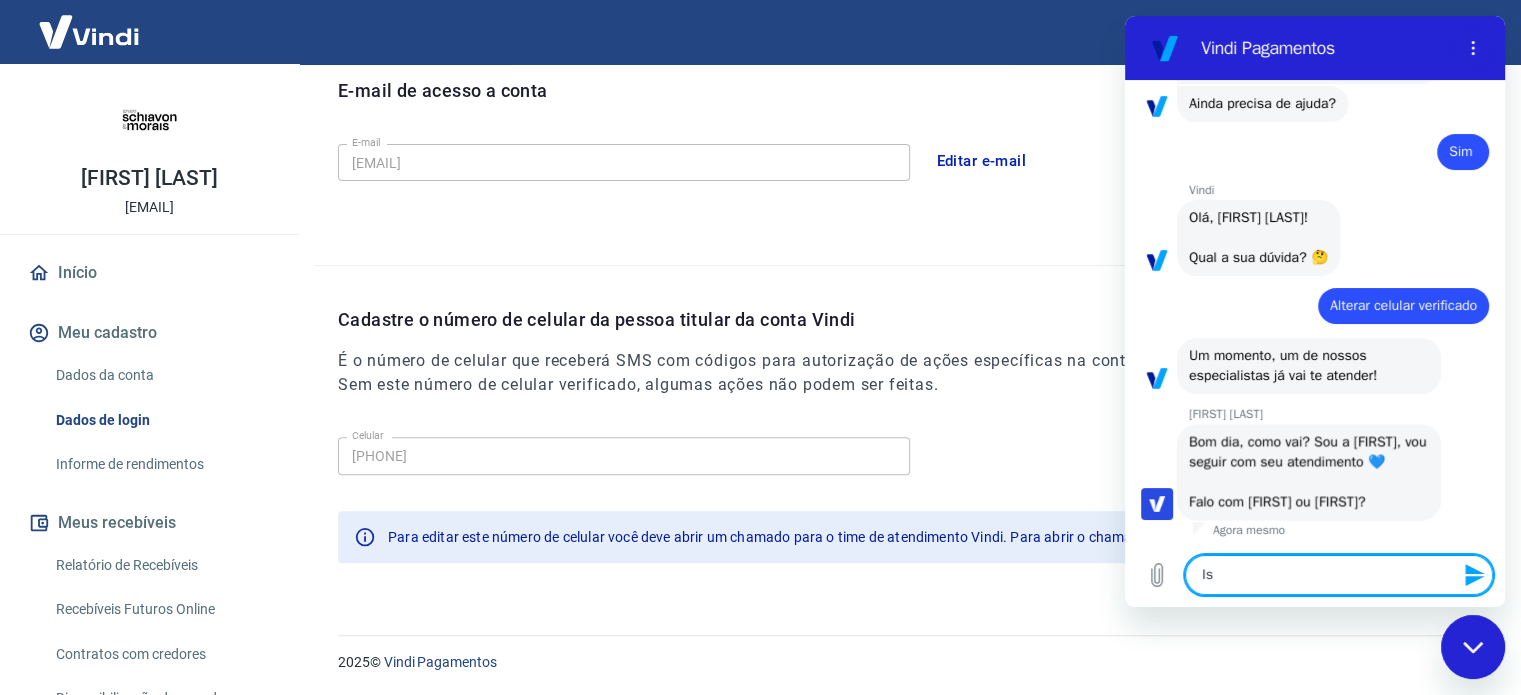 type on "[FIRST]" 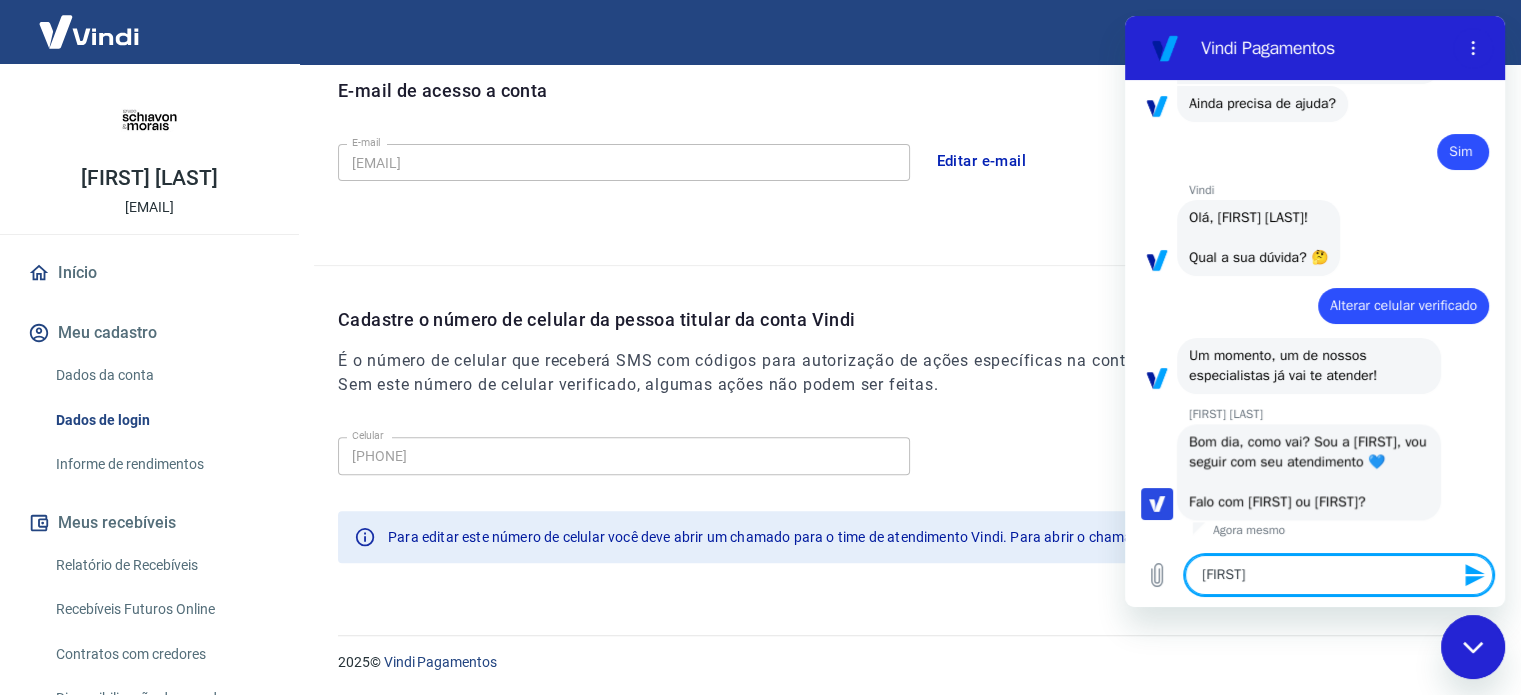 type on "[FIRST]" 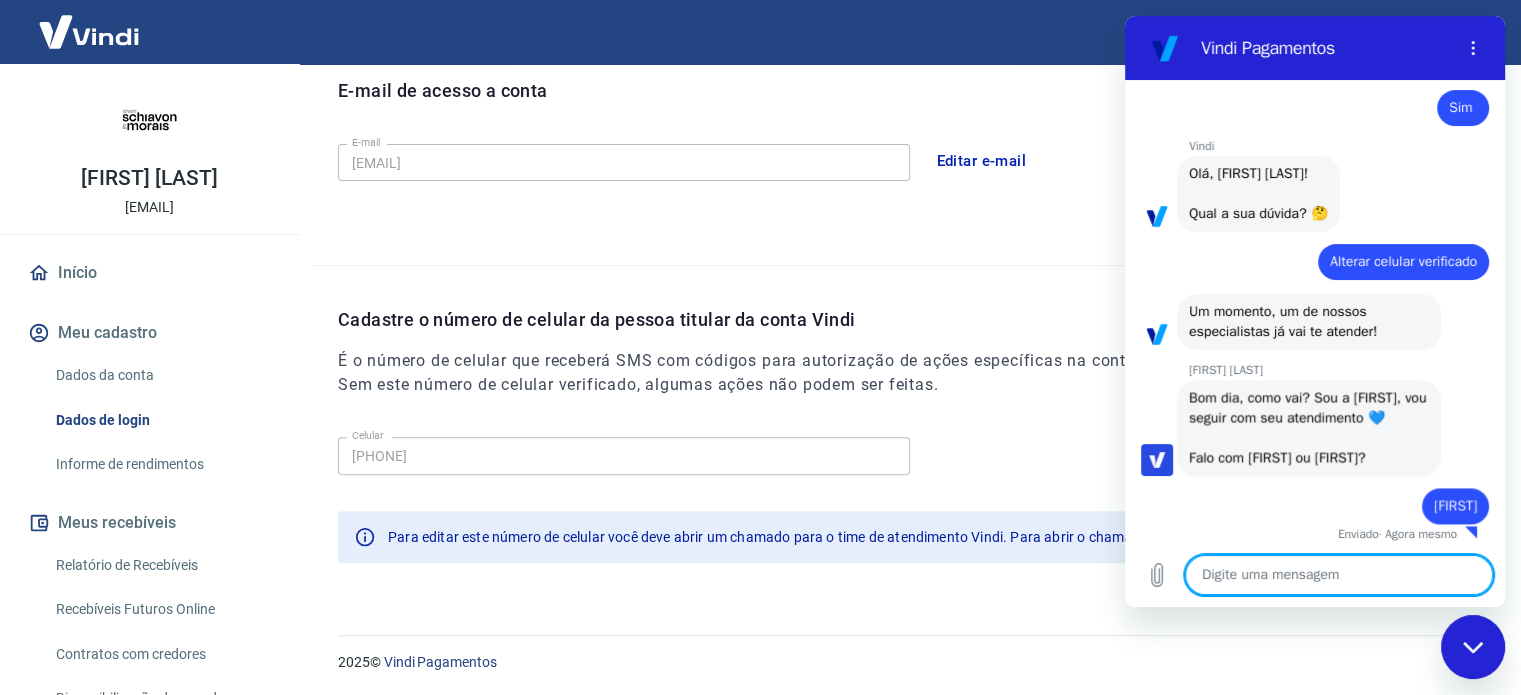 scroll, scrollTop: 2572, scrollLeft: 0, axis: vertical 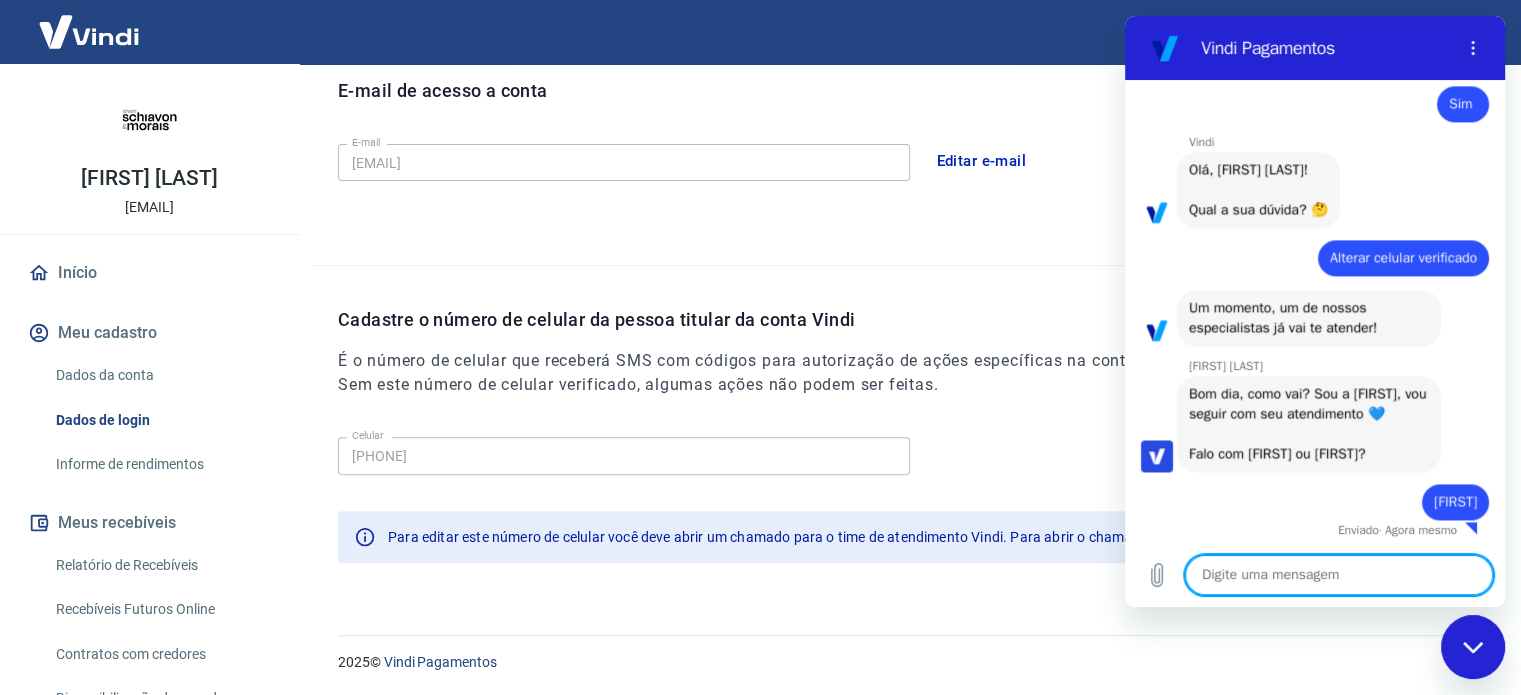type on "x" 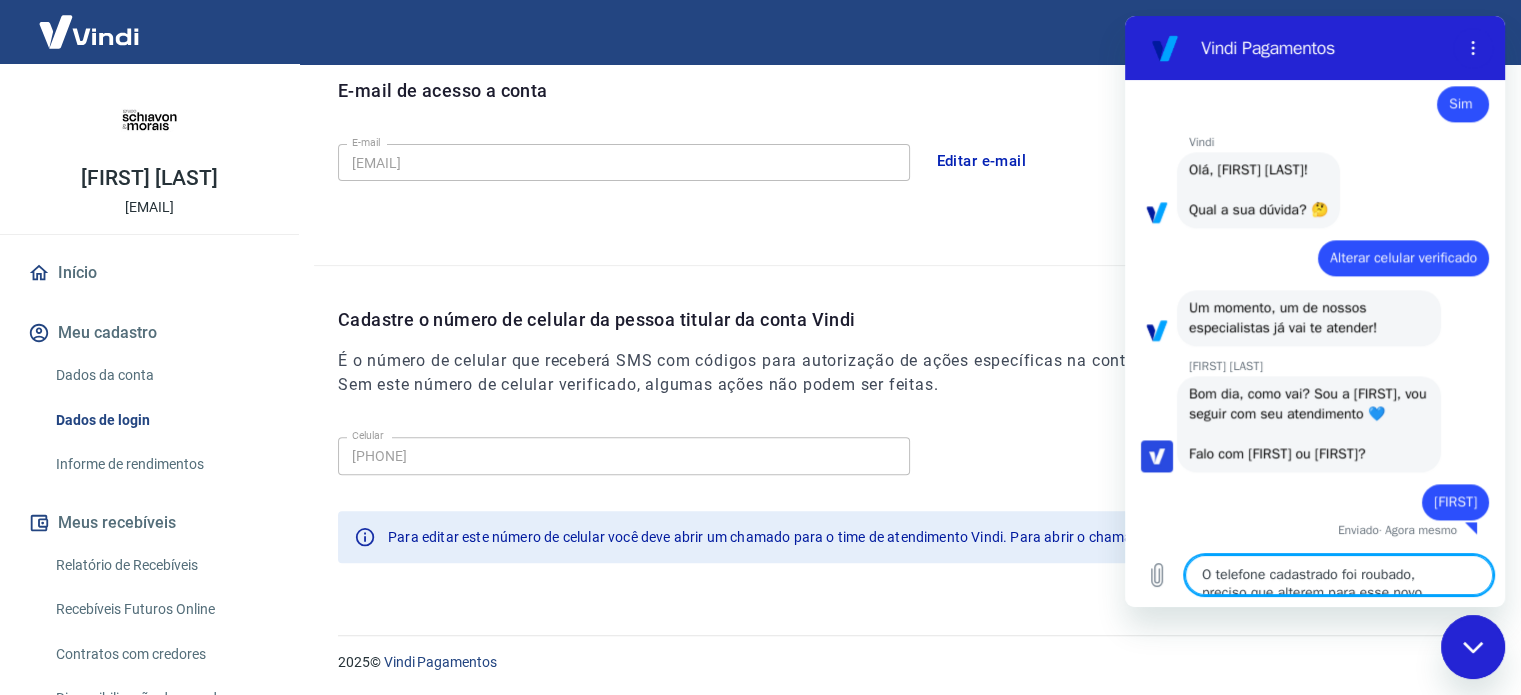 scroll, scrollTop: 2605, scrollLeft: 0, axis: vertical 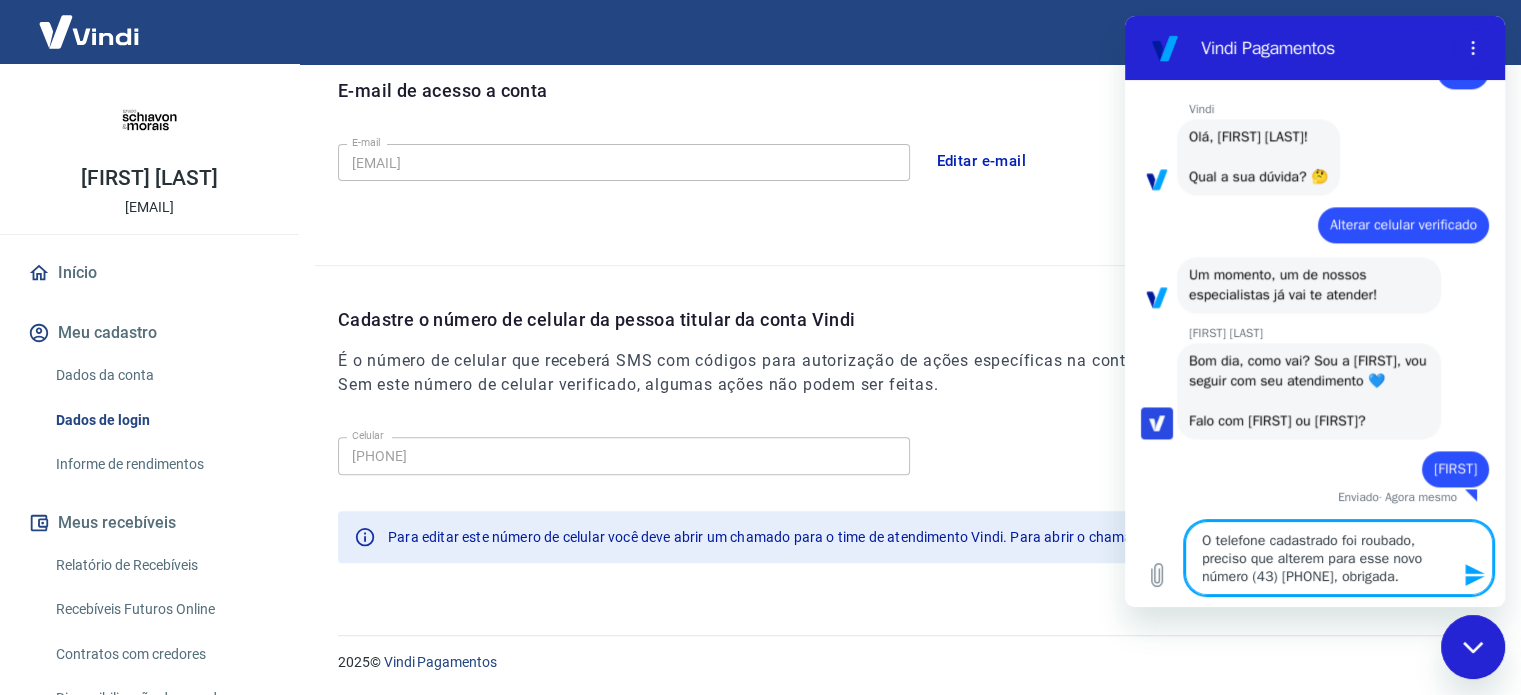 click on "O telefone cadastrado foi roubado, preciso que alterem para esse novo número (43) [PHONE], obrigada." at bounding box center [1339, 558] 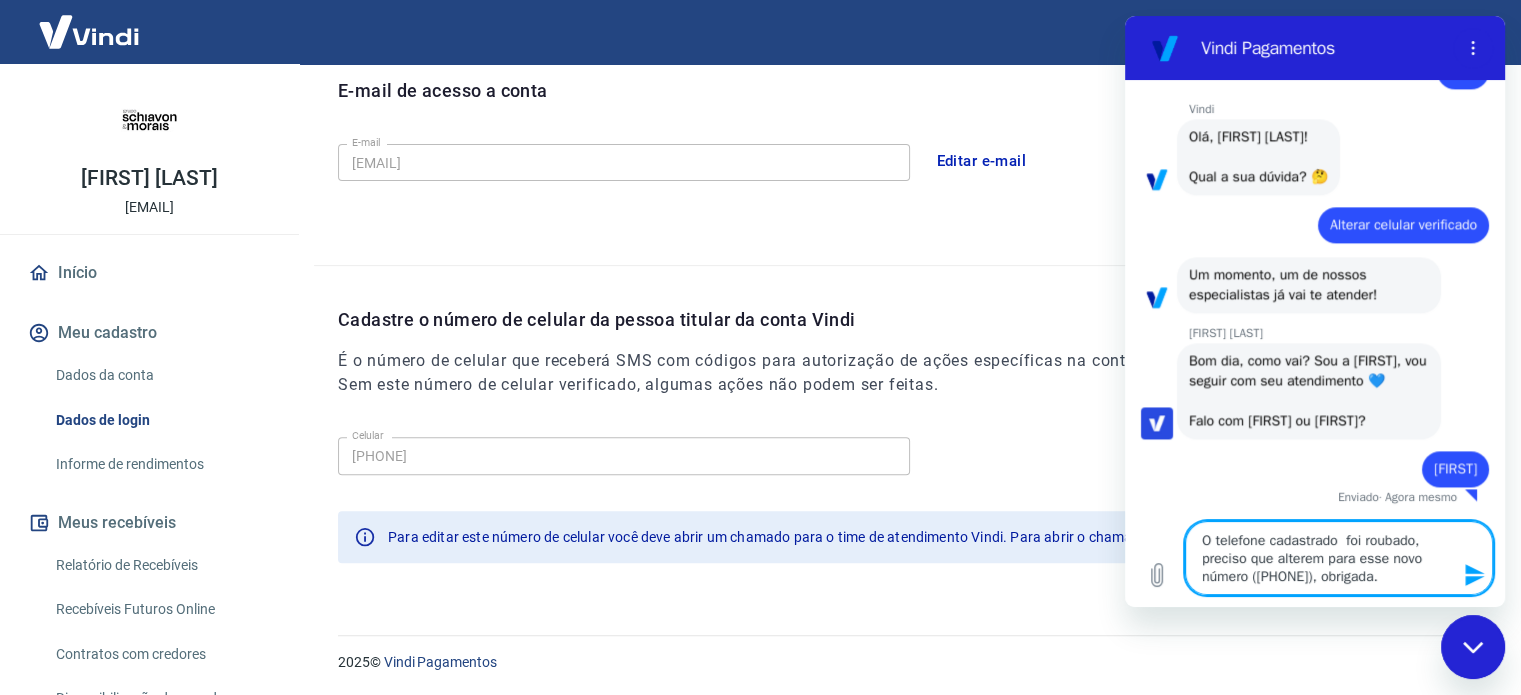 type on "O telefone cadastrado ( foi roubado, preciso que alterem para esse novo número ([AREA_CODE]) [PHONE], obrigada." 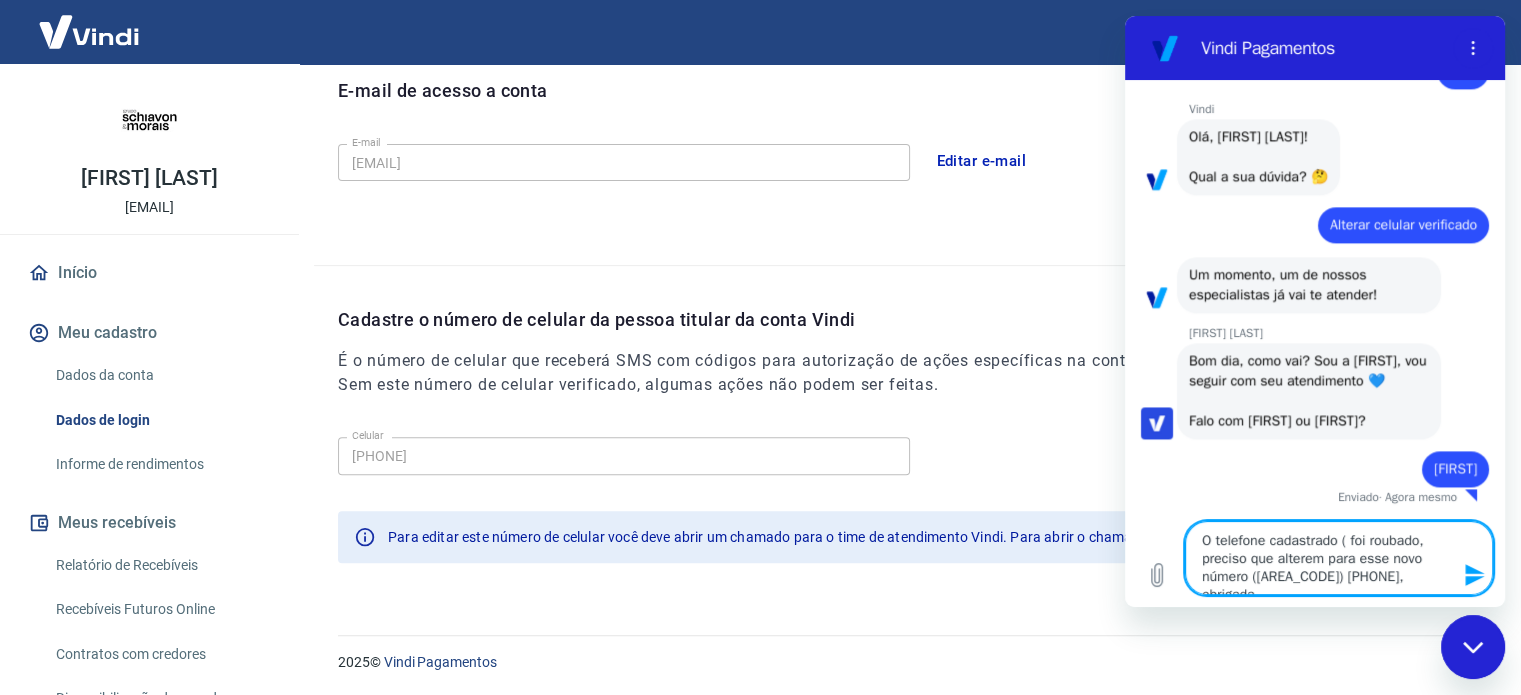 type on "O telefone cadastrado ( foi roubado, preciso que alterem para esse novo número ([AREA_CODE]) [PHONE], obrigada." 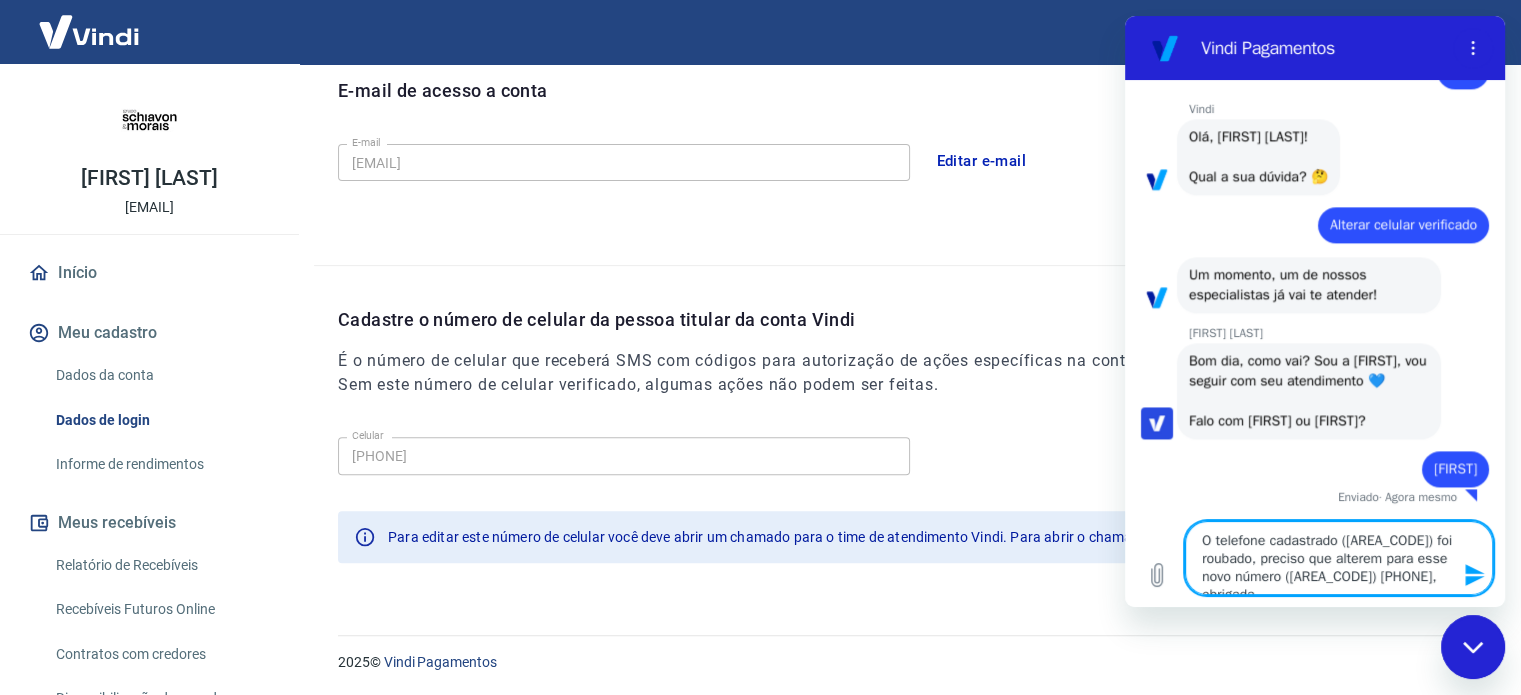 type on "O telefone cadastrado (43) foi roubado, preciso que alterem para esse novo número (43) [PHONE], obrigada." 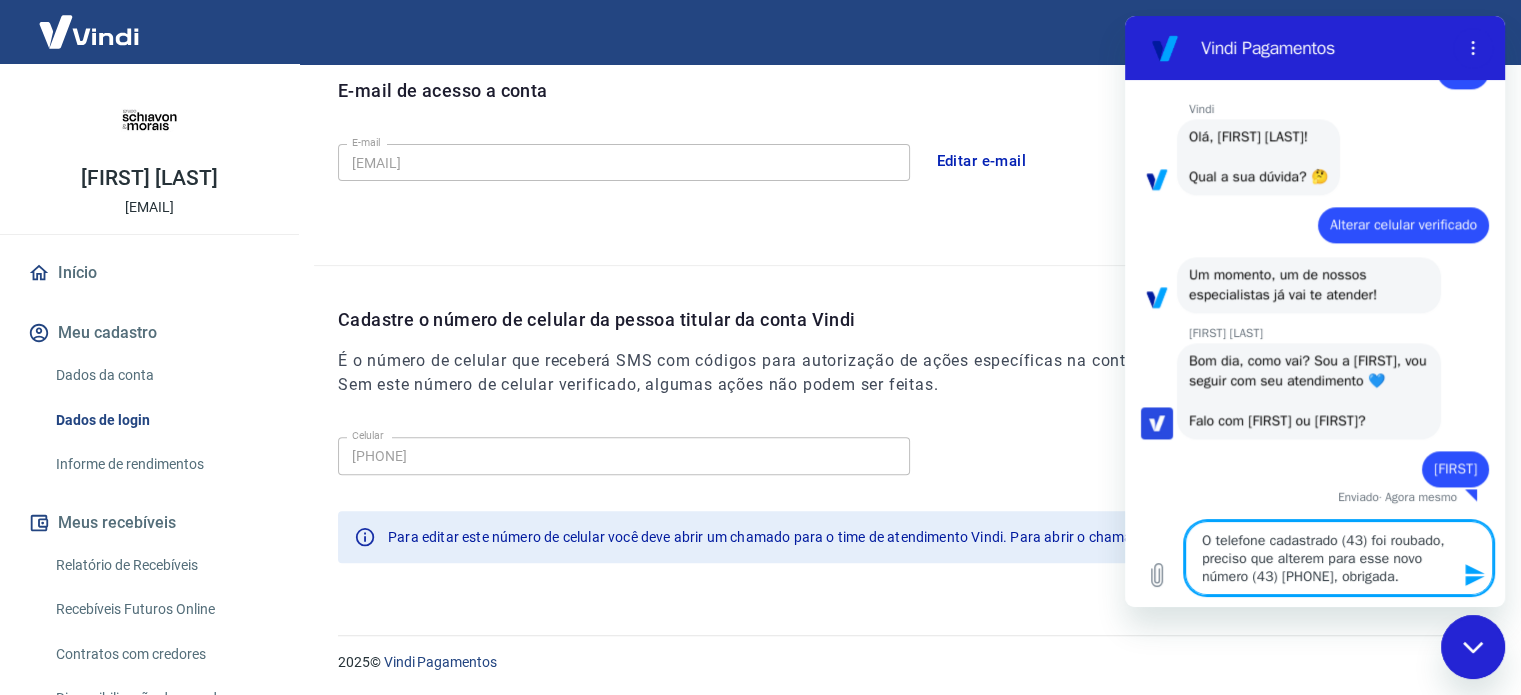 type on "O telefone cadastrado ([PHONE]) foi roubado, preciso que alterem para esse novo número ([PHONE]), obrigada." 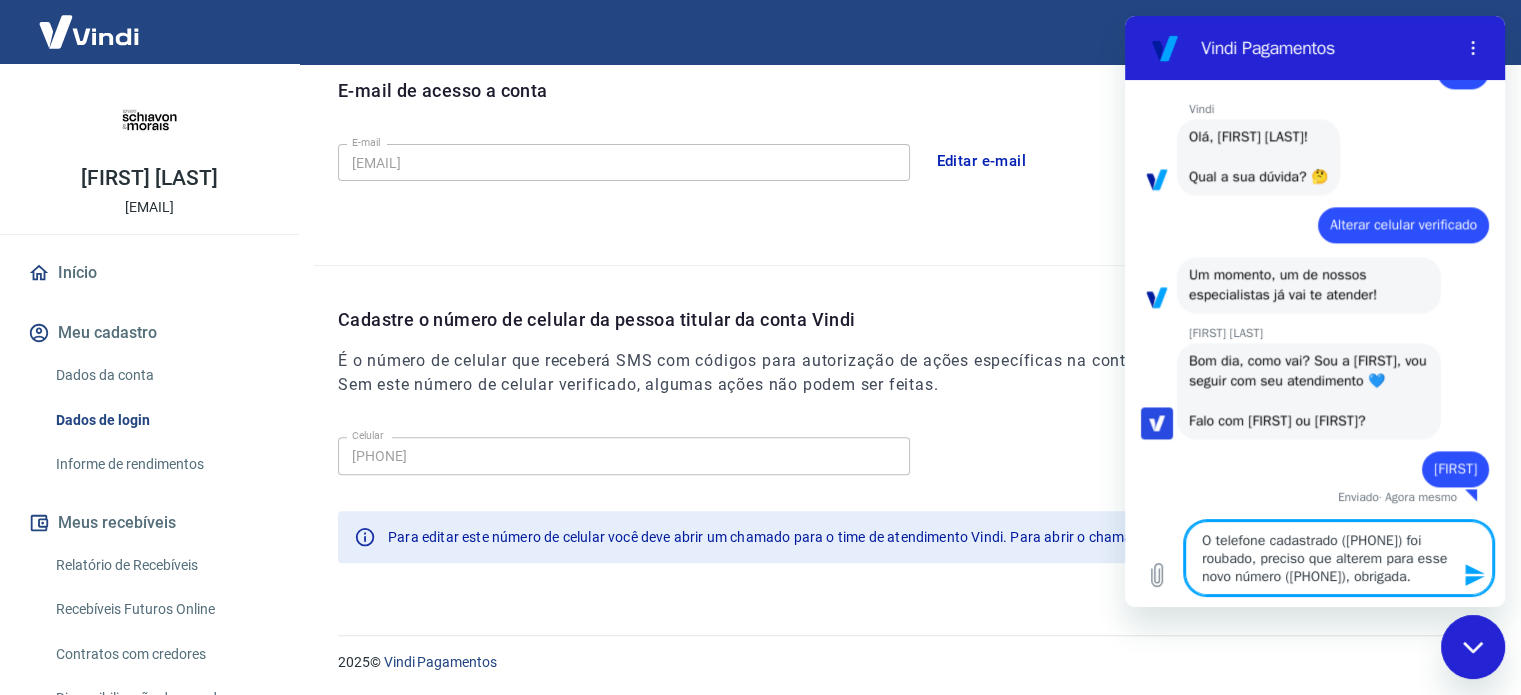 scroll, scrollTop: 2624, scrollLeft: 0, axis: vertical 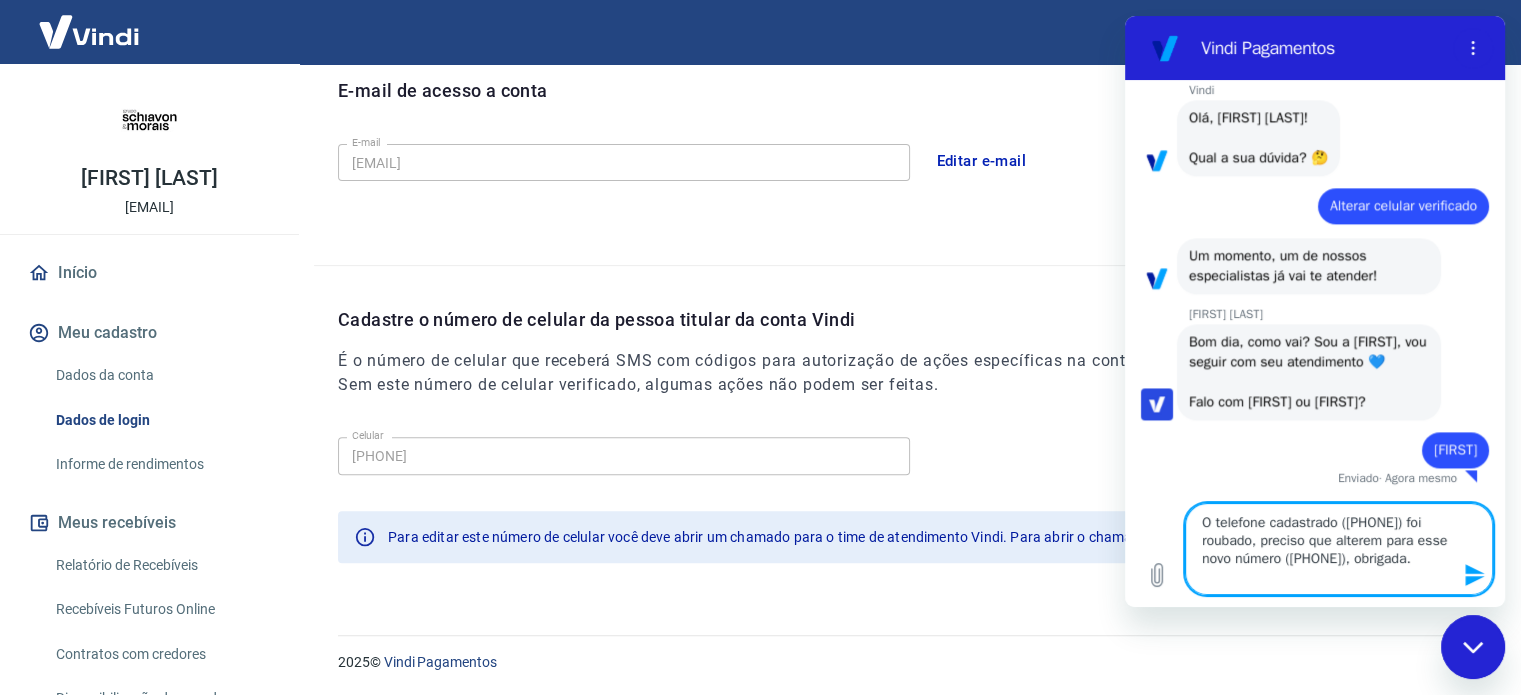 type on "O telefone cadastrado (43) foi roubado, preciso que alterem para esse novo número (43) [PHONE], obrigada." 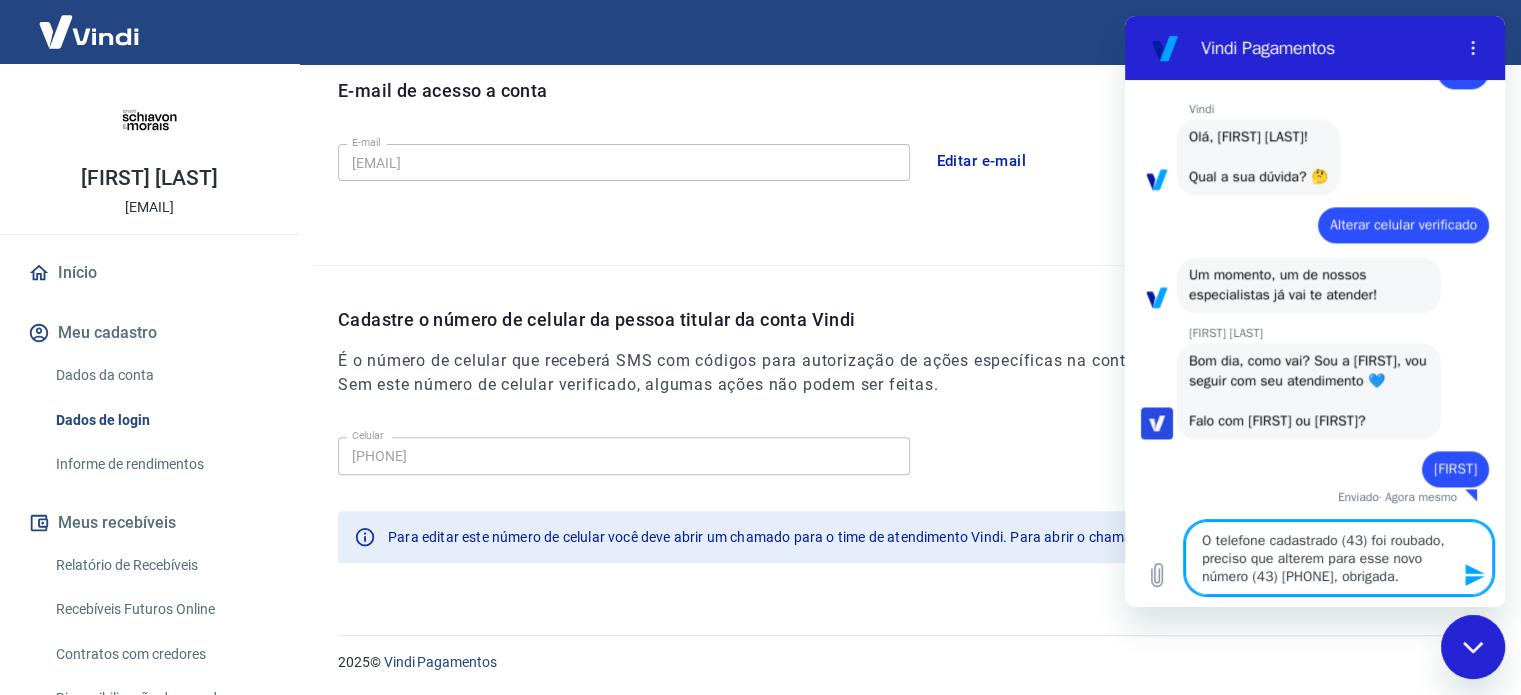 type on "O telefone cadastrado ([AREA_CODE]) foi roubado, preciso que alterem para esse novo número ([AREA_CODE]) [PHONE], obrigada." 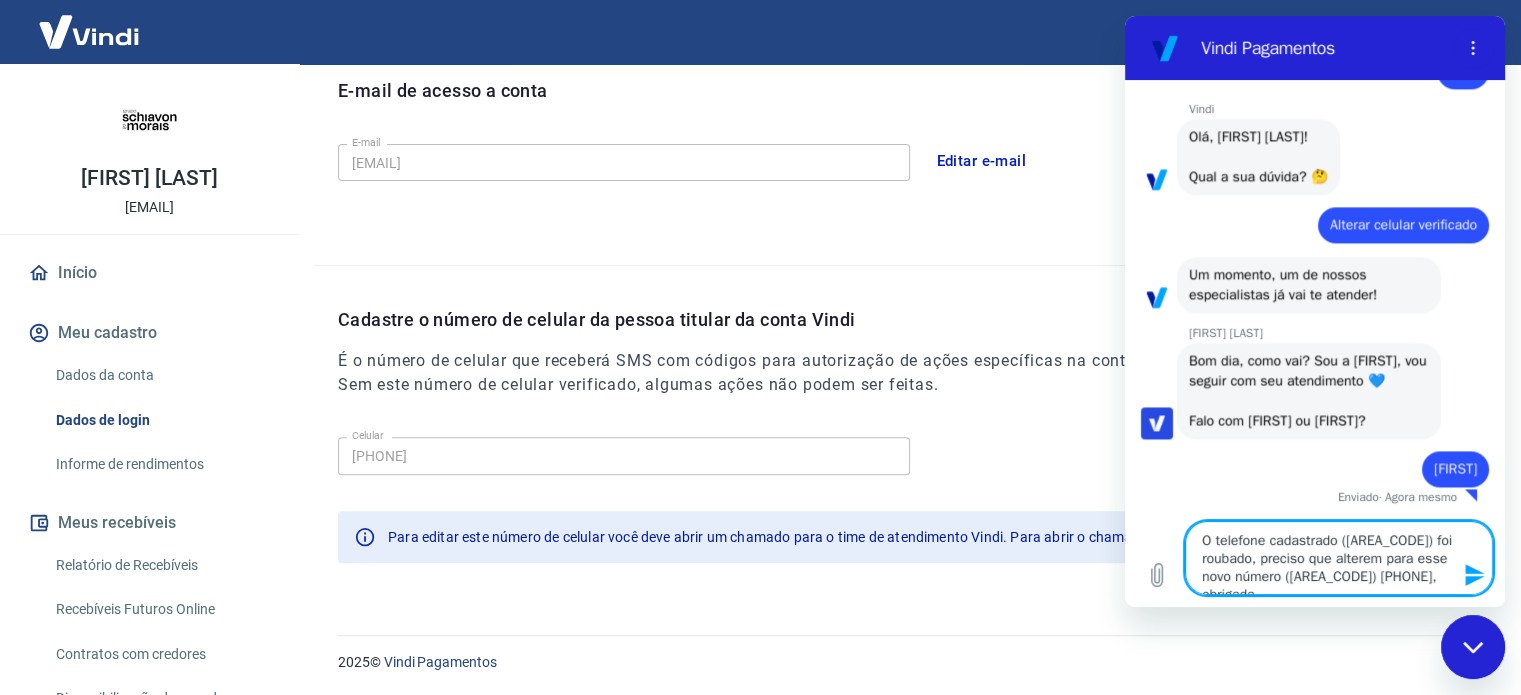 type on "O telefone cadastrado (43) [PHONE] foi roubado, preciso que alterem para esse novo número (43) [PHONE], obrigada." 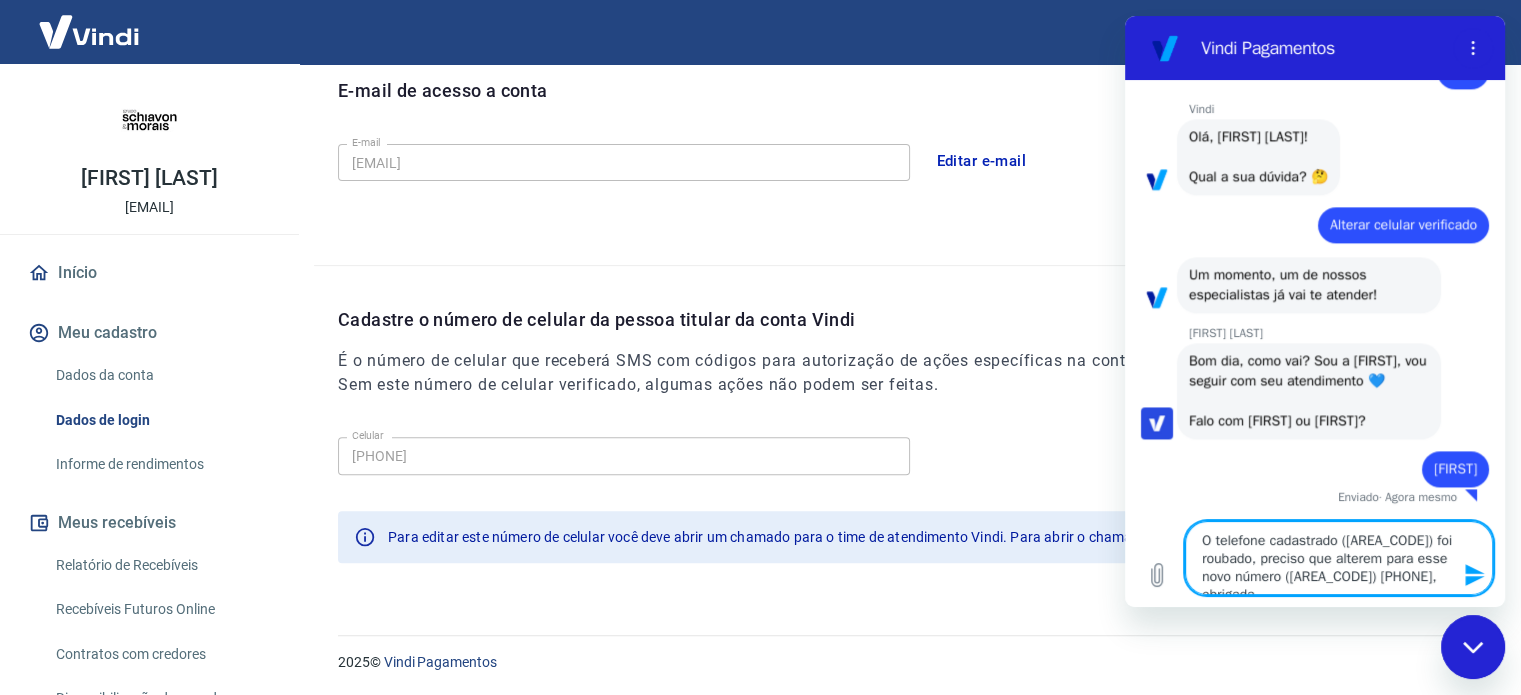 type on "x" 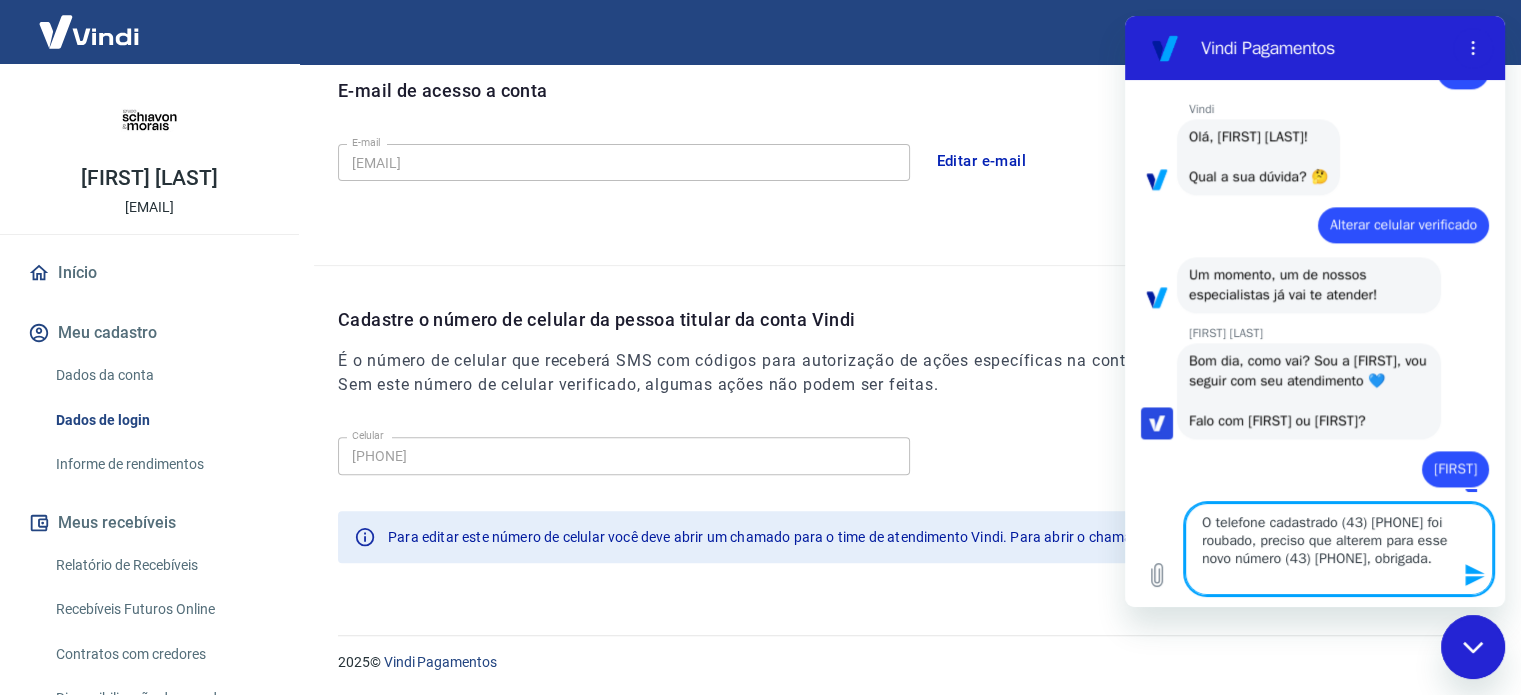 scroll, scrollTop: 2624, scrollLeft: 0, axis: vertical 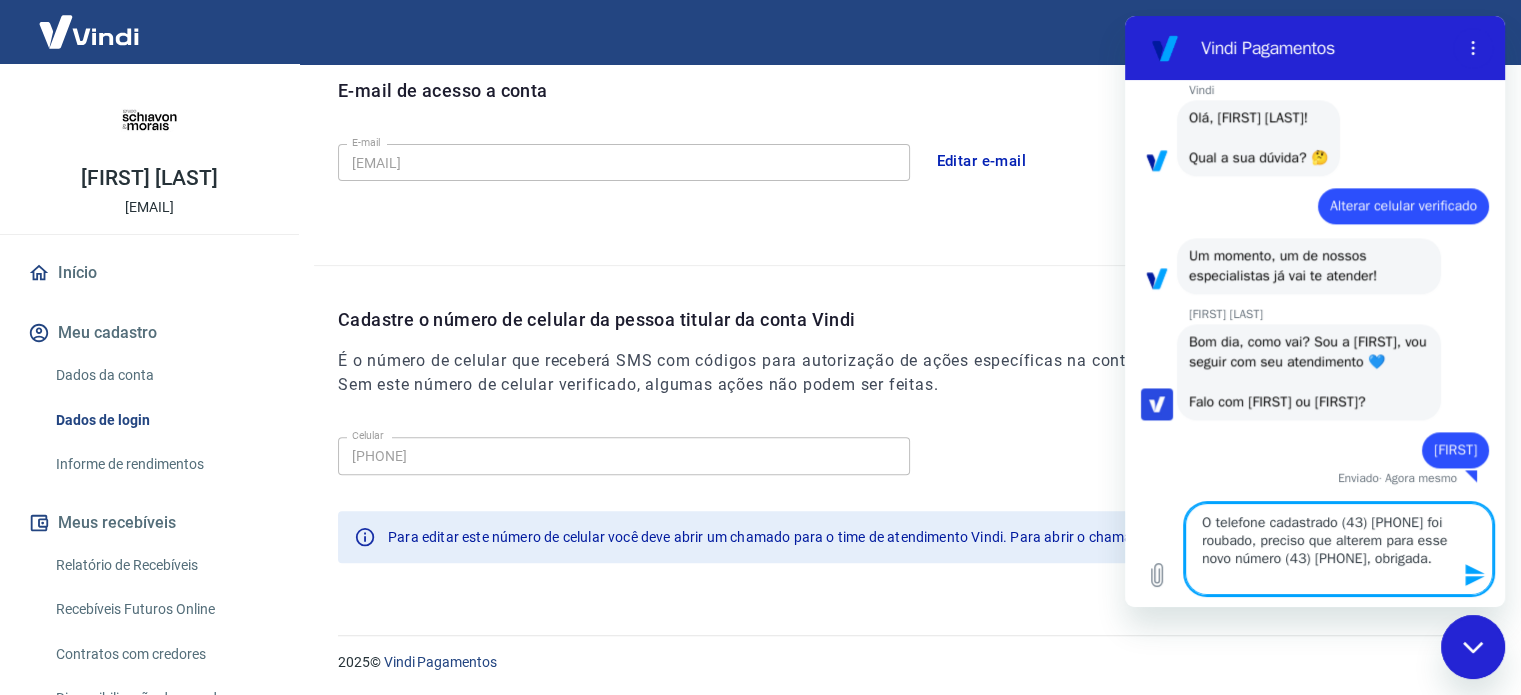 type on "O telefone cadastrado (43) foi roubado, preciso que alterem para esse novo número (43) [PHONE], obrigada." 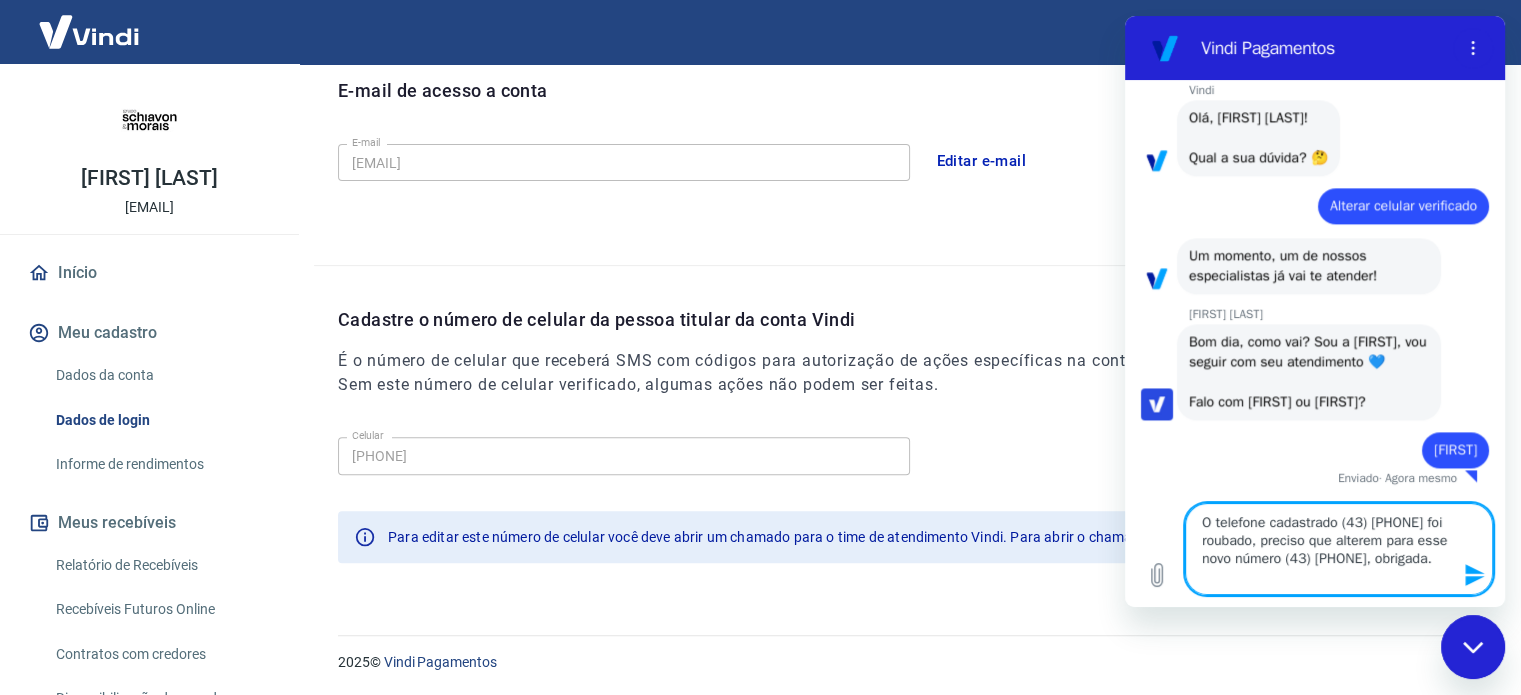 drag, startPoint x: 1286, startPoint y: 587, endPoint x: 1221, endPoint y: 580, distance: 65.37584 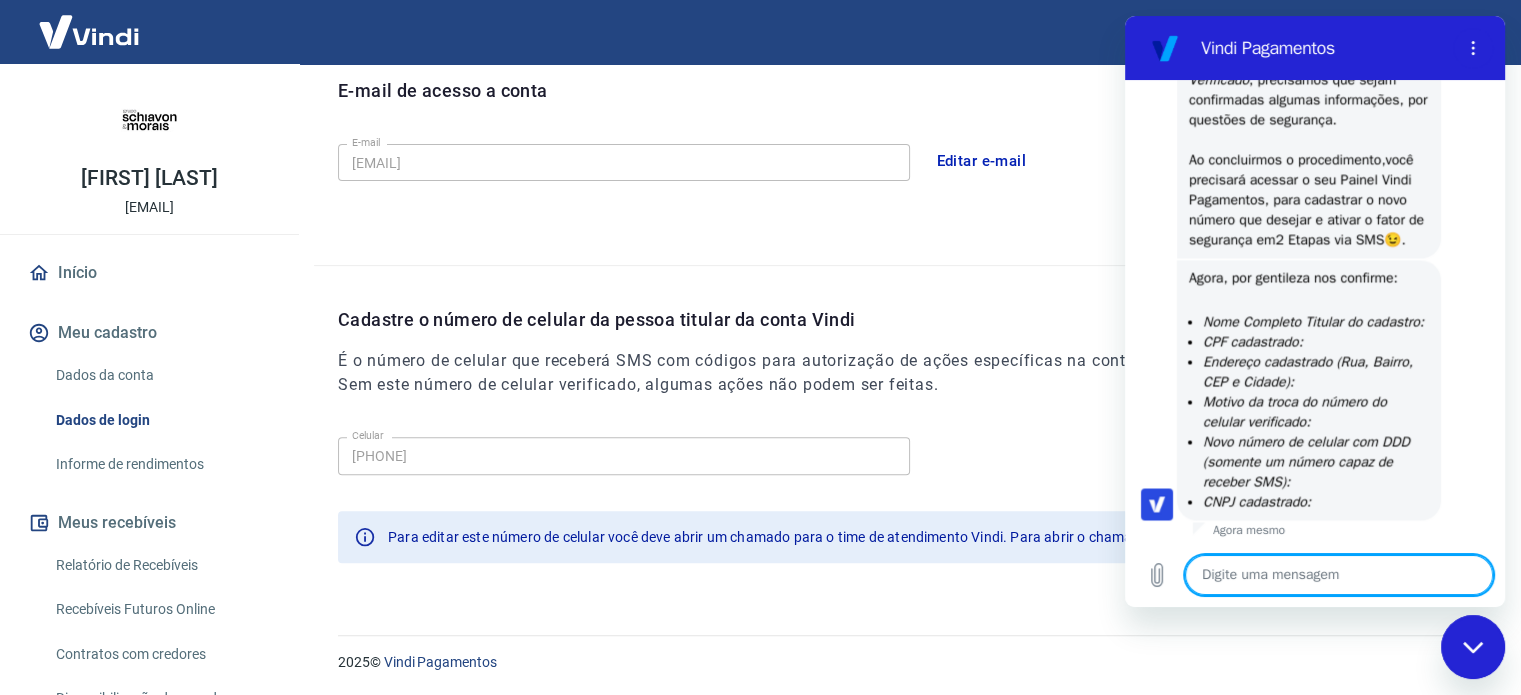 scroll, scrollTop: 3257, scrollLeft: 0, axis: vertical 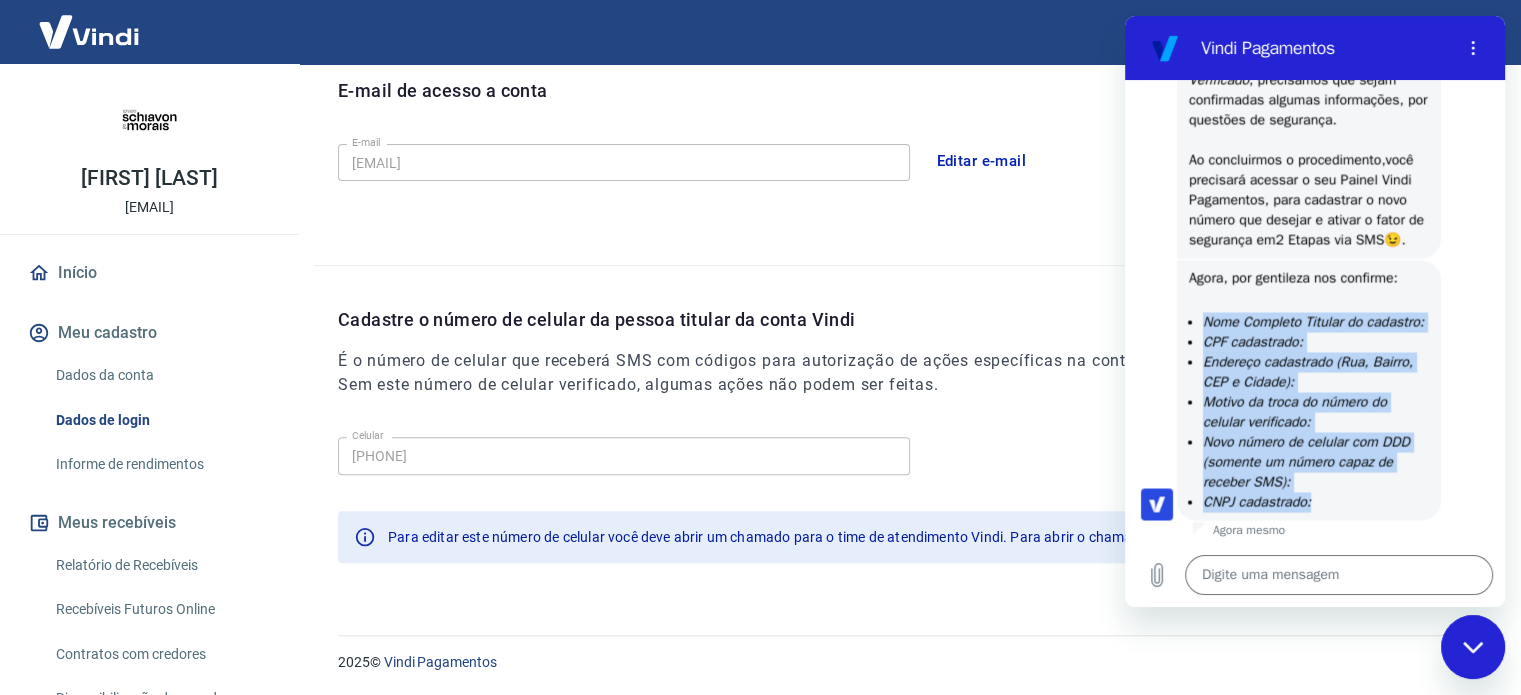 drag, startPoint x: 1208, startPoint y: 302, endPoint x: 1360, endPoint y: 507, distance: 255.20384 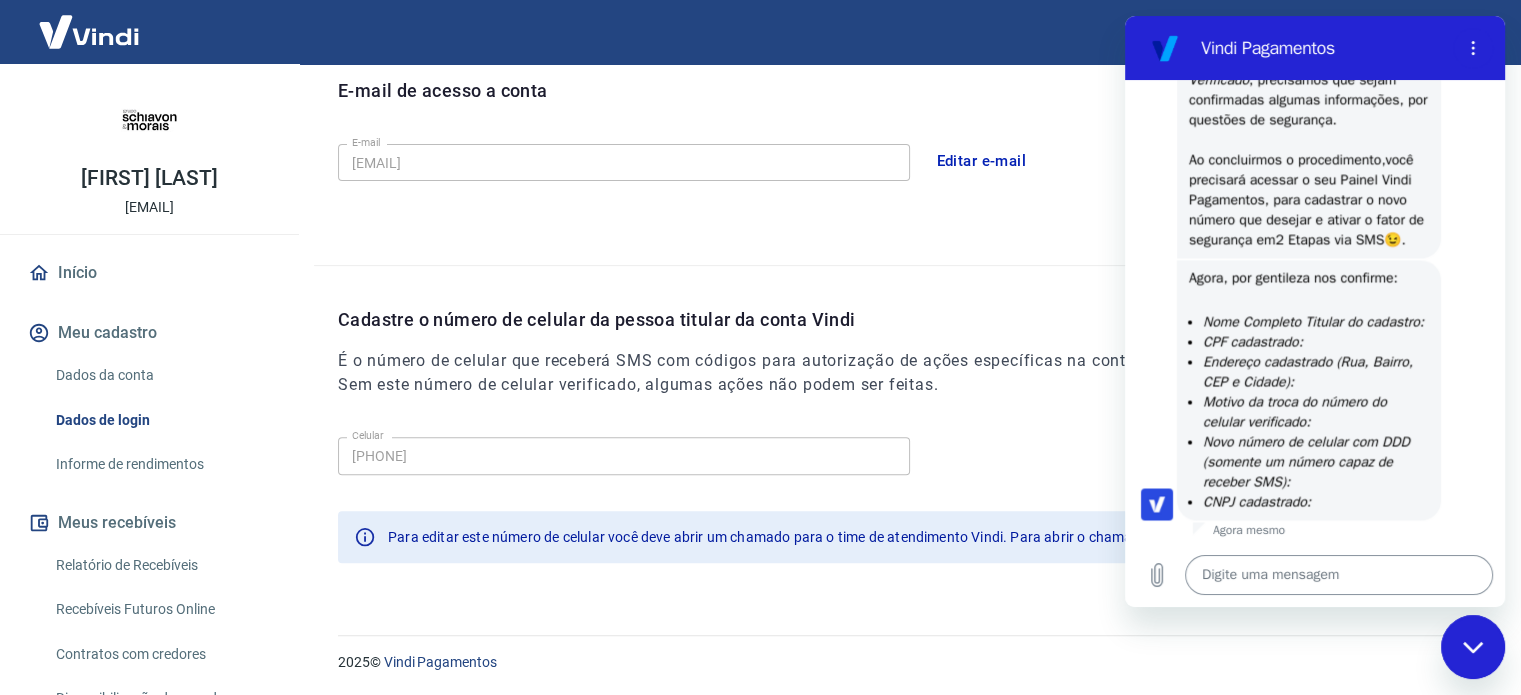 click at bounding box center (1339, 575) 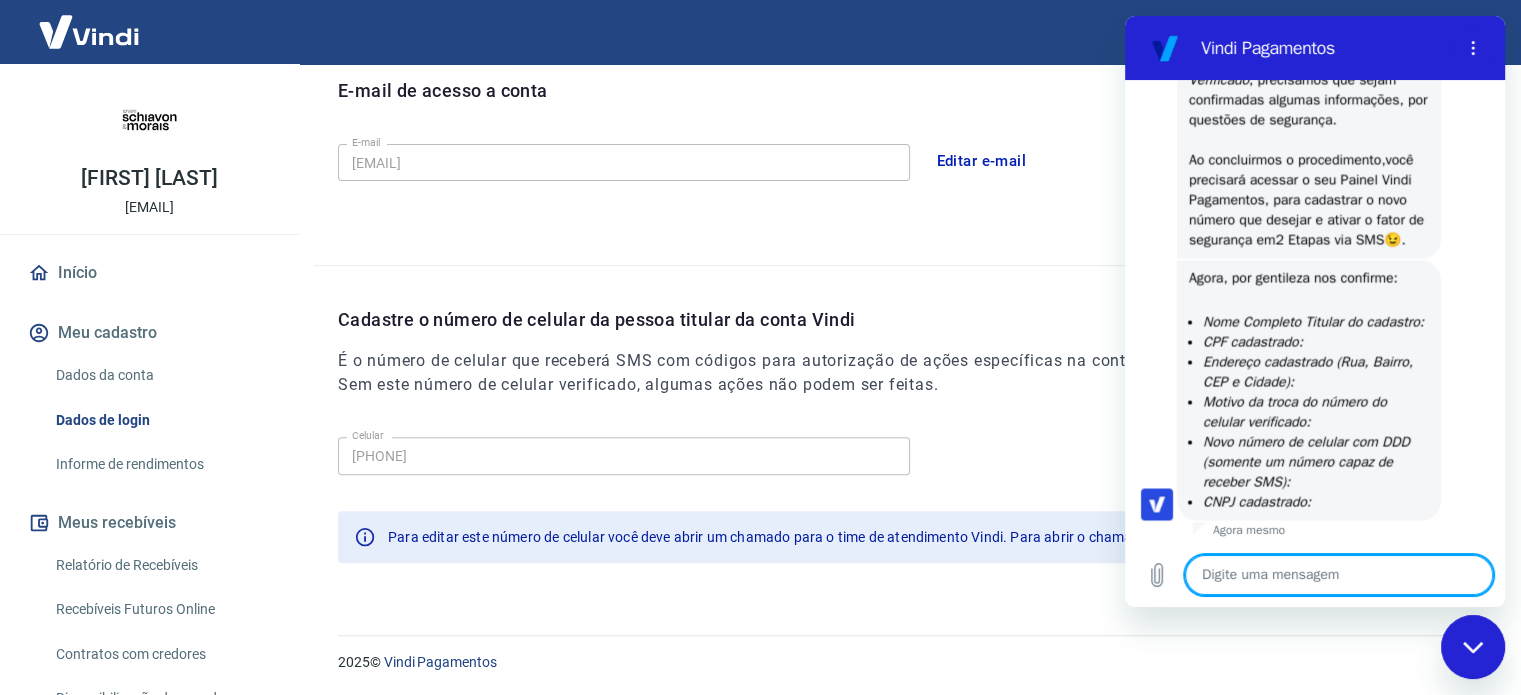 paste on "Nome Completo Titular do cadastro:
CPF cadastrado:
Endereço cadastrado (Rua, Bairro, CEP e Cidade):
Motivo da troca do número do celular verificado:
Novo número de celular com DDD (somente um número capaz de receber SMS):
CNPJ cadastrado:" 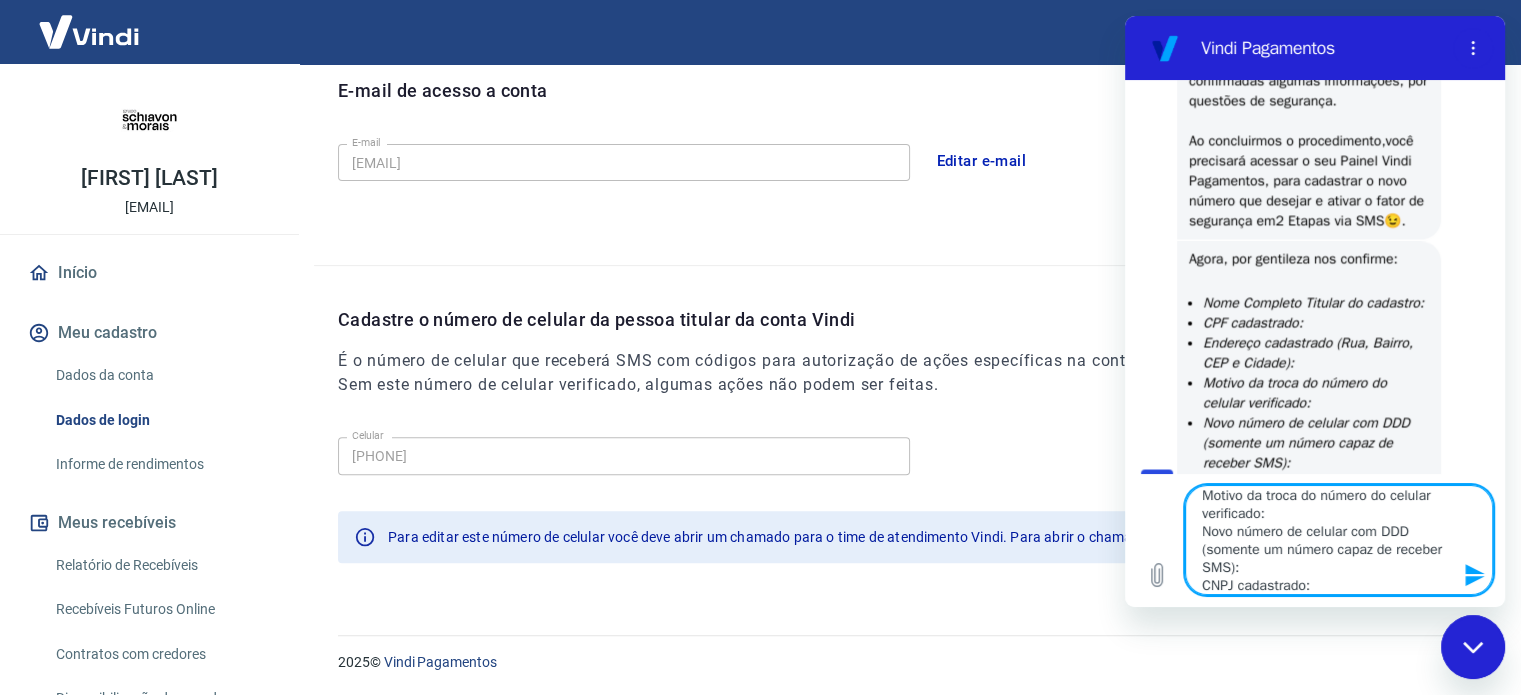 scroll, scrollTop: 0, scrollLeft: 0, axis: both 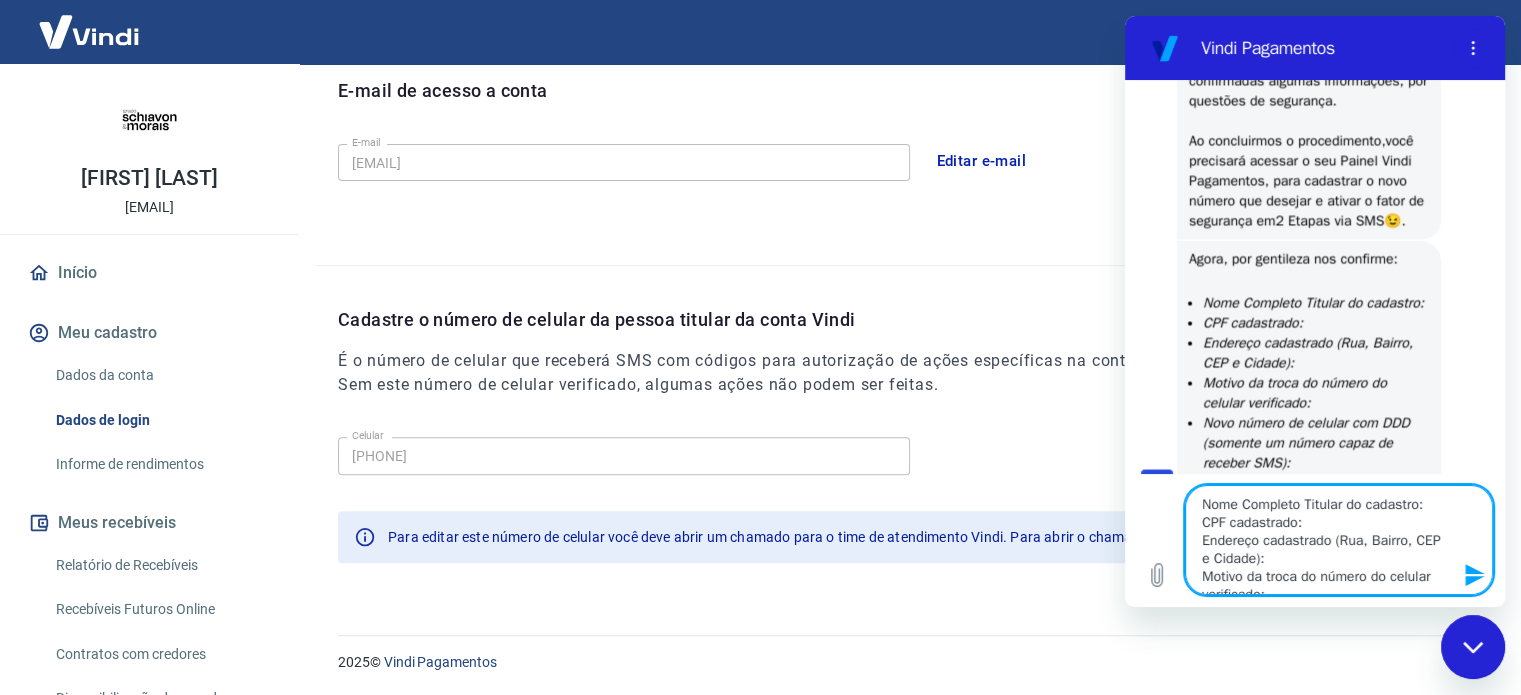 click on "Nome Completo Titular do cadastro:
CPF cadastrado:
Endereço cadastrado (Rua, Bairro, CEP e Cidade):
Motivo da troca do número do celular verificado:
Novo número de celular com DDD (somente um número capaz de receber SMS):
CNPJ cadastrado:" at bounding box center (1339, 540) 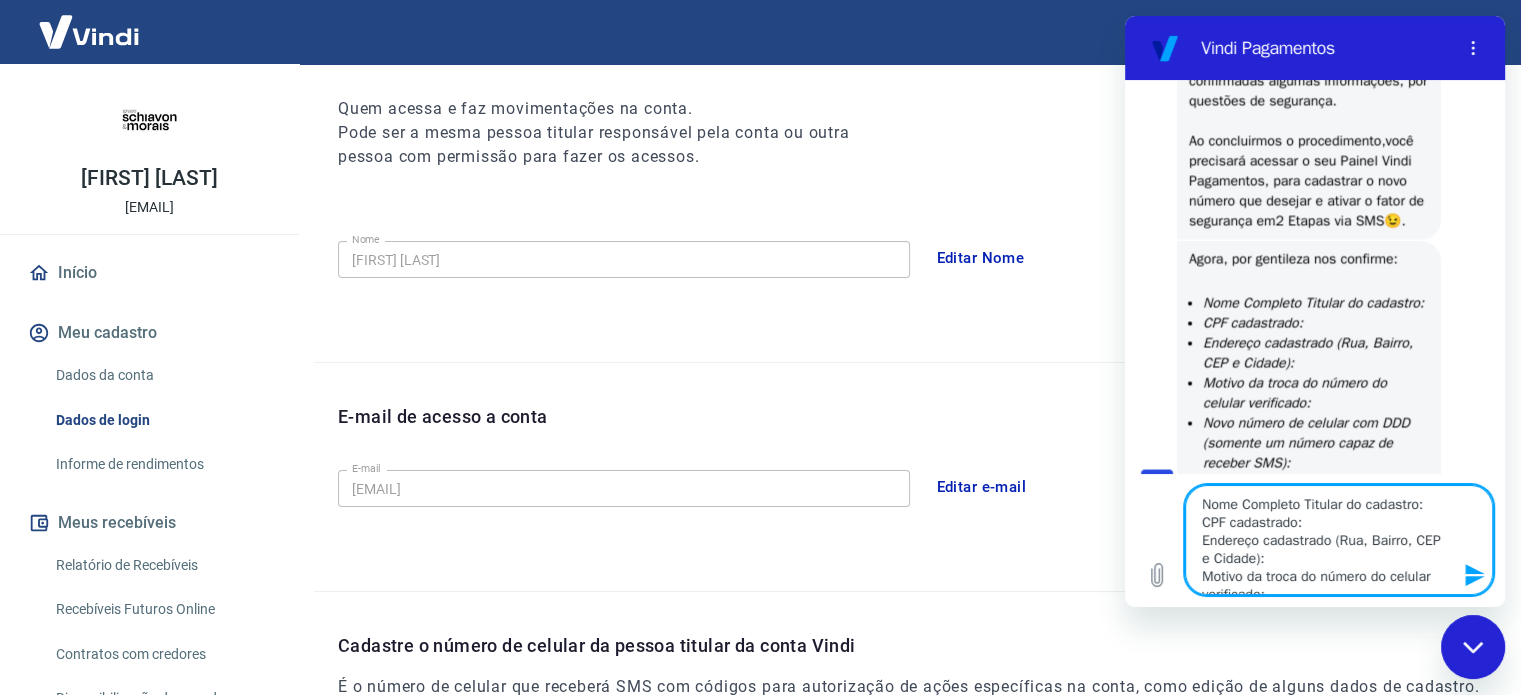 scroll, scrollTop: 243, scrollLeft: 0, axis: vertical 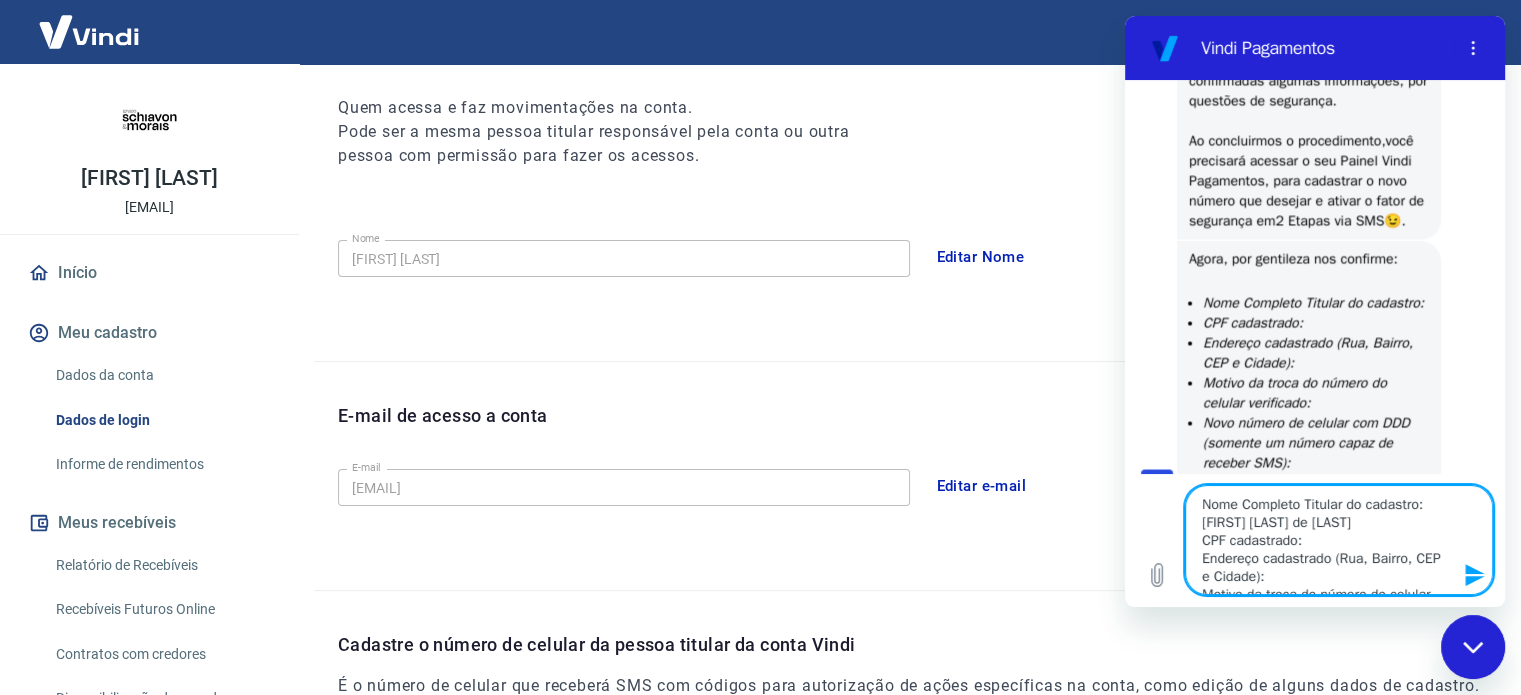 click on "Nome Completo Titular do cadastro: [FIRST] [LAST] de [LAST]
CPF cadastrado:
Endereço cadastrado (Rua, Bairro, CEP e Cidade):
Motivo da troca do número do celular verificado:
Novo número de celular com DDD (somente um número capaz de receber SMS):
CNPJ cadastrado:" at bounding box center (1339, 540) 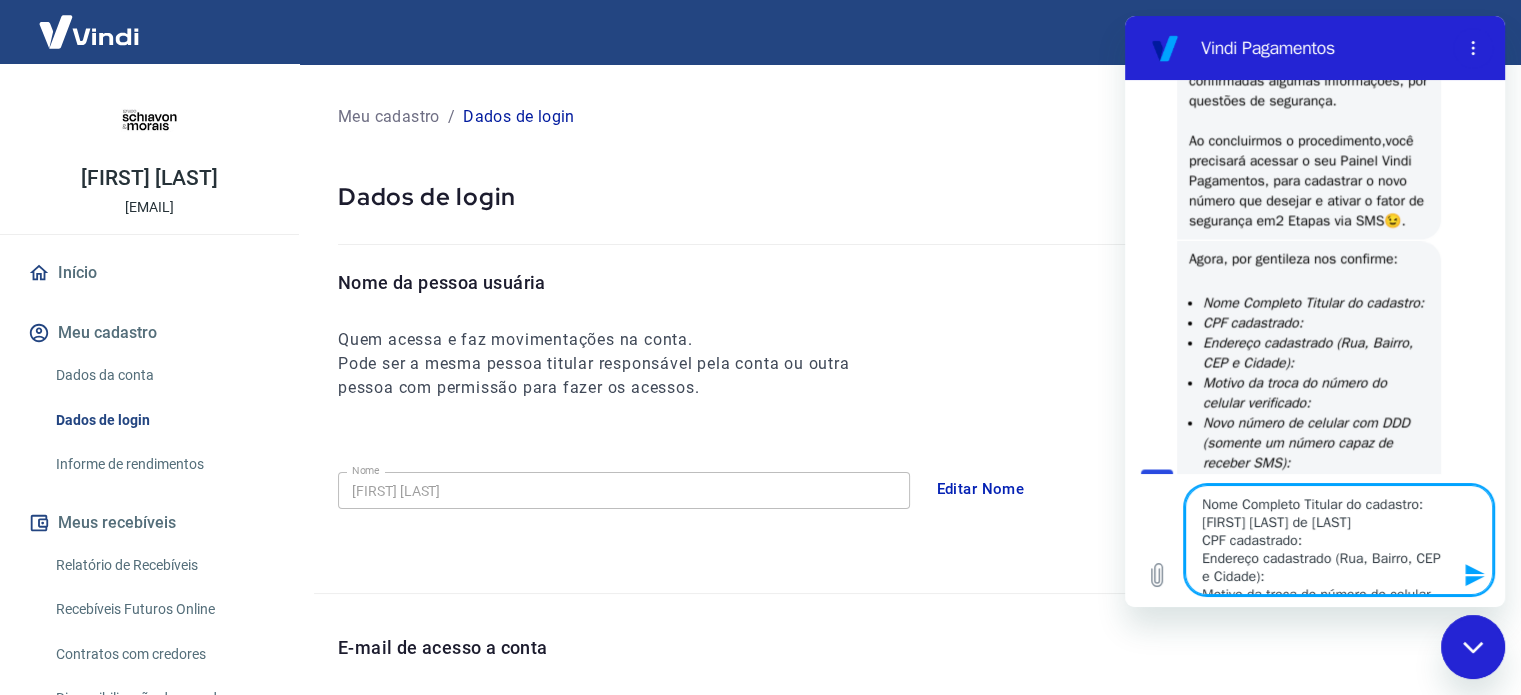 scroll, scrollTop: 0, scrollLeft: 0, axis: both 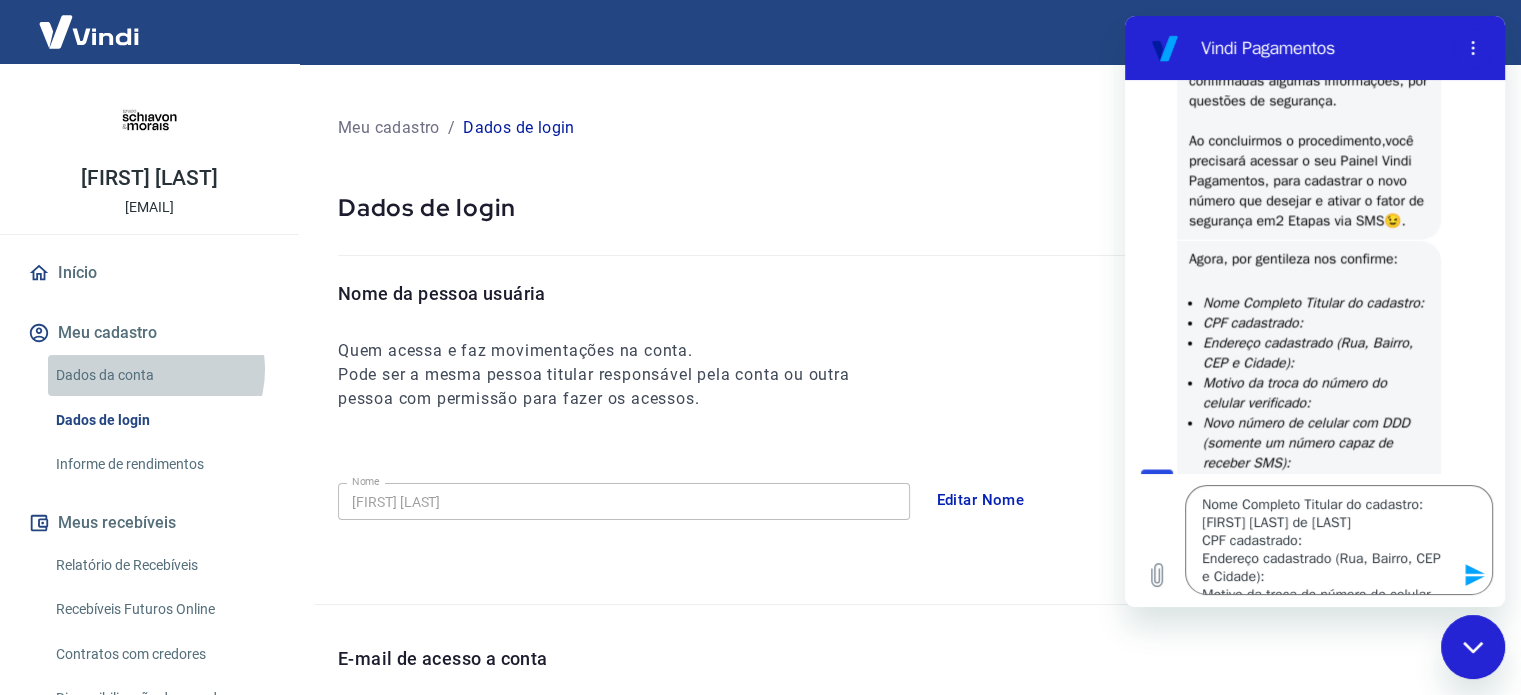 click on "Dados da conta" at bounding box center (161, 375) 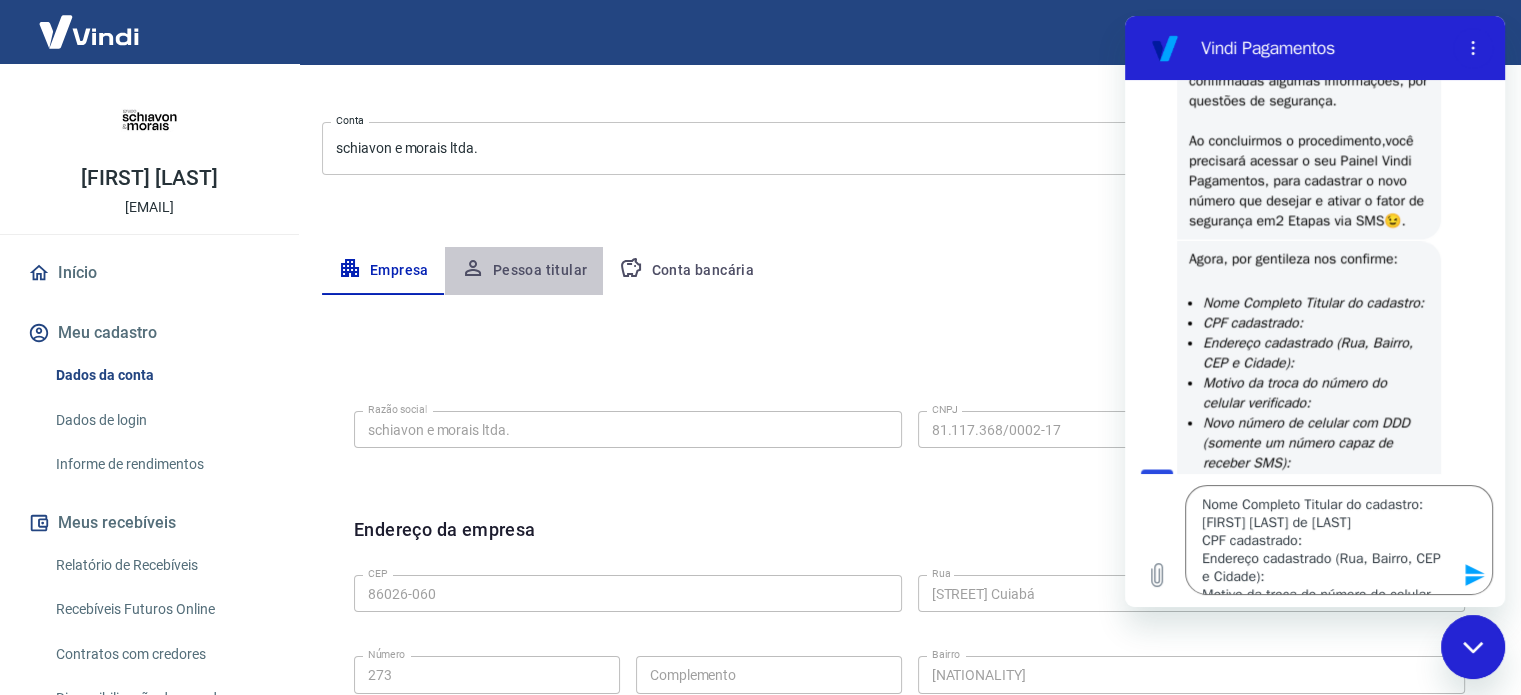 click on "Pessoa titular" at bounding box center (524, 271) 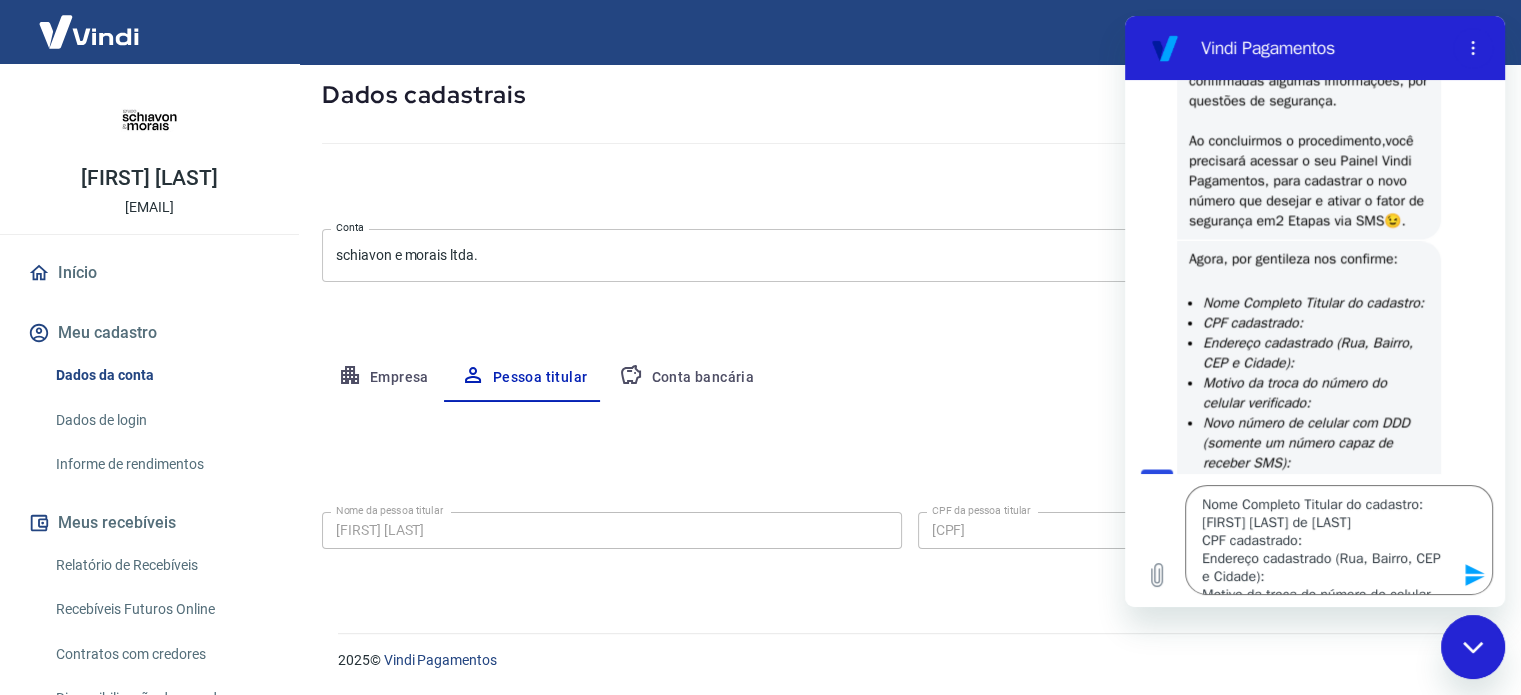 scroll, scrollTop: 104, scrollLeft: 0, axis: vertical 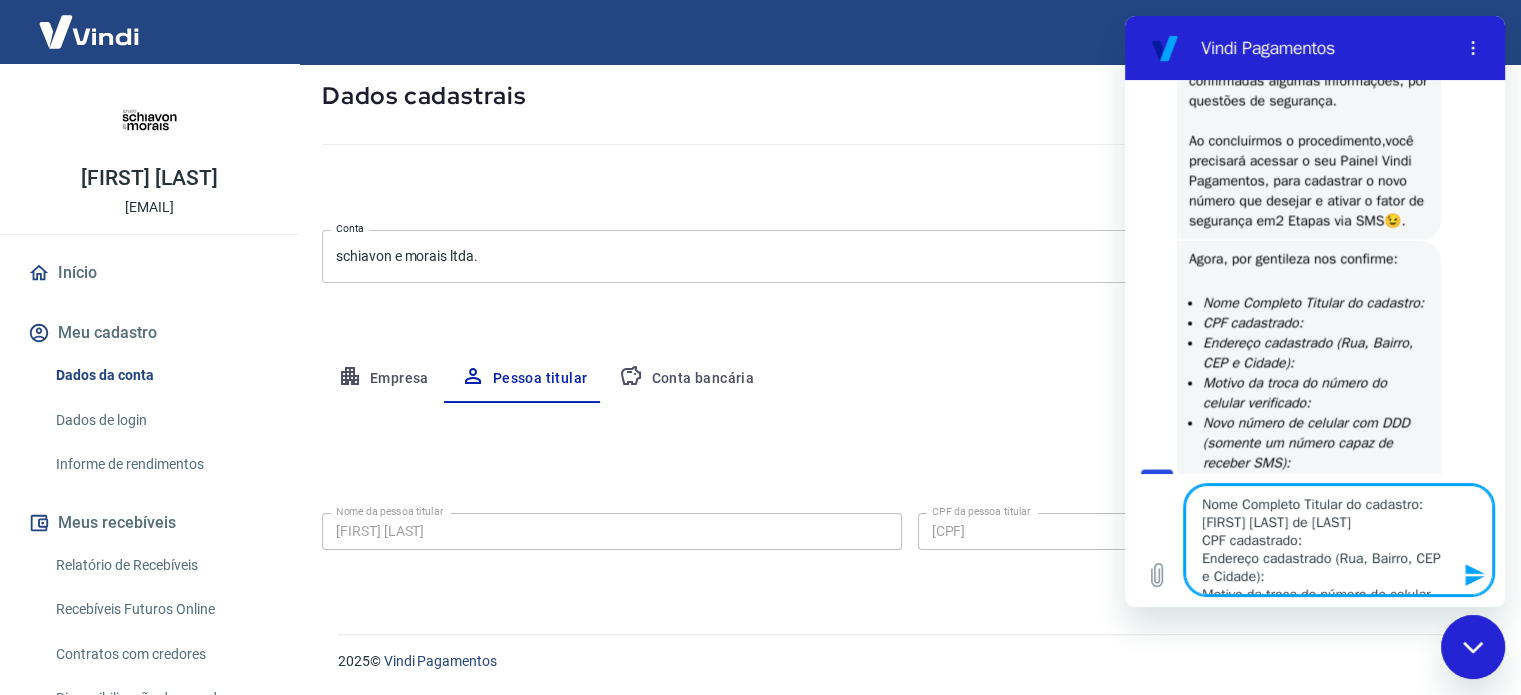 click on "Nome Completo Titular do cadastro: [FIRST] [LAST] de [LAST]
CPF cadastrado:
Endereço cadastrado (Rua, Bairro, CEP e Cidade):
Motivo da troca do número do celular verificado:
Novo número de celular com DDD (somente um número capaz de receber SMS):
CNPJ cadastrado:" at bounding box center [1339, 540] 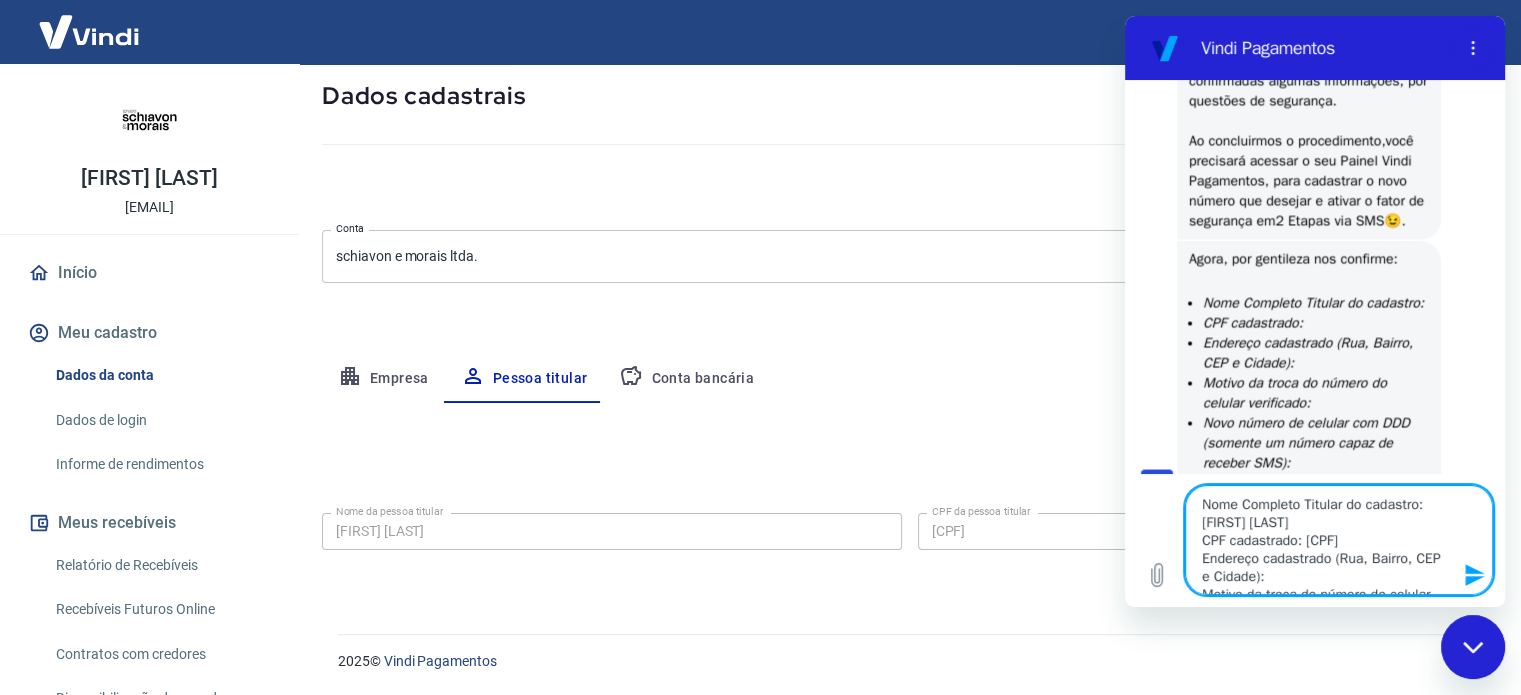 click on "Empresa" at bounding box center [383, 379] 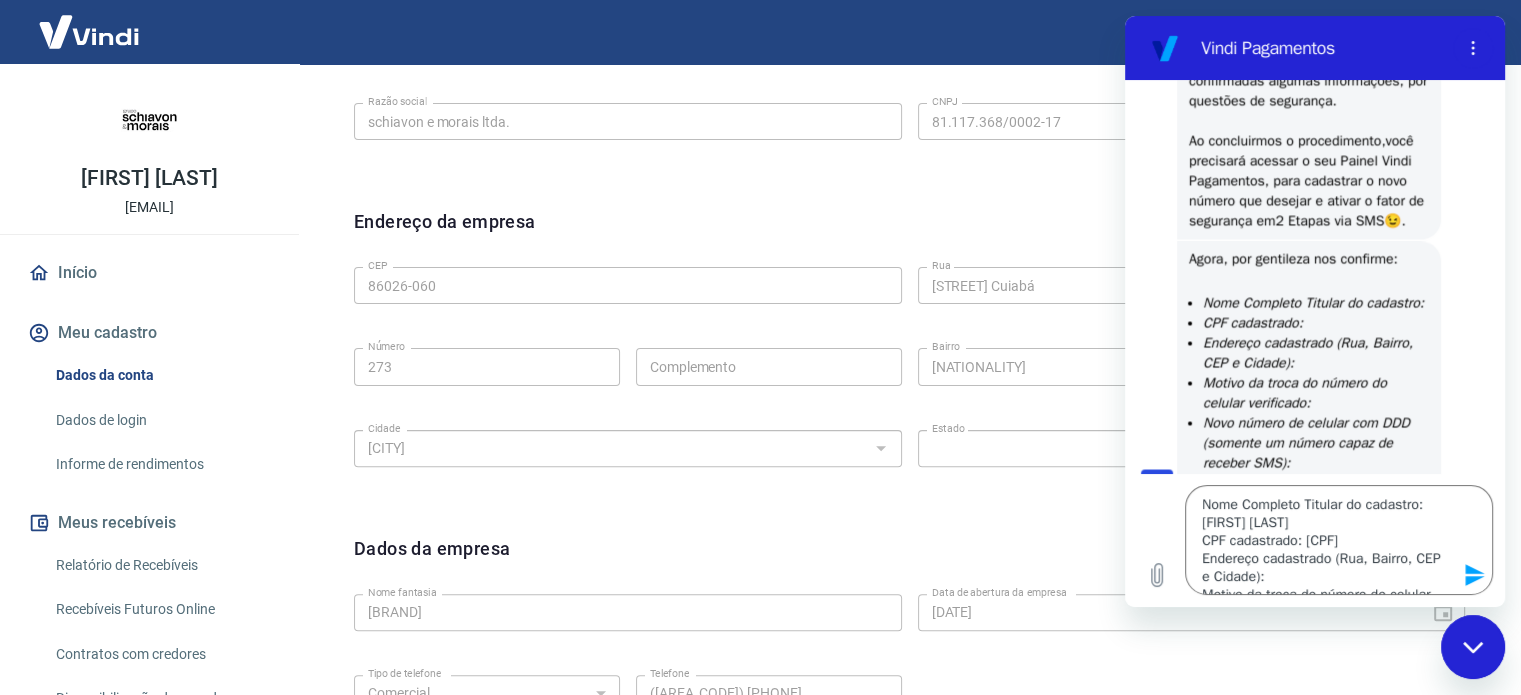 scroll, scrollTop: 519, scrollLeft: 0, axis: vertical 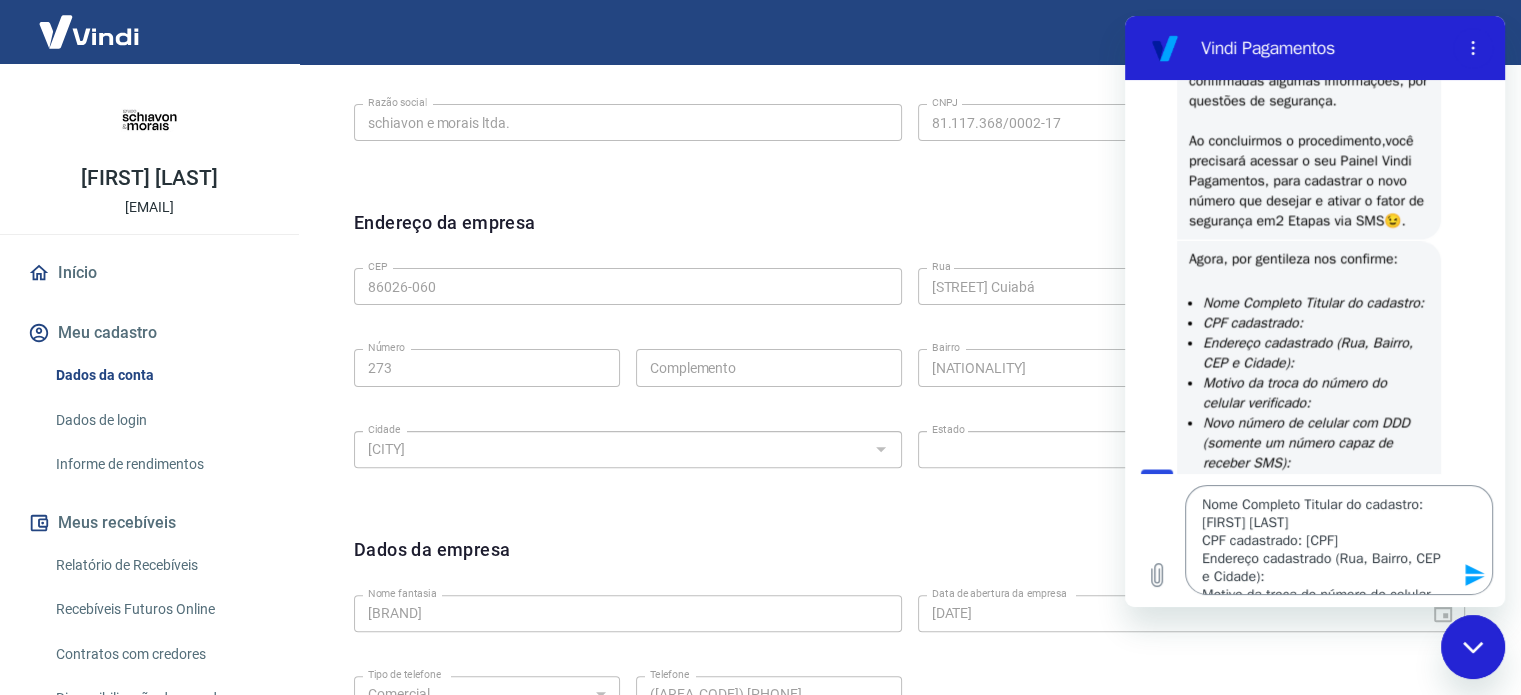 click on "Nome Completo Titular do cadastro: [FIRST] [LAST]
CPF cadastrado: [CPF]
Endereço cadastrado (Rua, Bairro, CEP e Cidade):
Motivo da troca do número do celular verificado:
Novo número de celular com DDD (somente um número capaz de receber SMS):
CNPJ cadastrado:" at bounding box center (1339, 540) 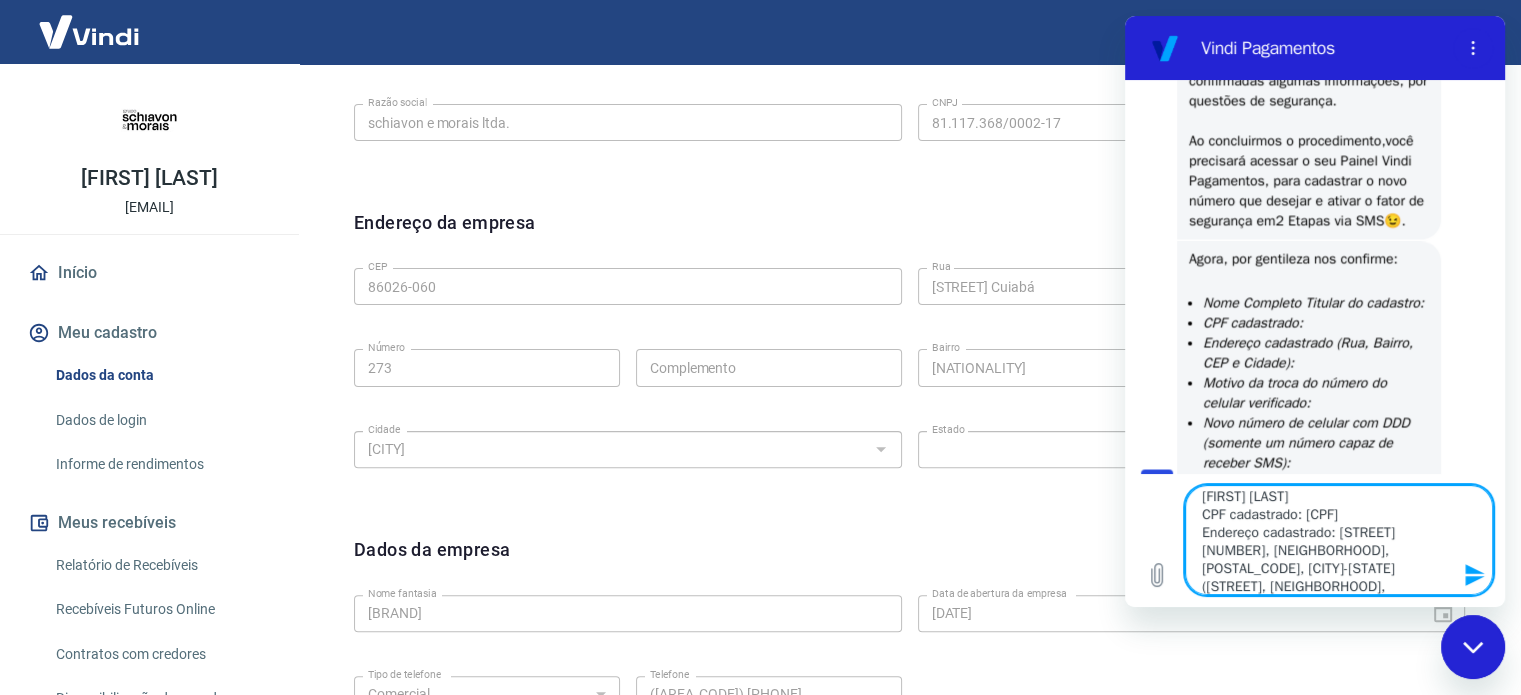 scroll, scrollTop: 27, scrollLeft: 0, axis: vertical 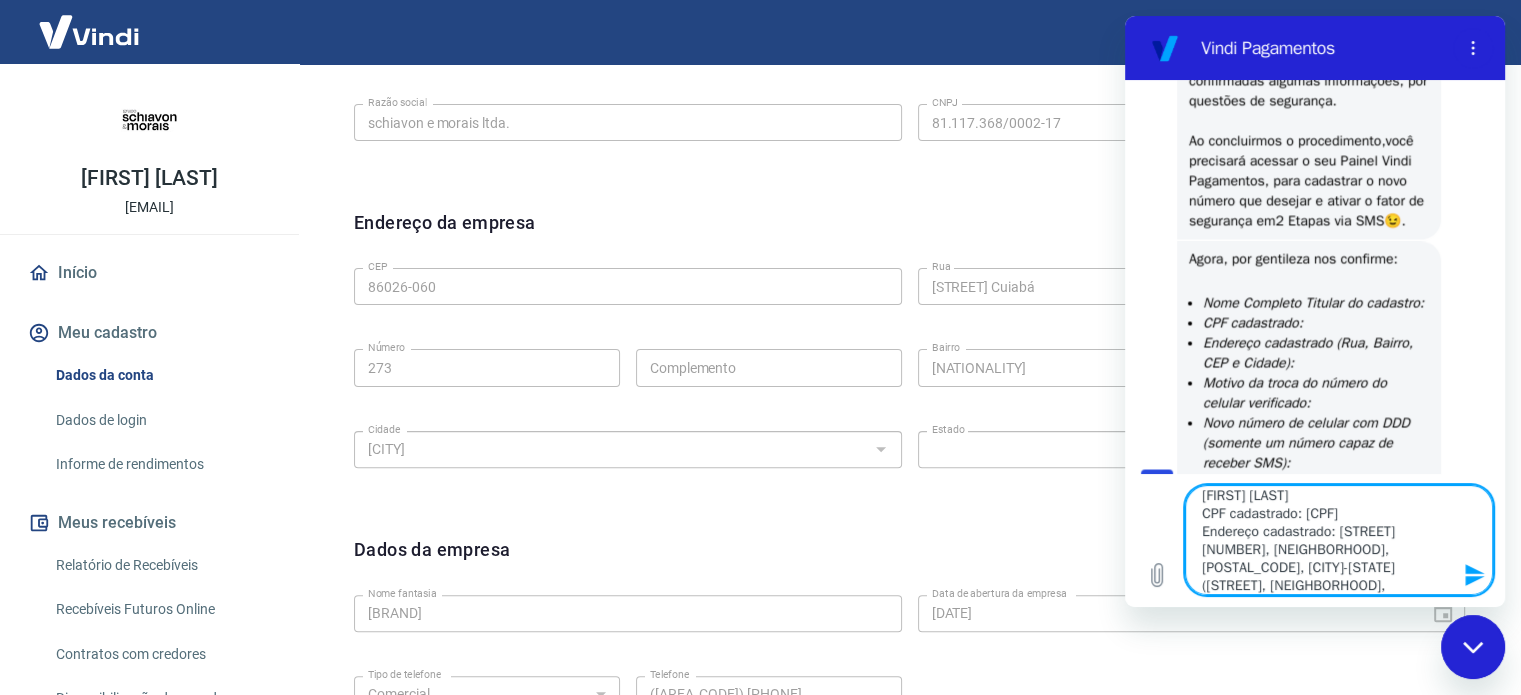 drag, startPoint x: 1379, startPoint y: 568, endPoint x: 1202, endPoint y: 568, distance: 177 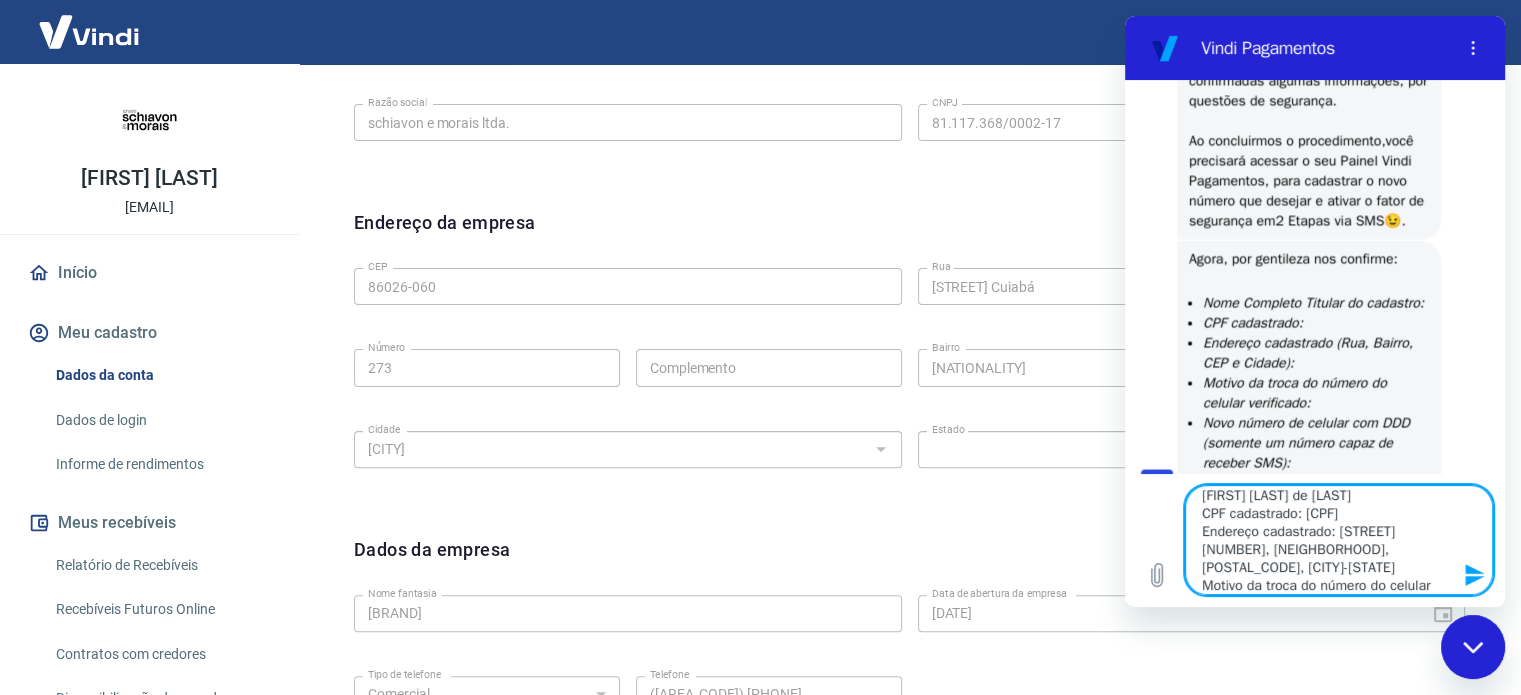 scroll, scrollTop: 99, scrollLeft: 0, axis: vertical 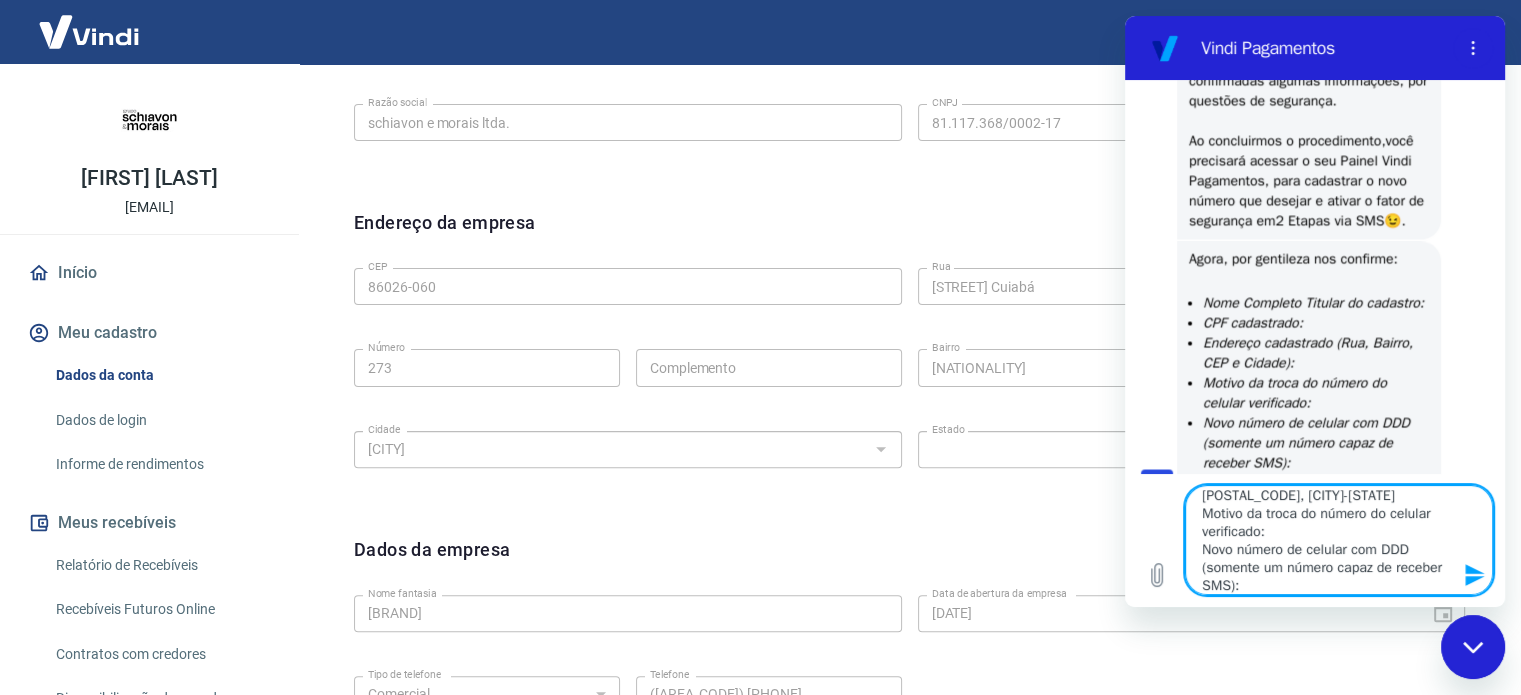 click on "Nome Completo Titular do cadastro: [FIRST] [LAST] de [LAST]
CPF cadastrado: [CPF]
Endereço cadastrado: [STREET] [NUMBER], [NEIGHBORHOOD], [POSTAL_CODE], [CITY]-[STATE]
Motivo da troca do número do celular verificado:
Novo número de celular com DDD (somente um número capaz de receber SMS):
CNPJ cadastrado:" at bounding box center (1339, 540) 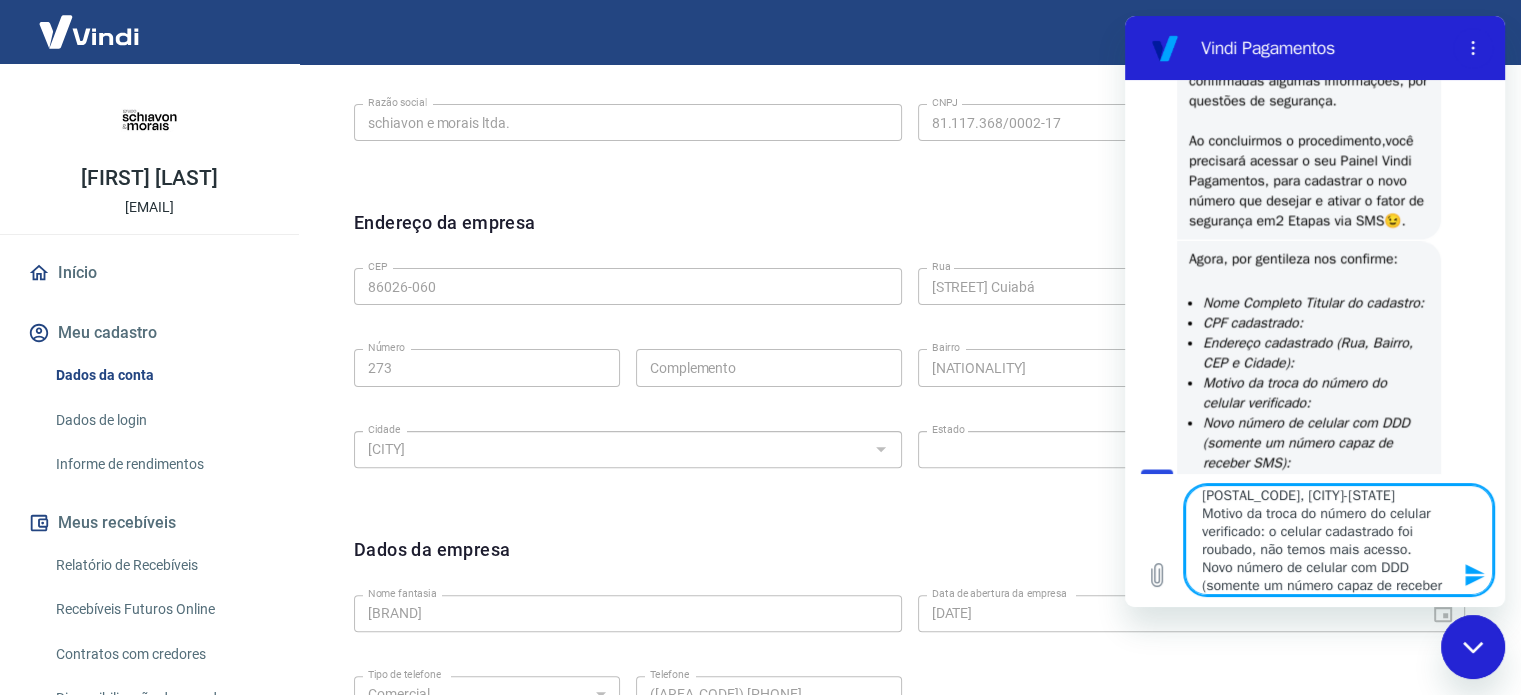 scroll, scrollTop: 124, scrollLeft: 0, axis: vertical 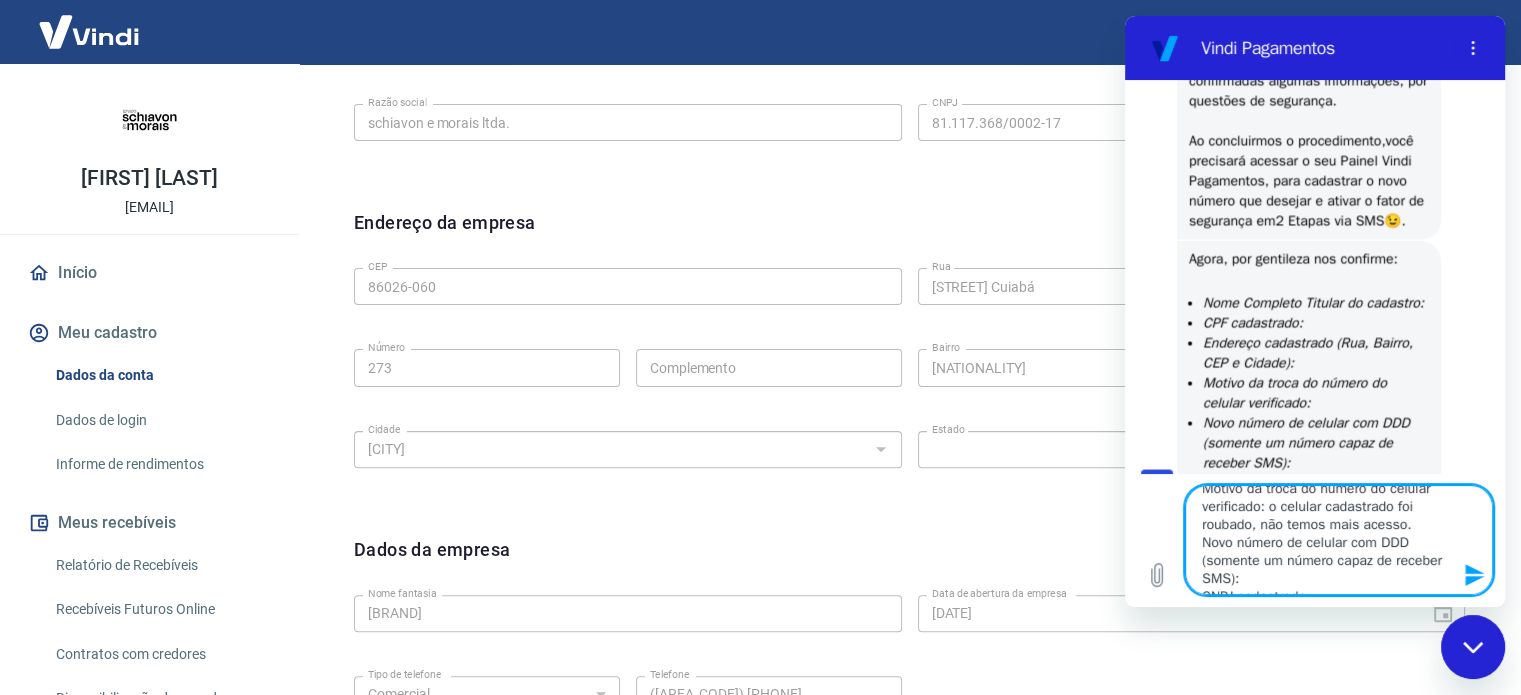 drag, startPoint x: 1201, startPoint y: 540, endPoint x: 1245, endPoint y: 558, distance: 47.539455 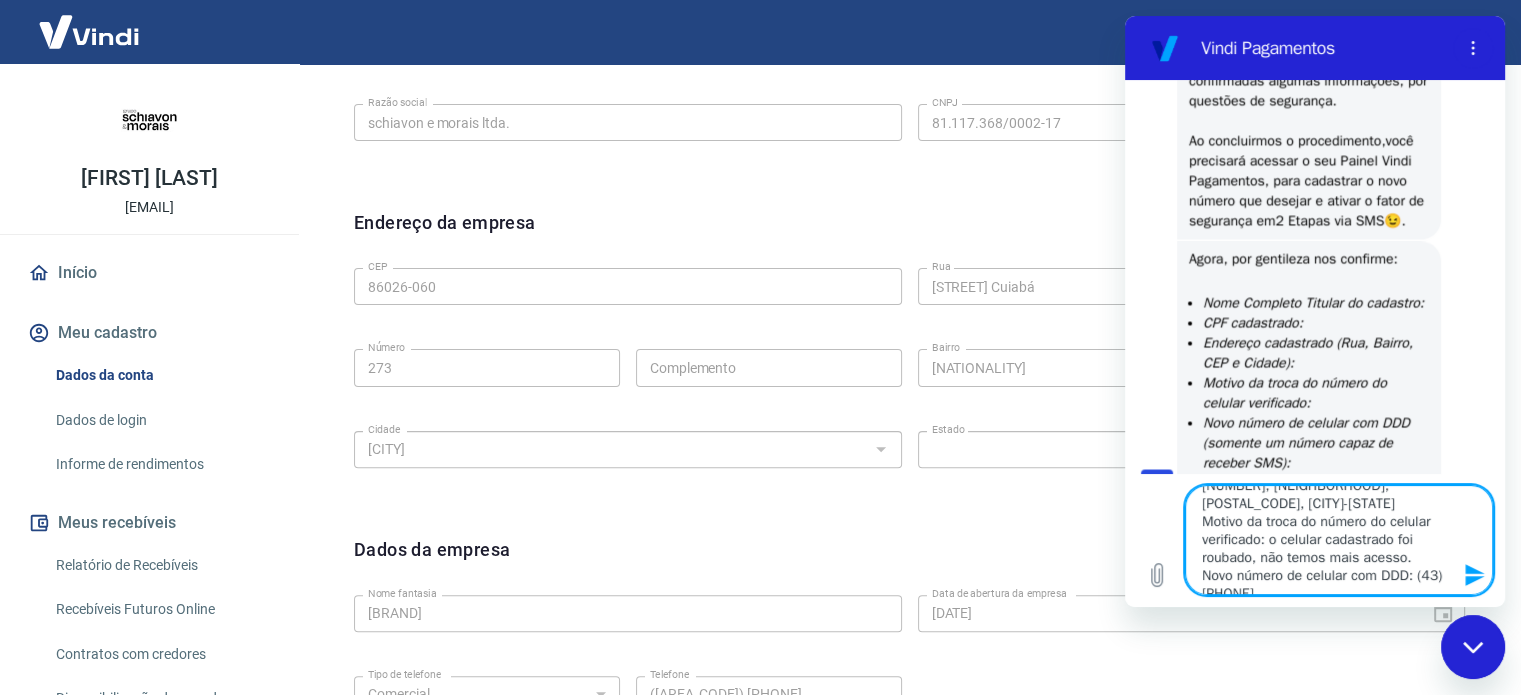 scroll, scrollTop: 109, scrollLeft: 0, axis: vertical 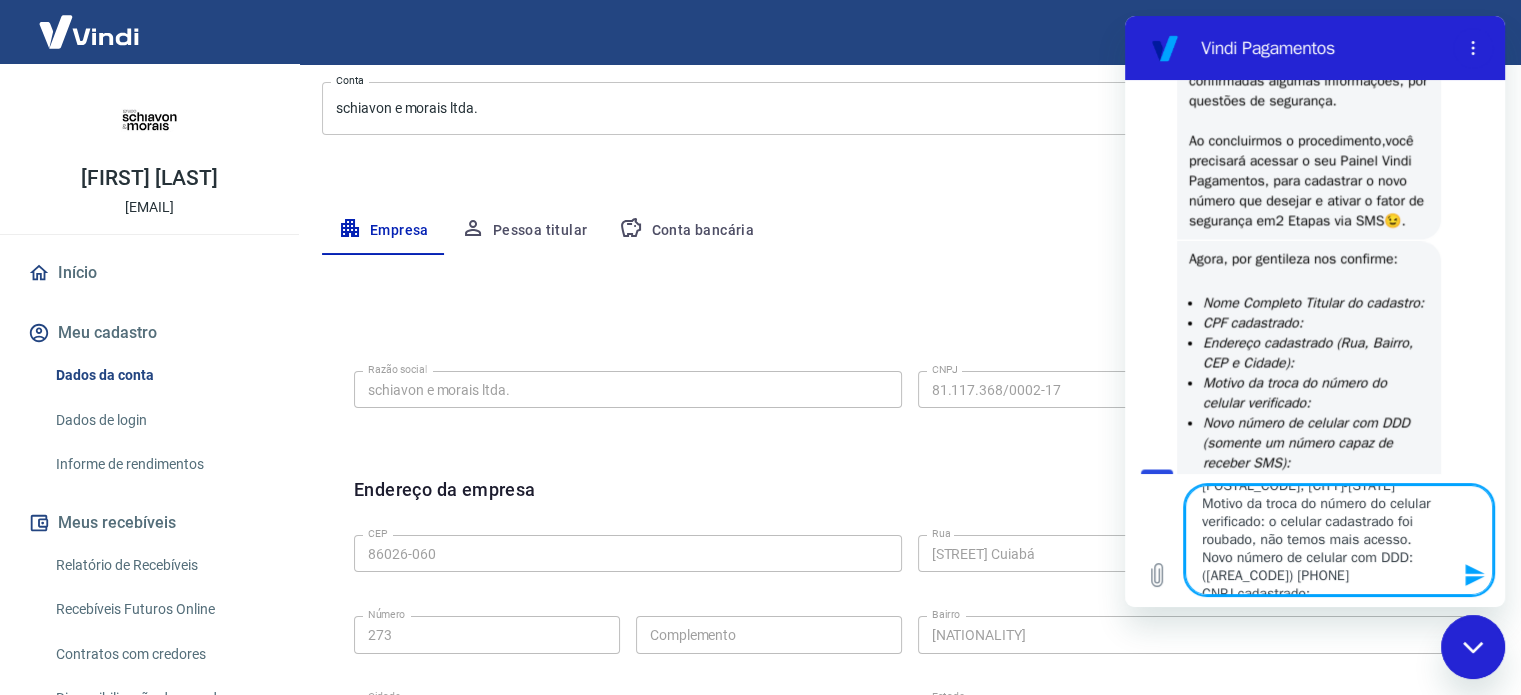 click on "Nome Completo Titular do cadastro: [FIRST] [LAST]
CPF cadastrado: [CPF]
Endereço cadastrado: [STREET] [NUMBER], [NEIGHBORHOOD], [POSTAL_CODE], [CITY]-[STATE]
Motivo da troca do número do celular verificado: o celular cadastrado foi roubado, não temos mais acesso.
Novo número de celular com DDD: ([AREA_CODE]) [PHONE]
CNPJ cadastrado:" at bounding box center [1339, 540] 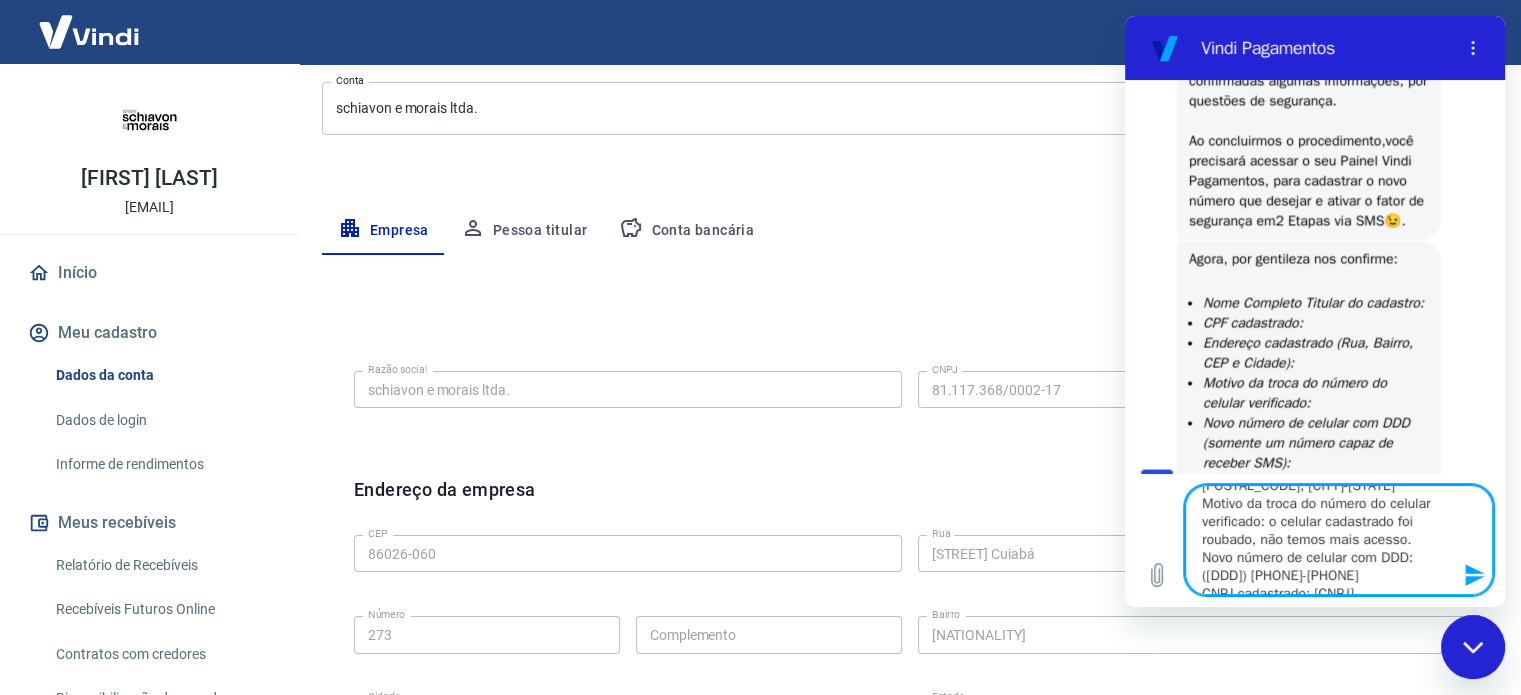 scroll, scrollTop: 0, scrollLeft: 0, axis: both 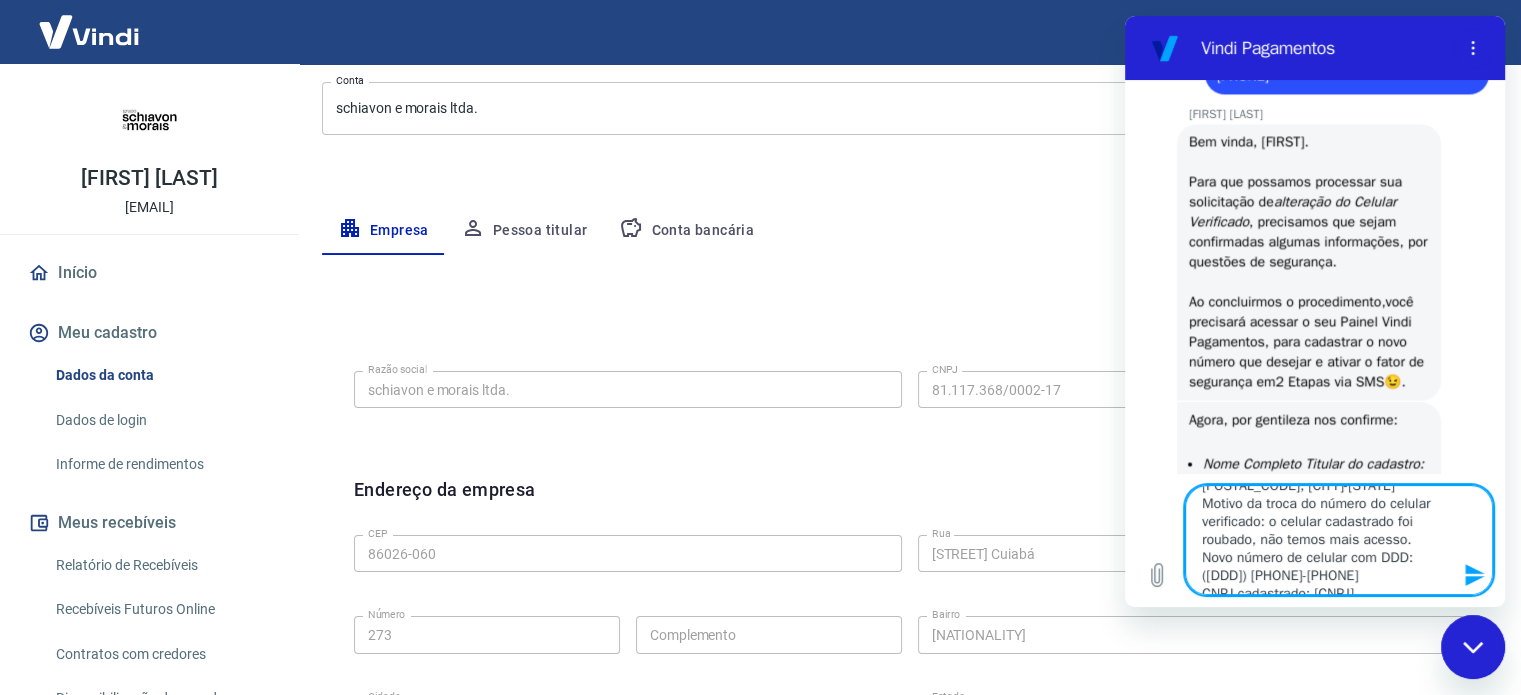 click 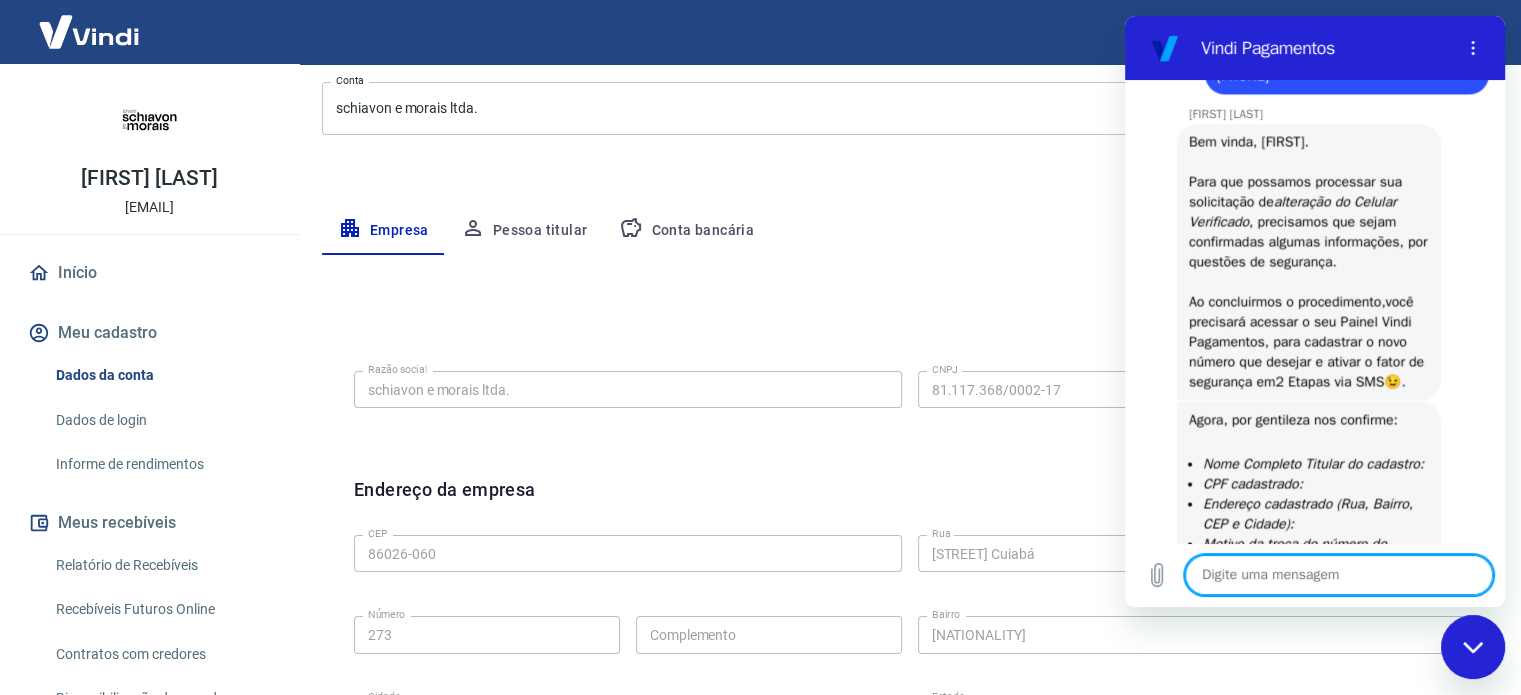scroll, scrollTop: 0, scrollLeft: 0, axis: both 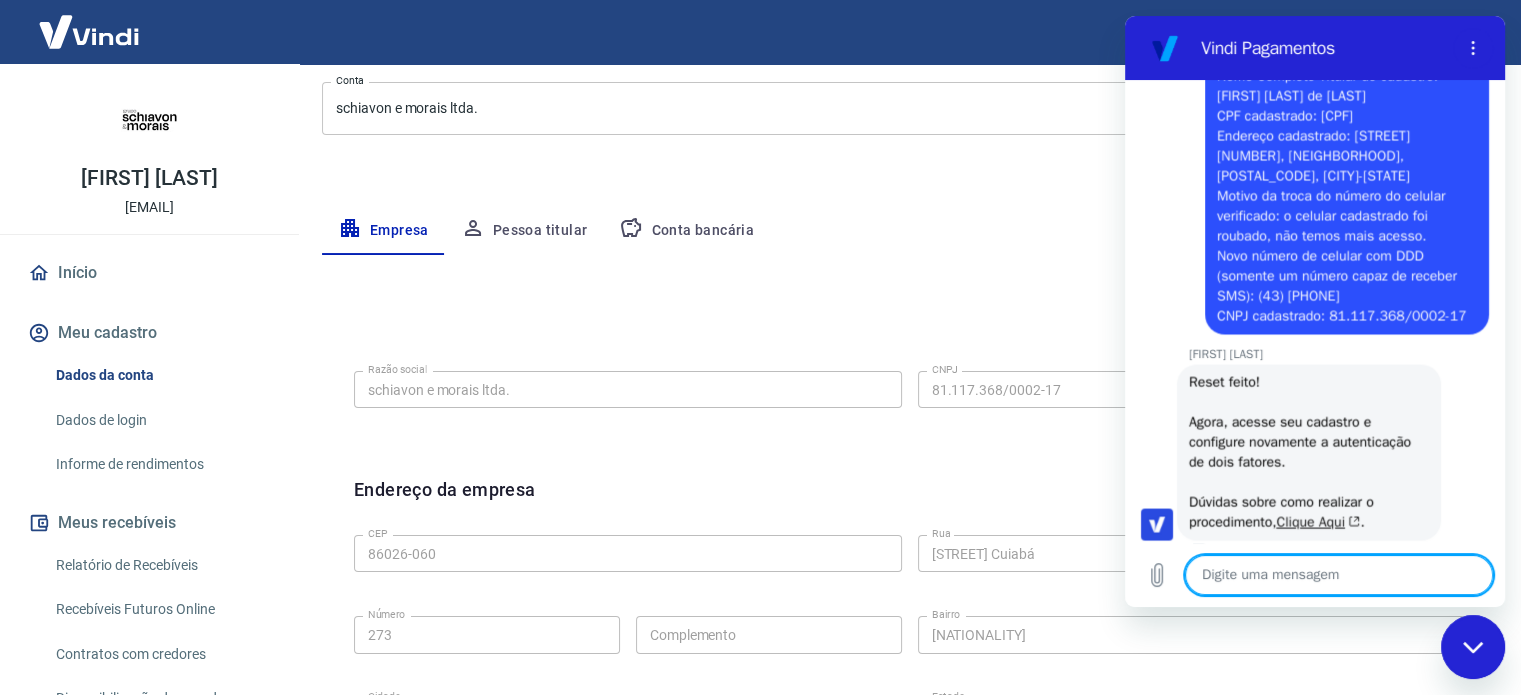 click on "Clique Aqui" at bounding box center (1319, 521) 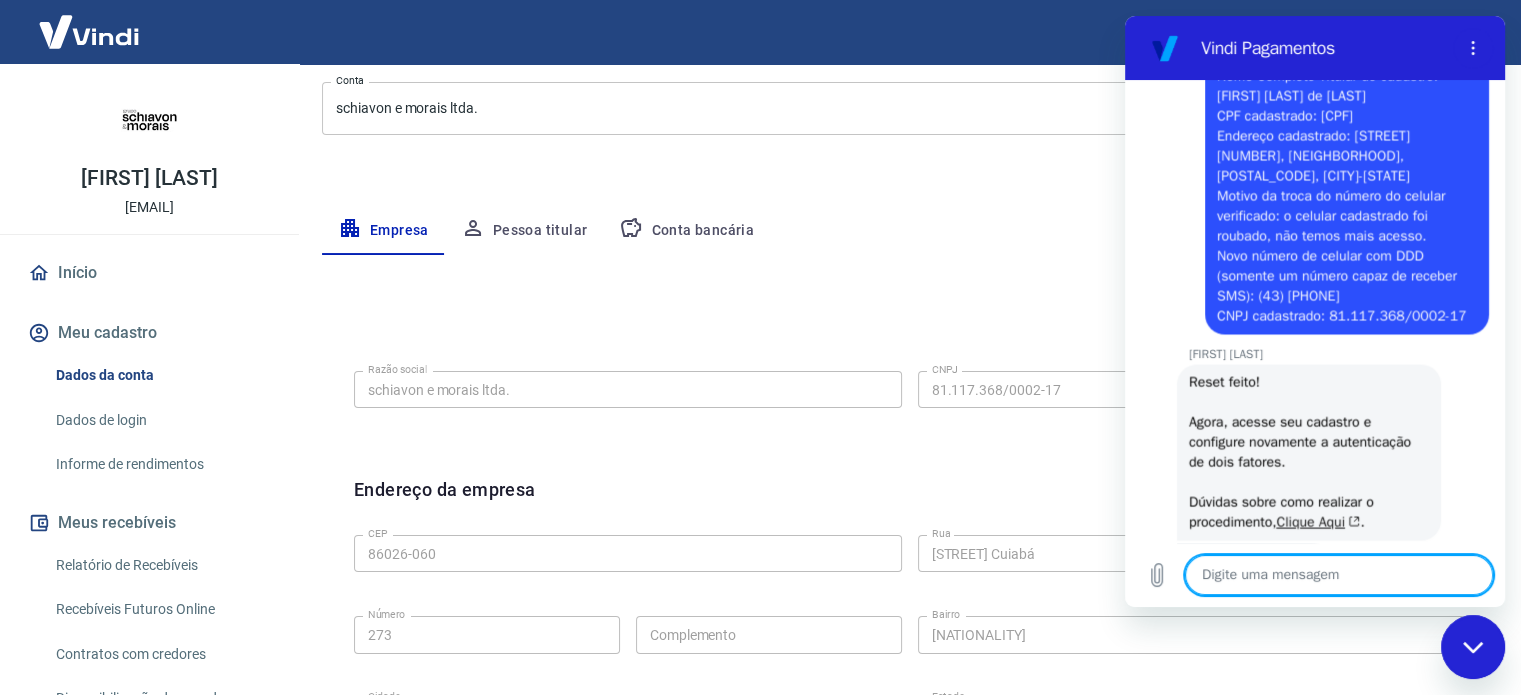 scroll, scrollTop: 3749, scrollLeft: 0, axis: vertical 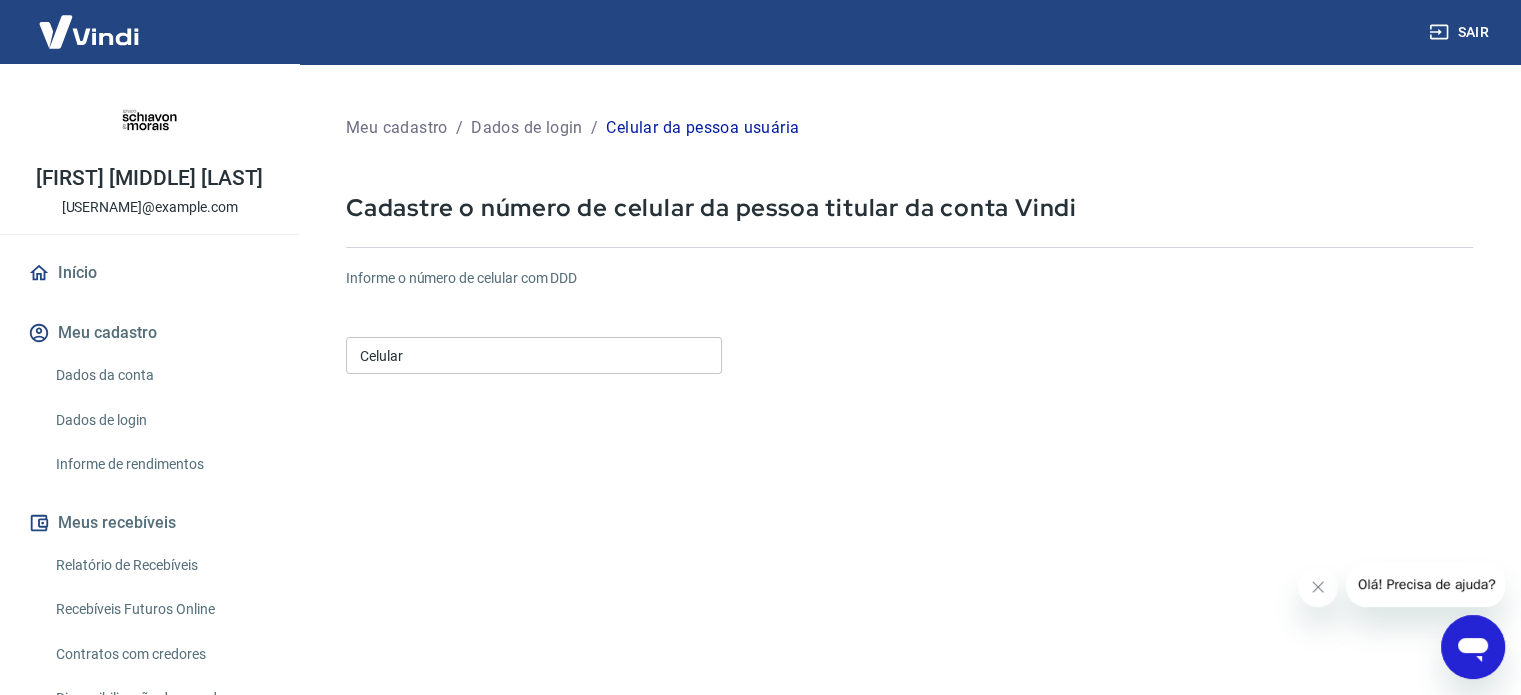 click on "Celular" at bounding box center (534, 355) 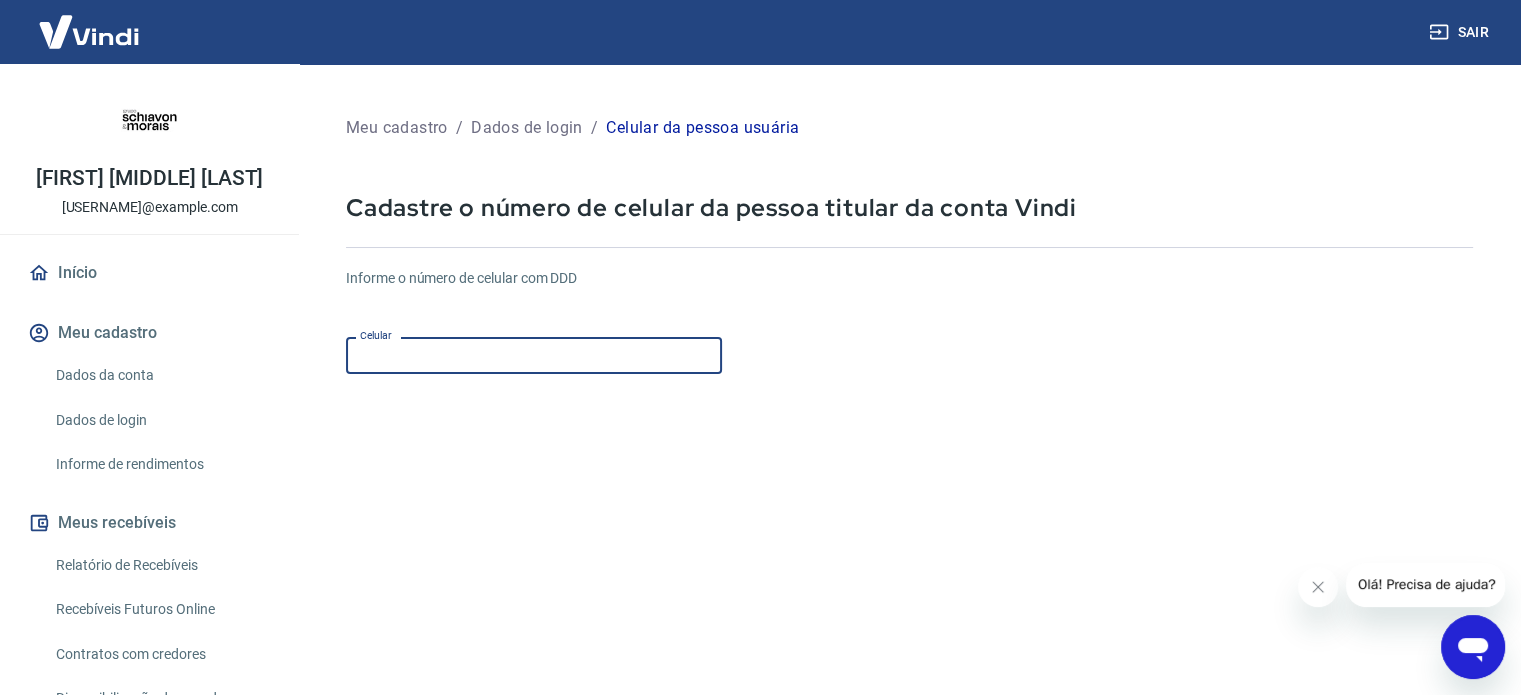scroll, scrollTop: 0, scrollLeft: 0, axis: both 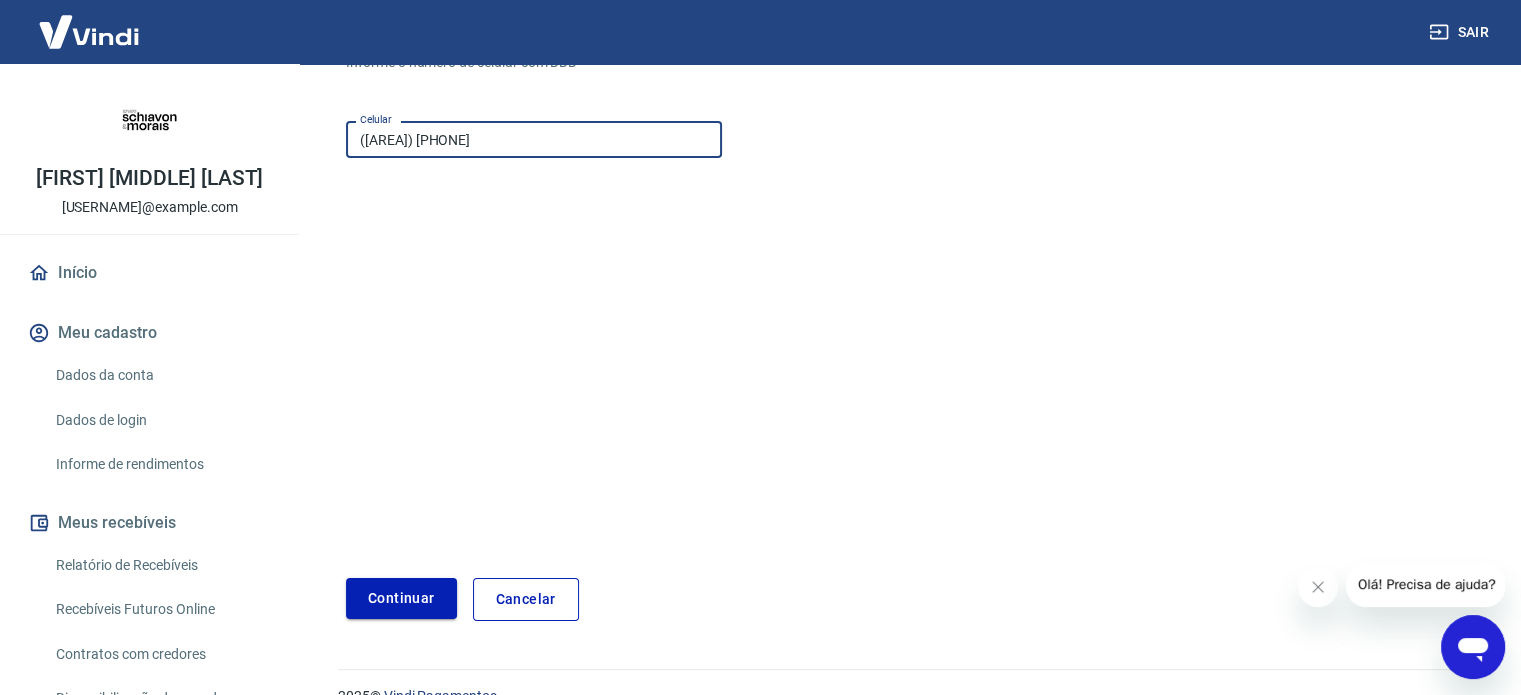 click on "Continuar" at bounding box center (401, 598) 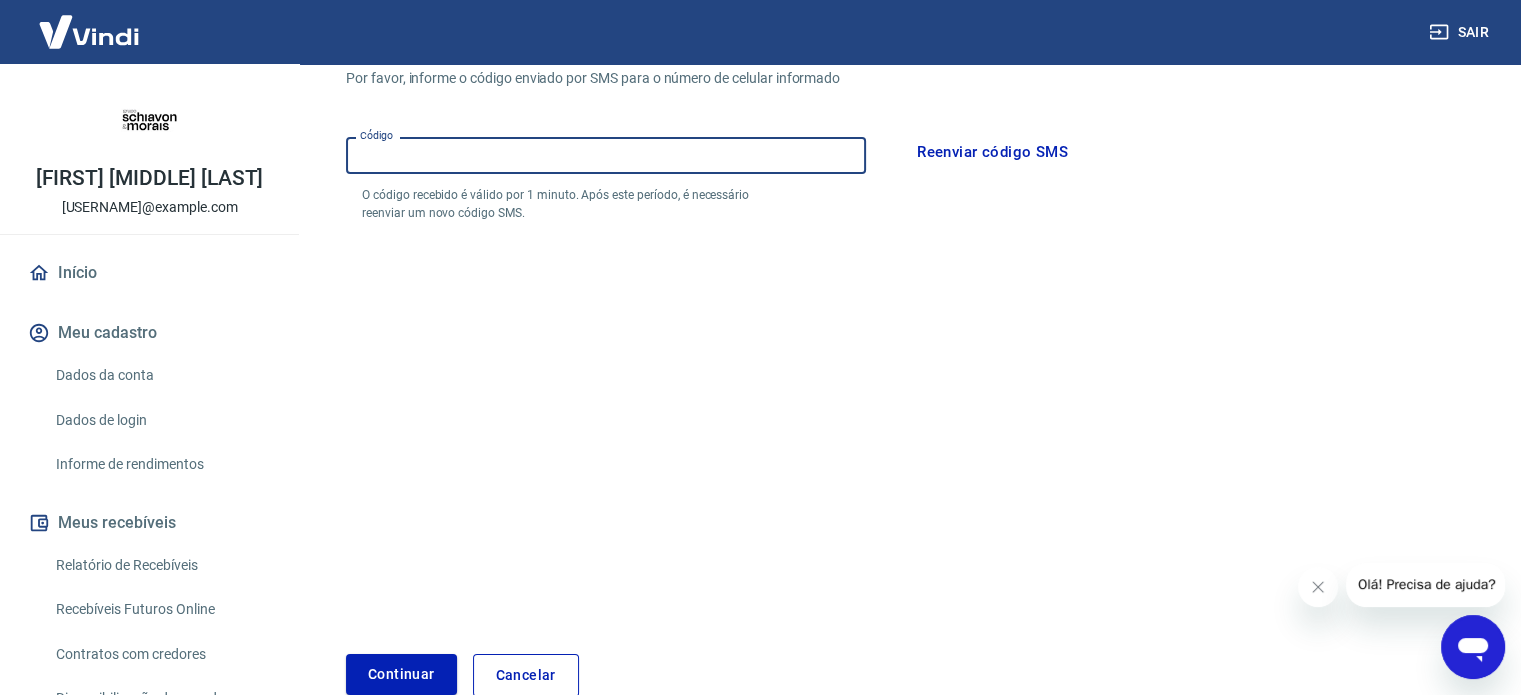 click on "Código" at bounding box center (606, 155) 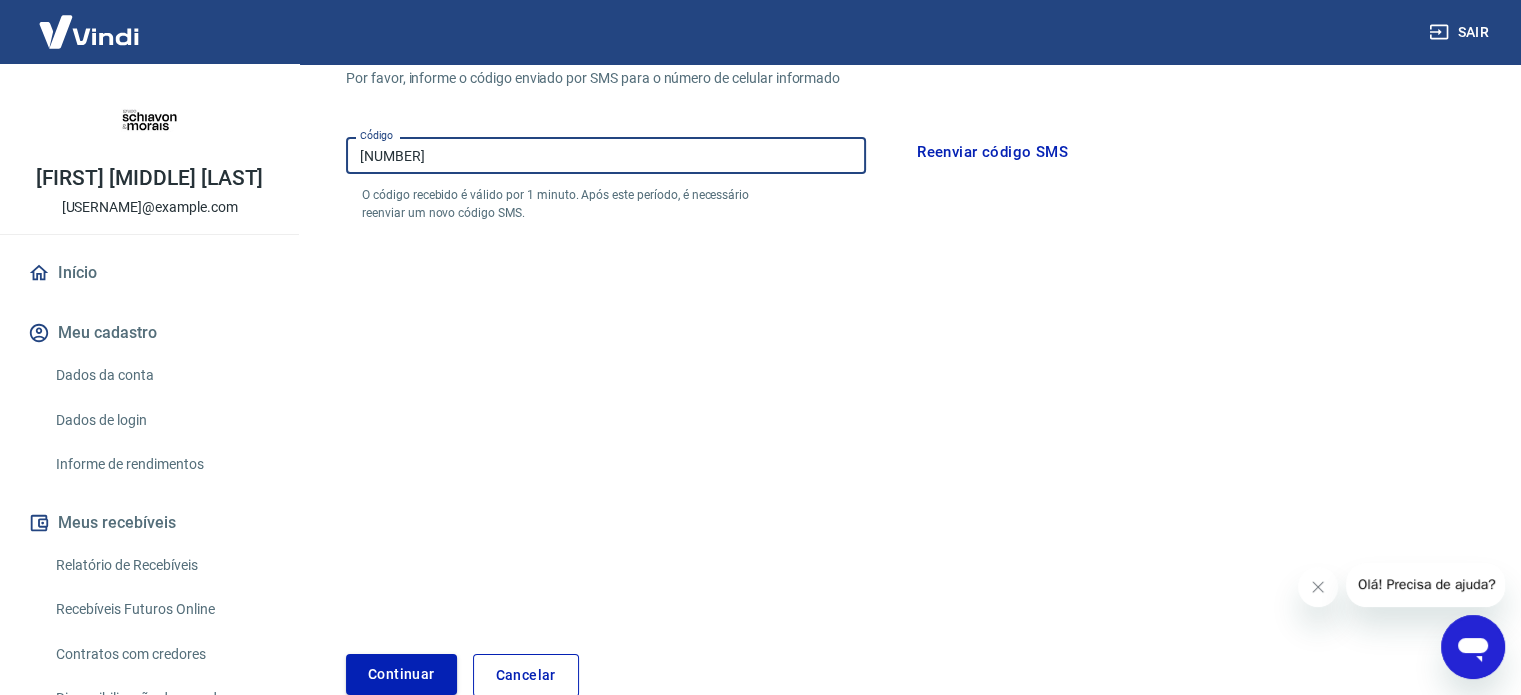 type on "[NUMBER]" 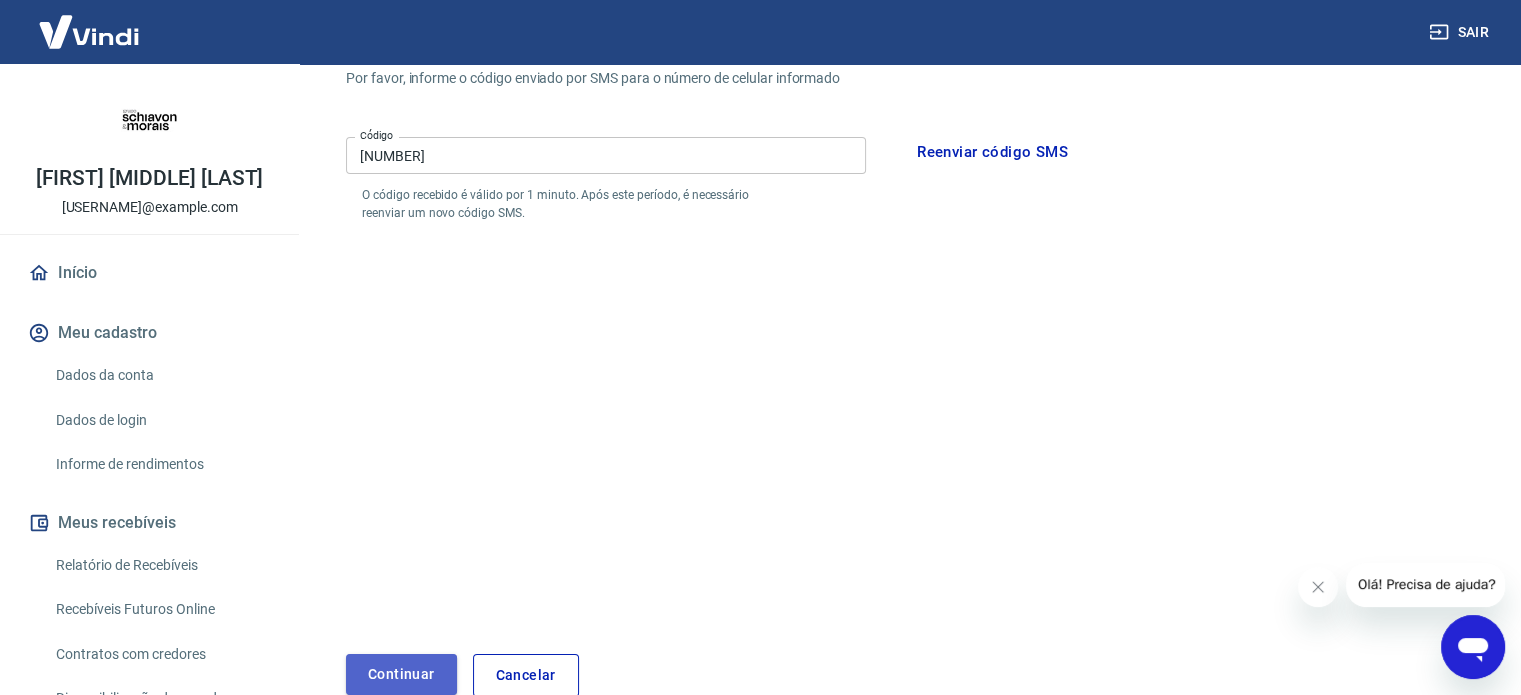 click on "Continuar" at bounding box center (401, 674) 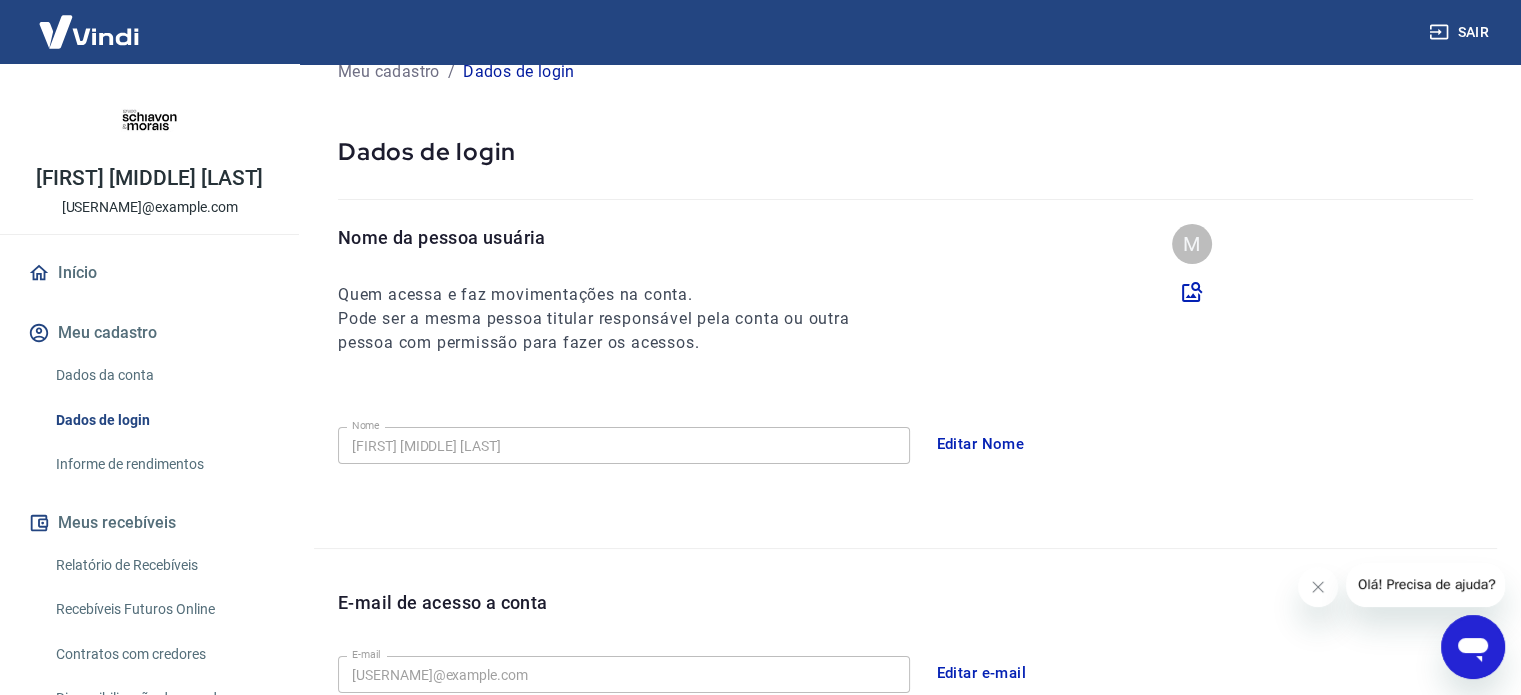 scroll, scrollTop: 0, scrollLeft: 0, axis: both 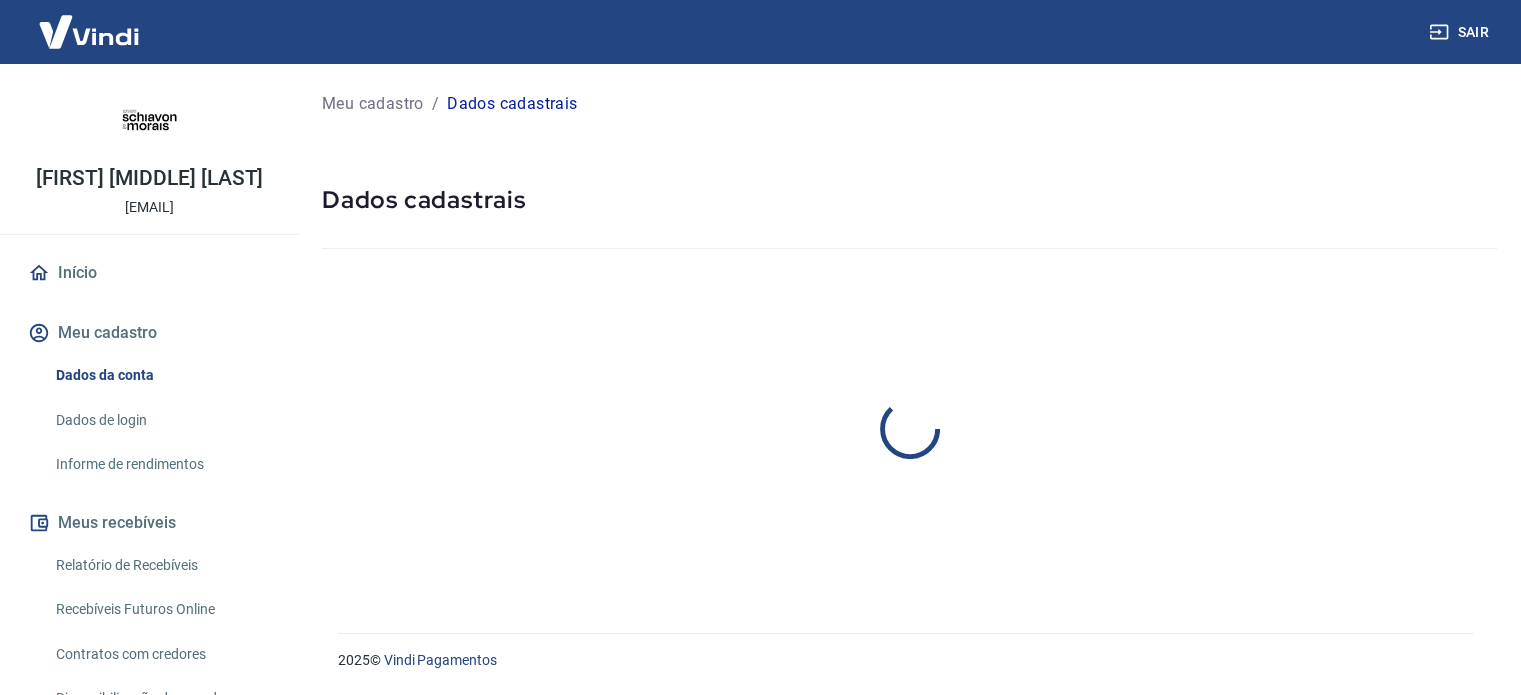 select on "PR" 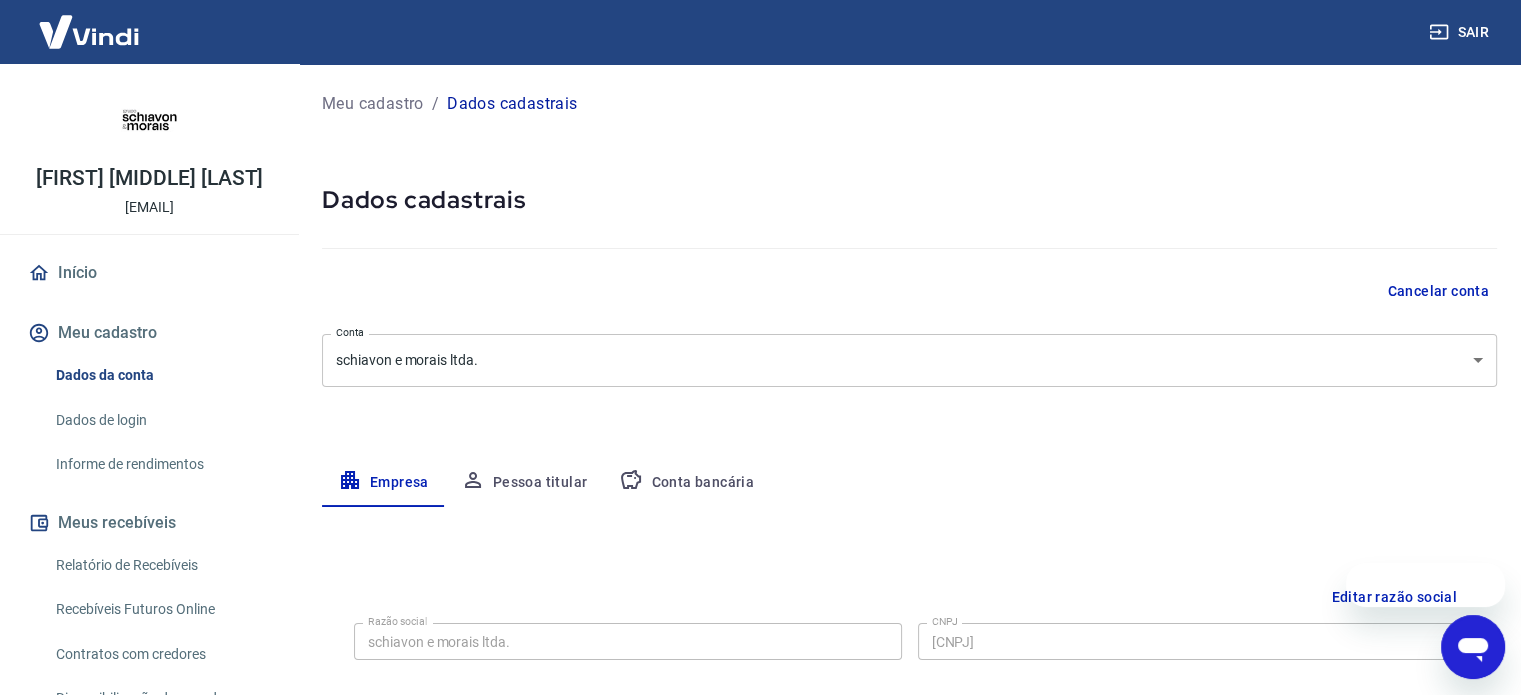 scroll, scrollTop: 0, scrollLeft: 0, axis: both 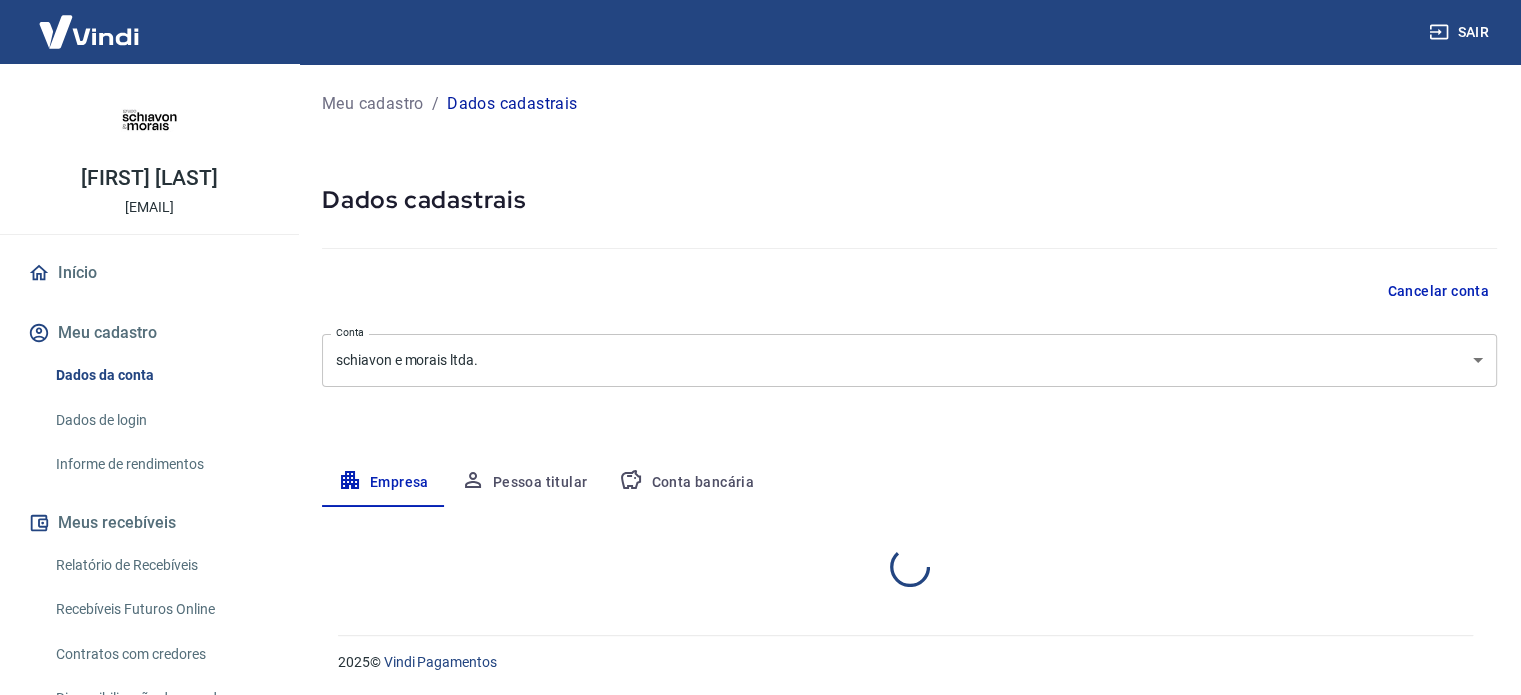 select on "PR" 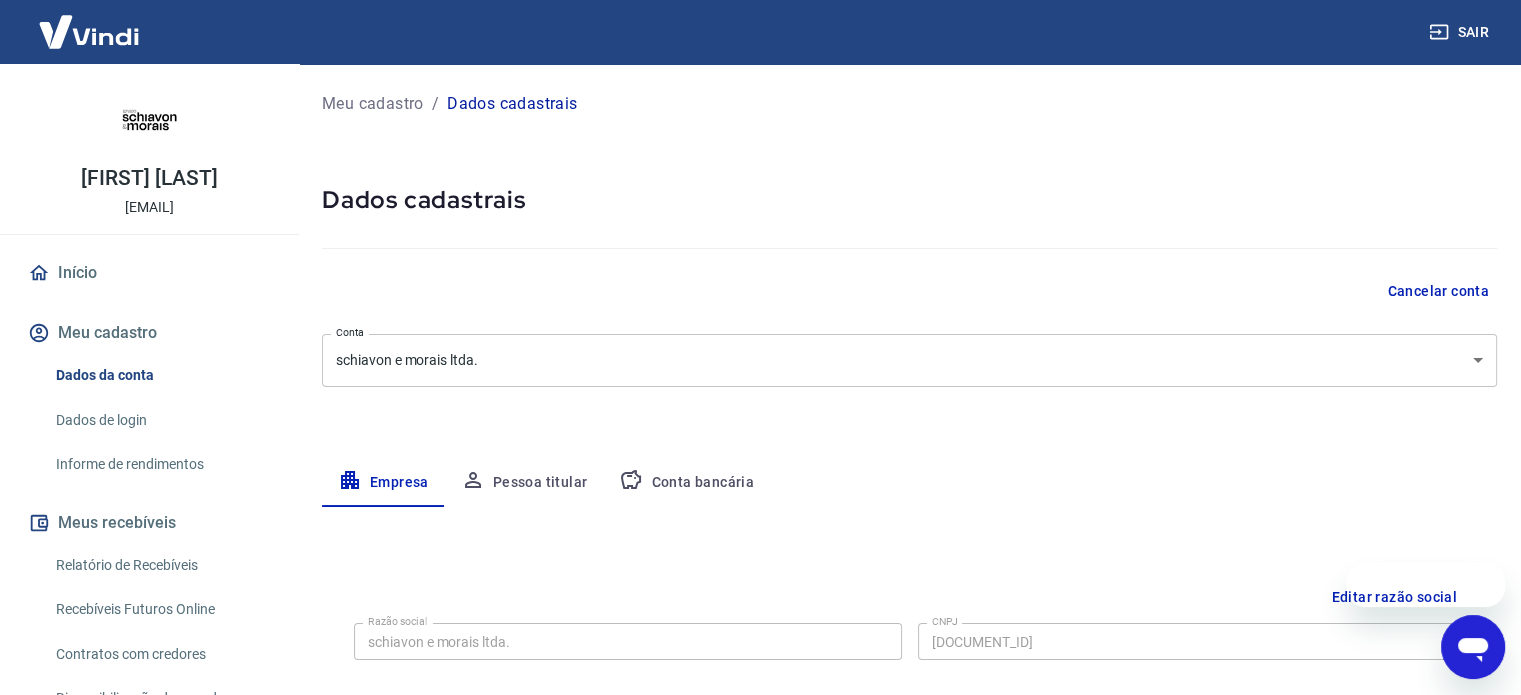 scroll, scrollTop: 0, scrollLeft: 0, axis: both 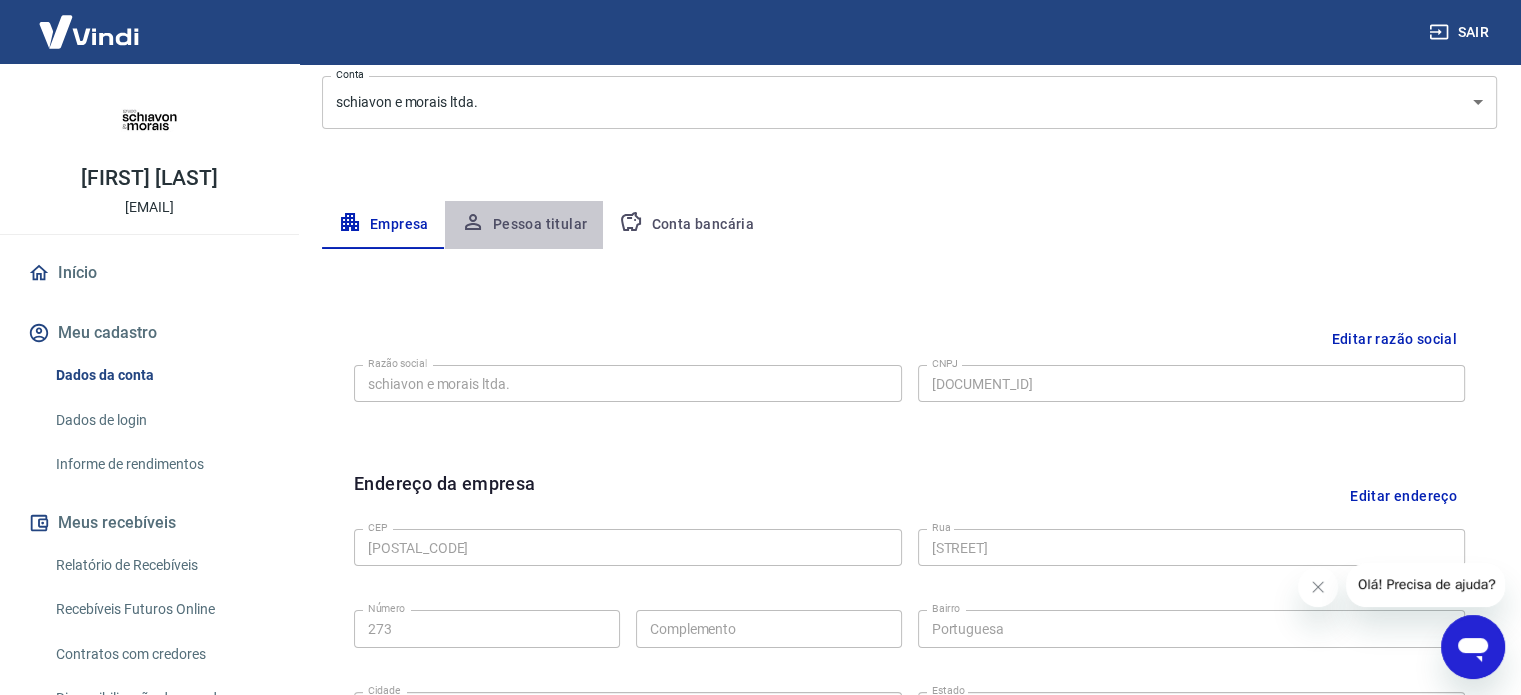 click on "Pessoa titular" at bounding box center (524, 225) 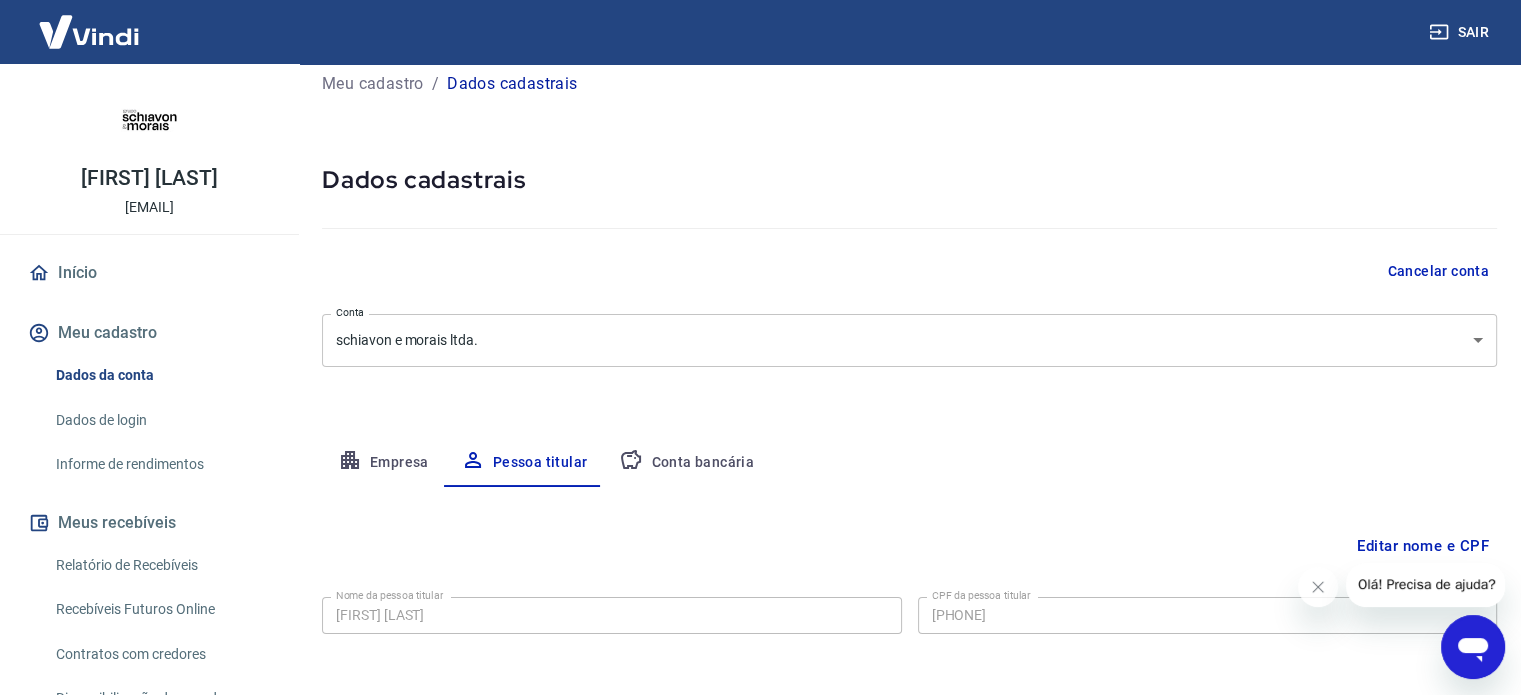 scroll, scrollTop: 104, scrollLeft: 0, axis: vertical 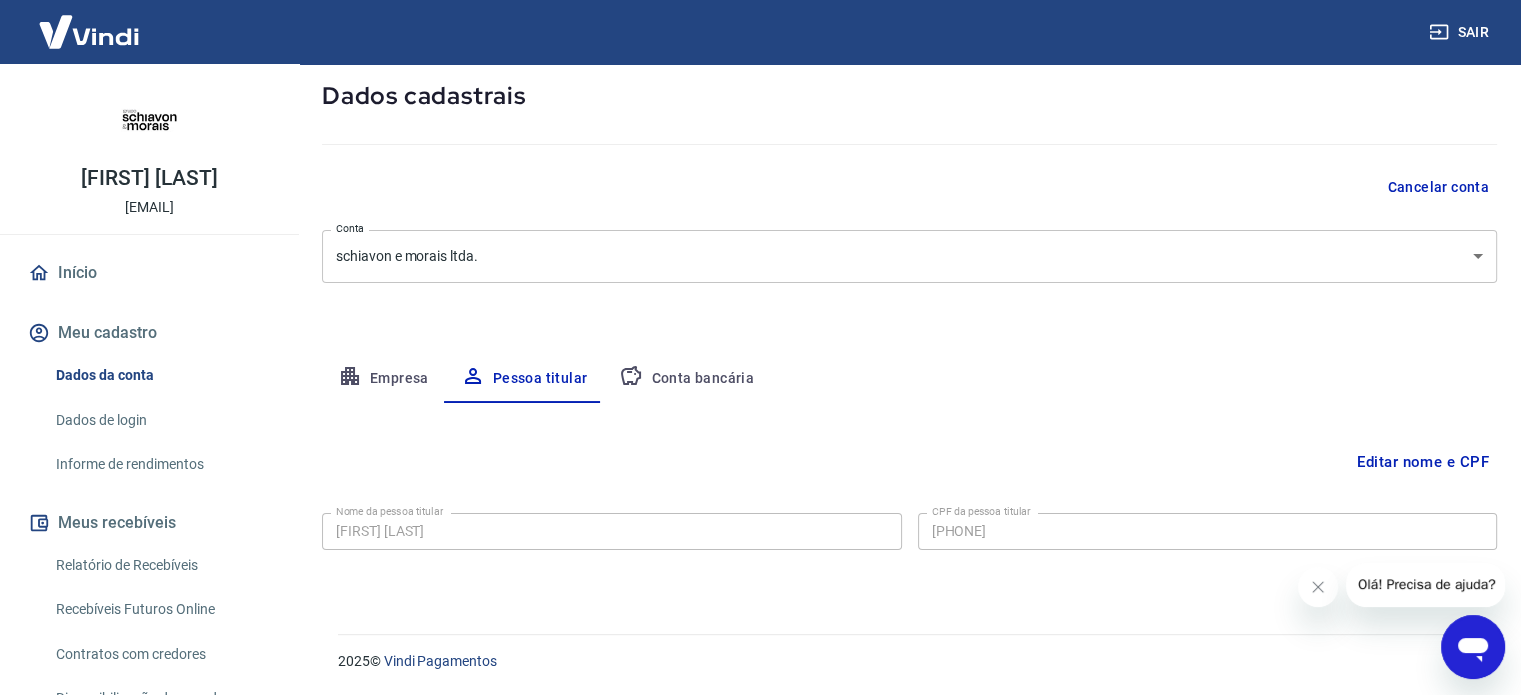 click on "Dados de login" at bounding box center (161, 420) 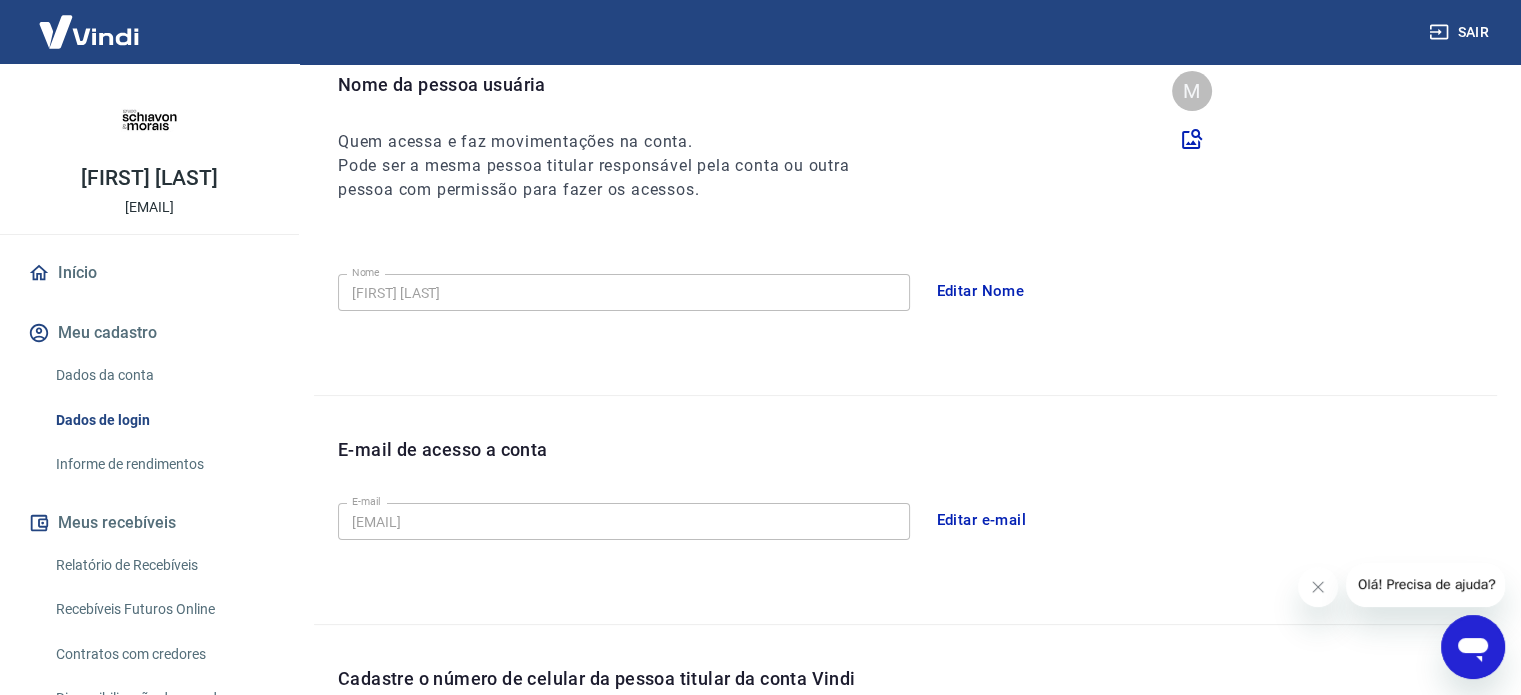 scroll, scrollTop: 208, scrollLeft: 0, axis: vertical 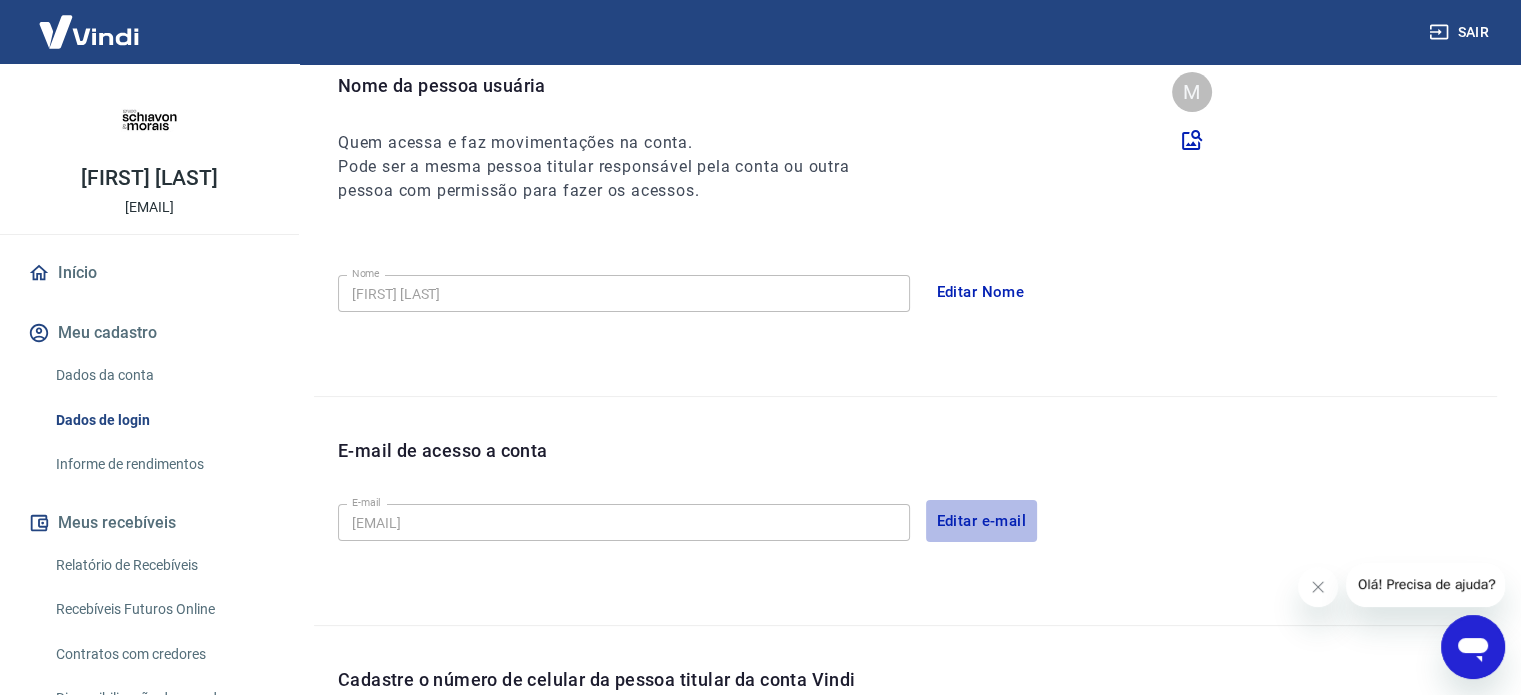 click on "Editar e-mail" at bounding box center (982, 521) 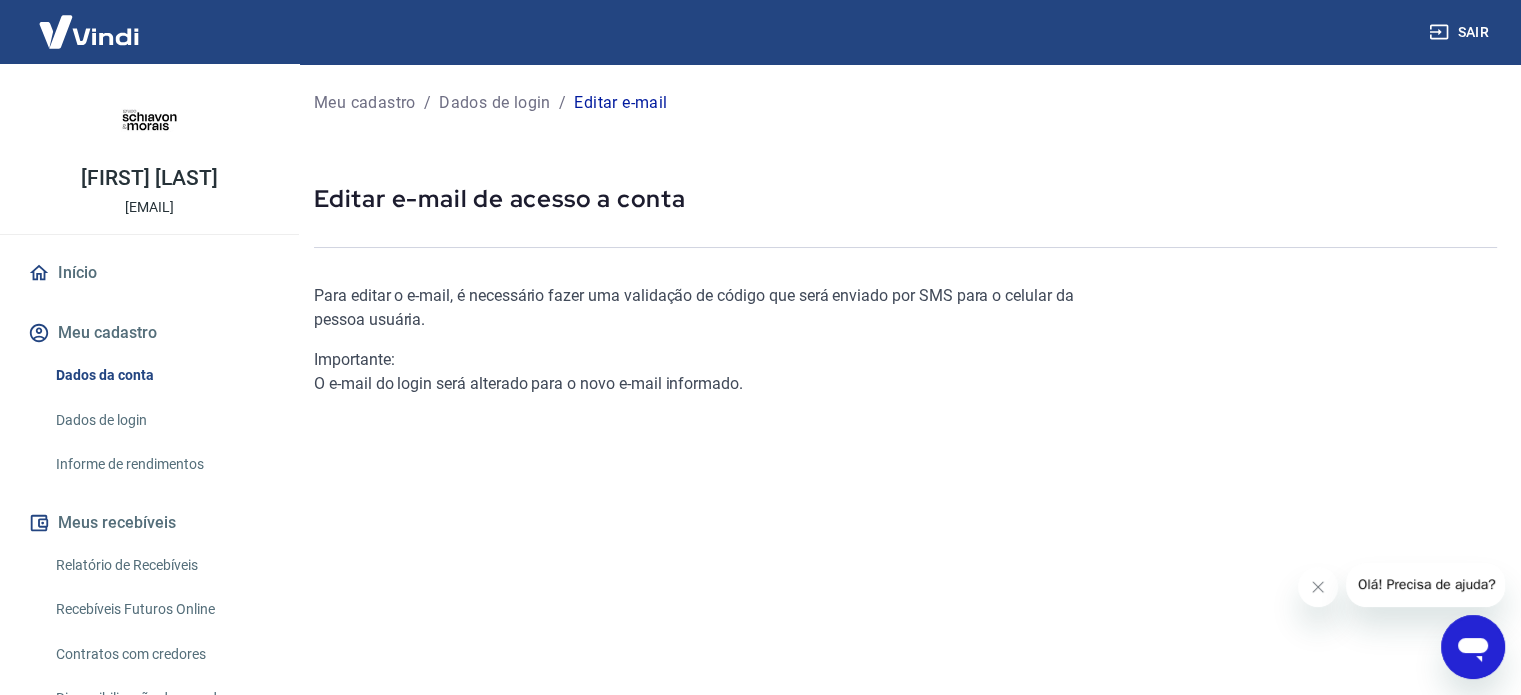 scroll, scrollTop: 244, scrollLeft: 0, axis: vertical 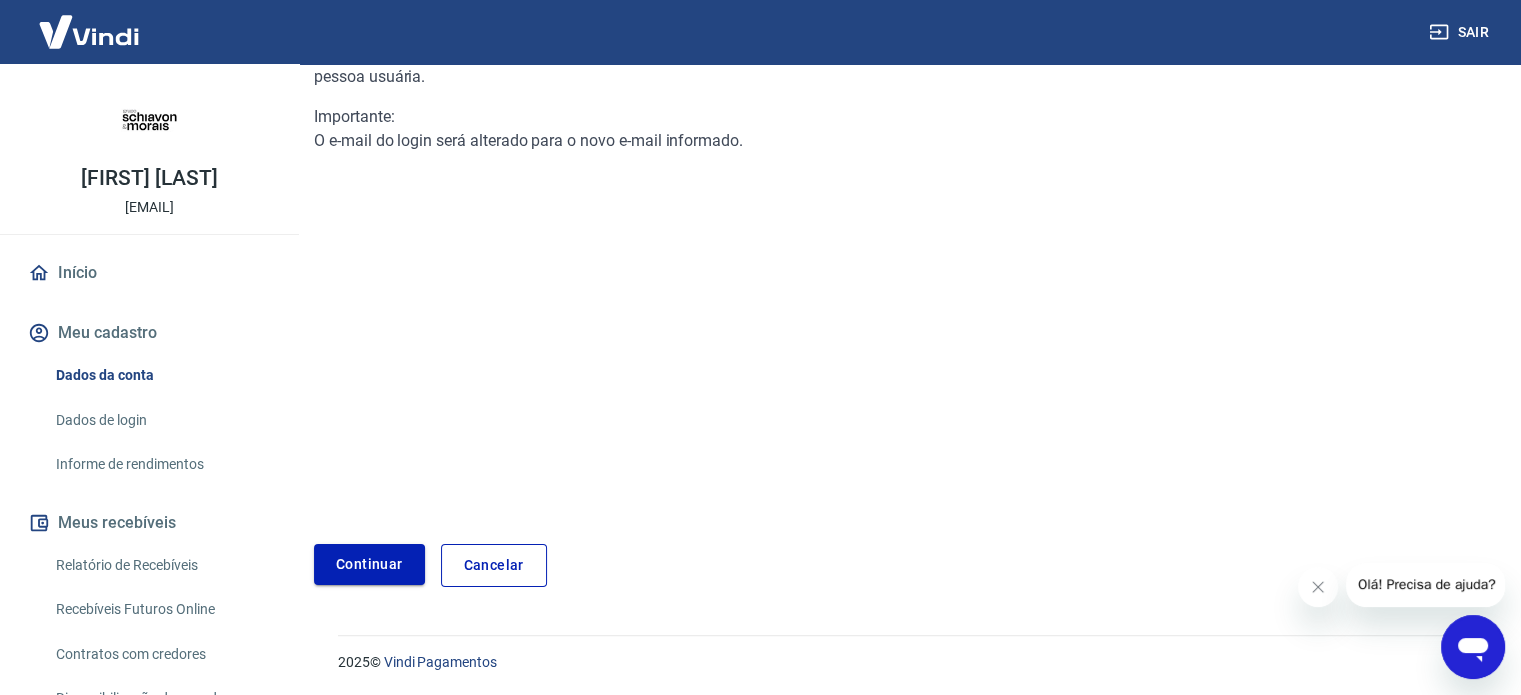 click on "Continuar" at bounding box center [369, 564] 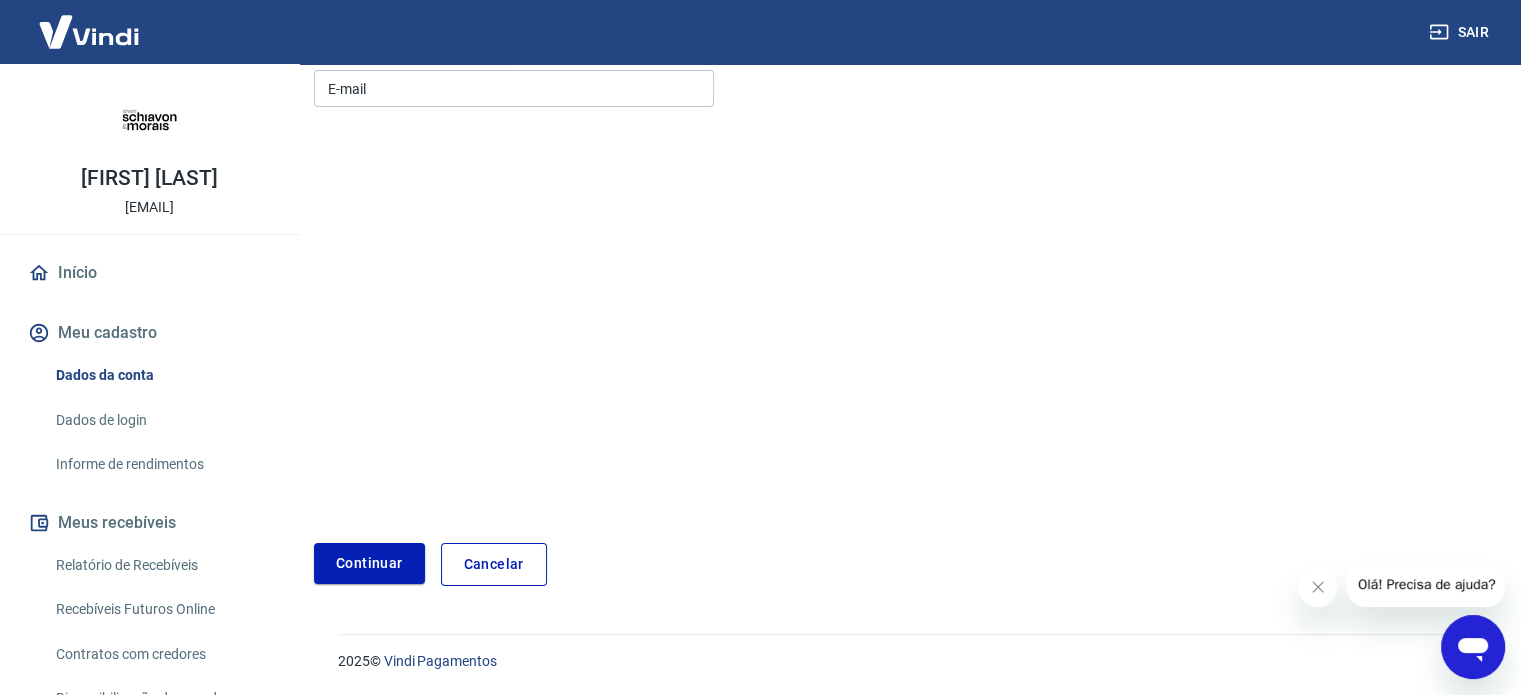 scroll, scrollTop: 0, scrollLeft: 0, axis: both 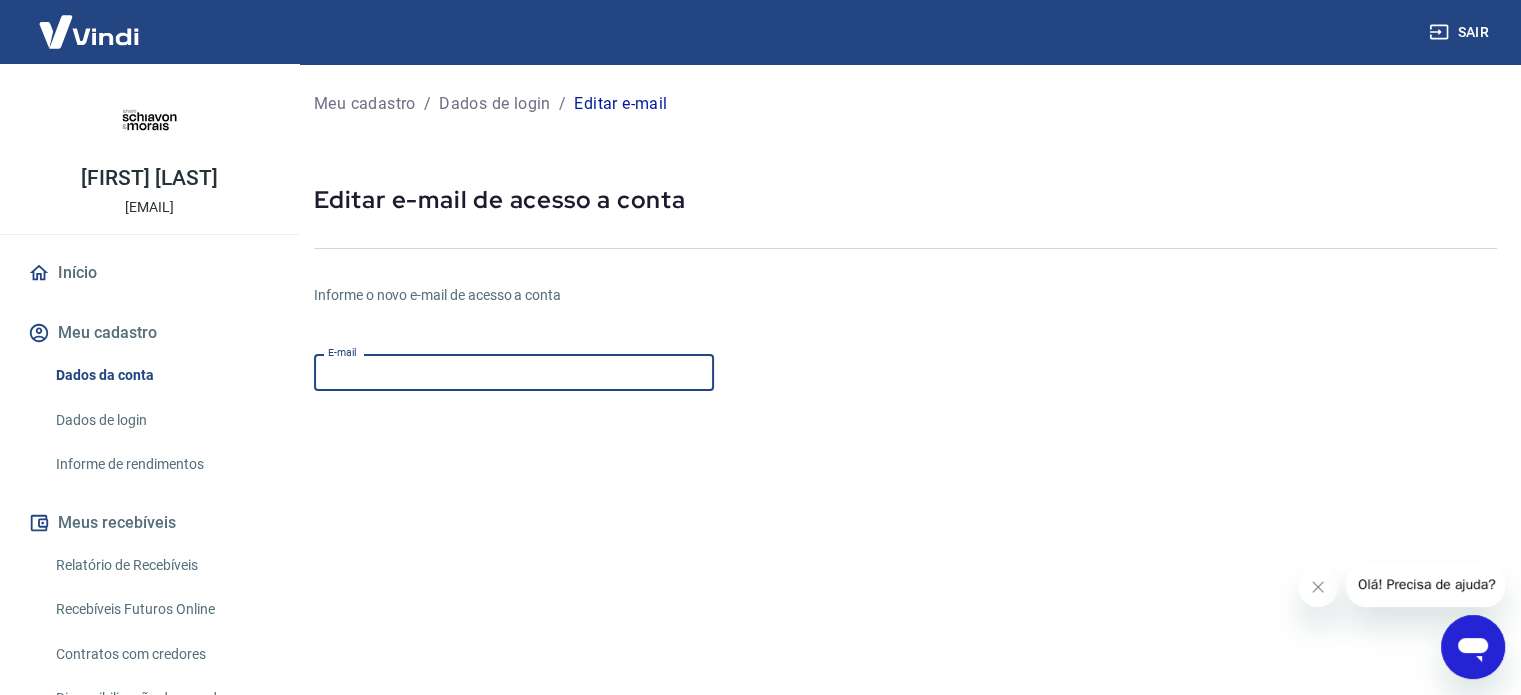 click on "E-mail" at bounding box center (514, 372) 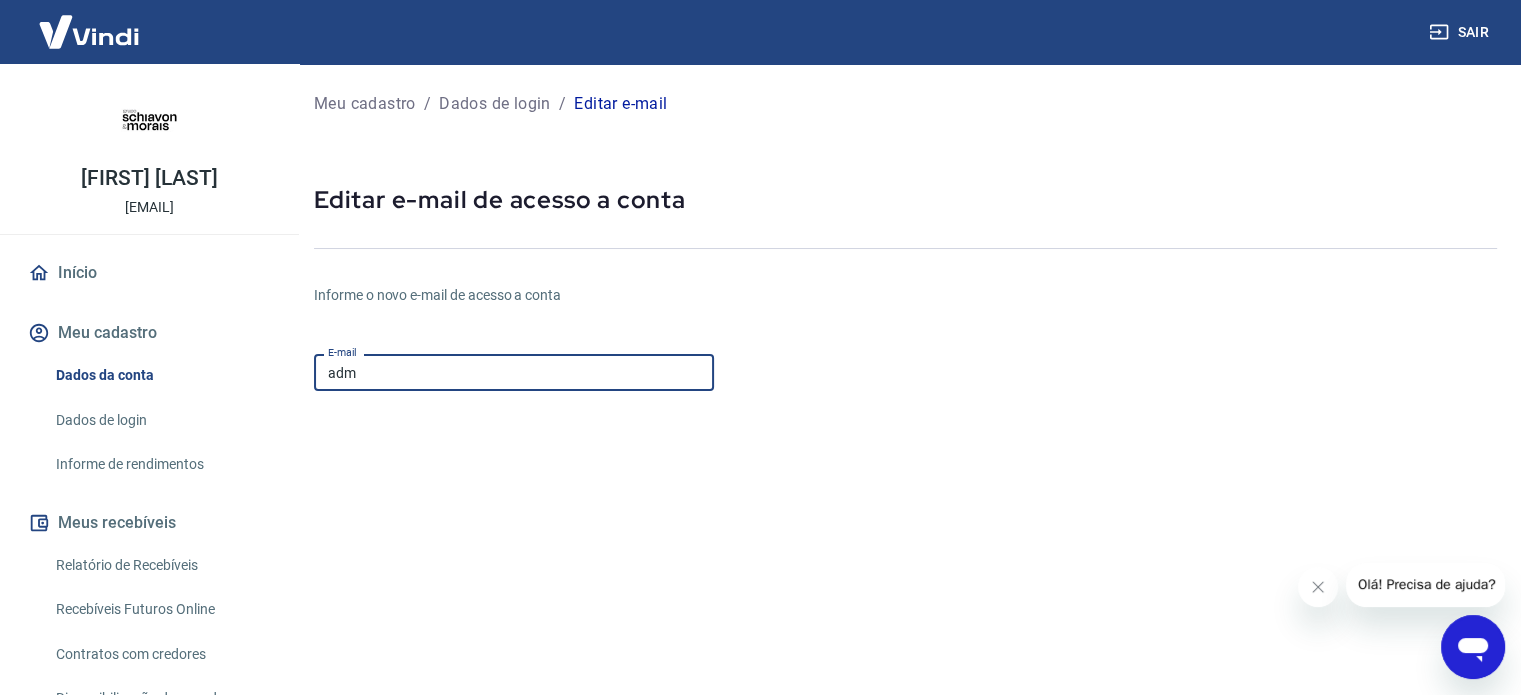 type on "[EMAIL]" 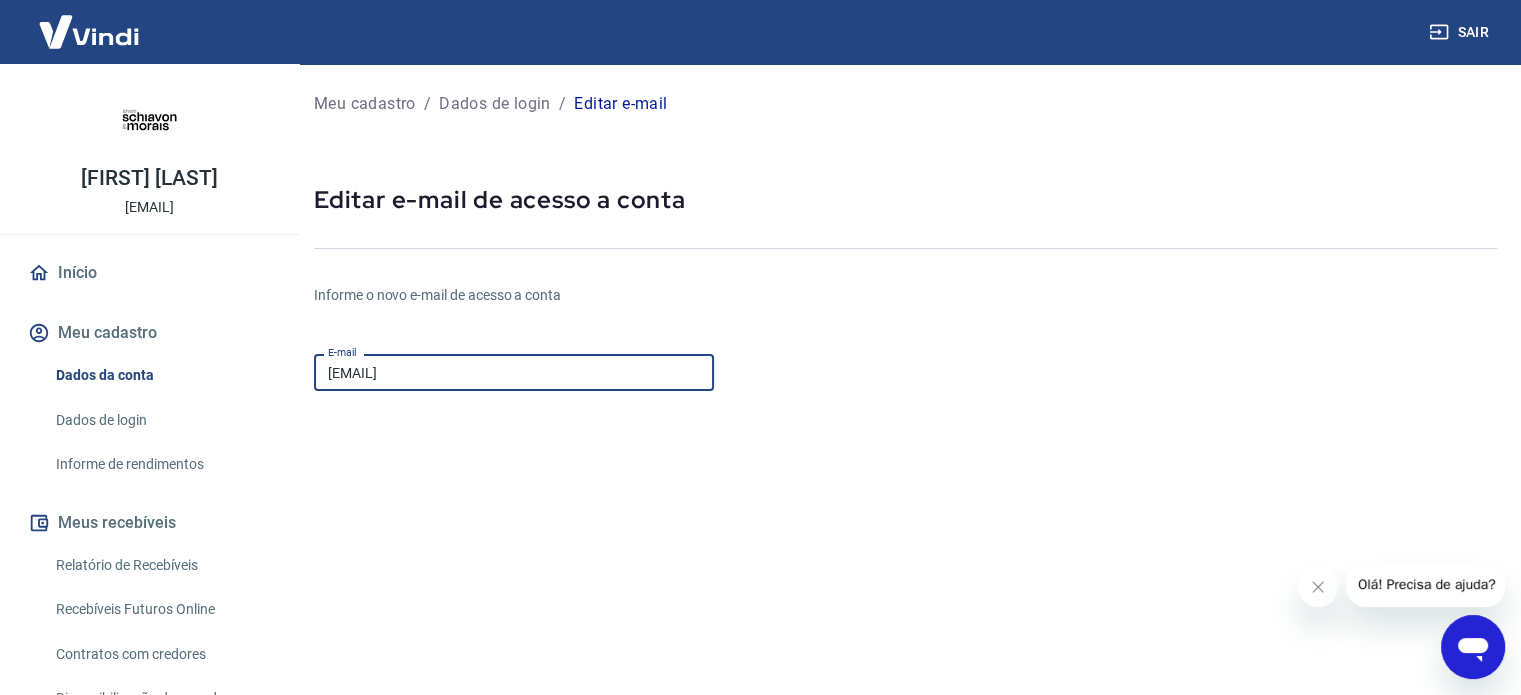 scroll, scrollTop: 284, scrollLeft: 0, axis: vertical 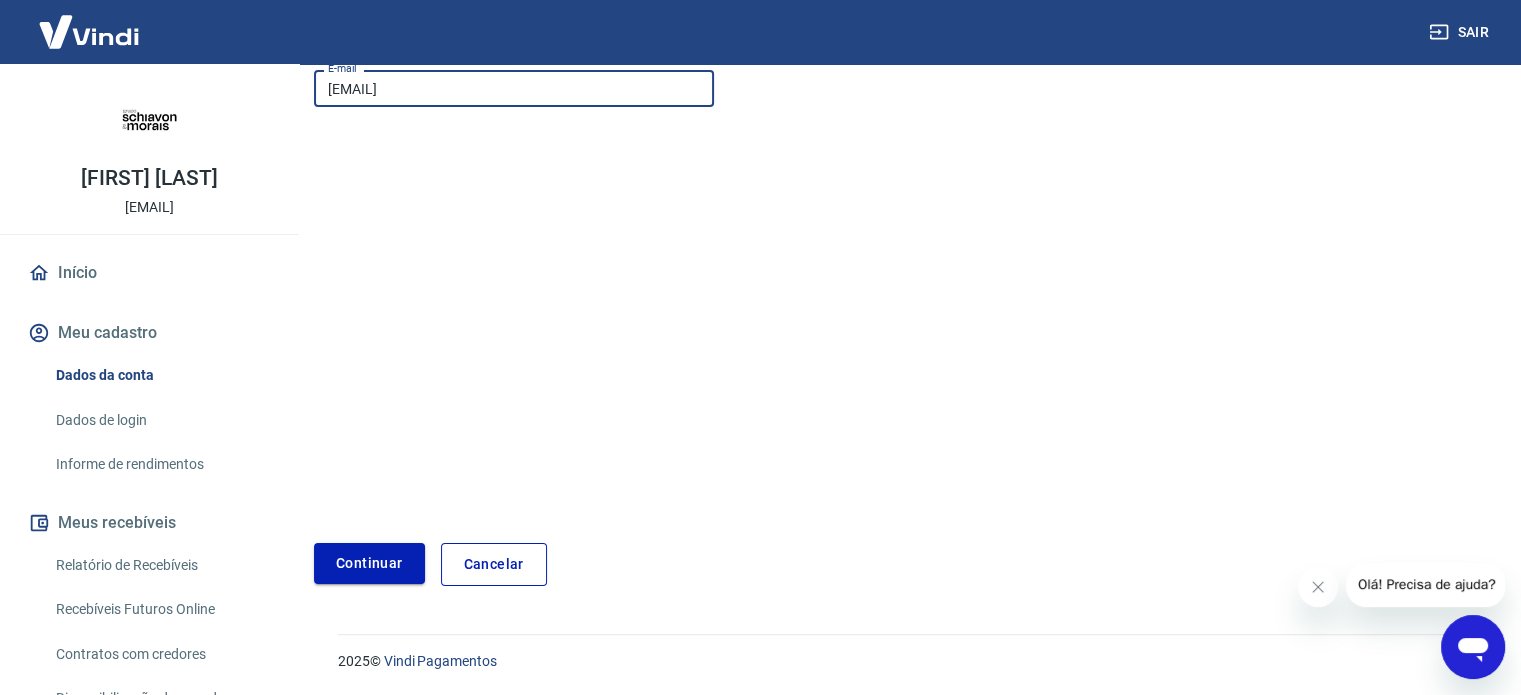 click on "Continuar" at bounding box center (369, 563) 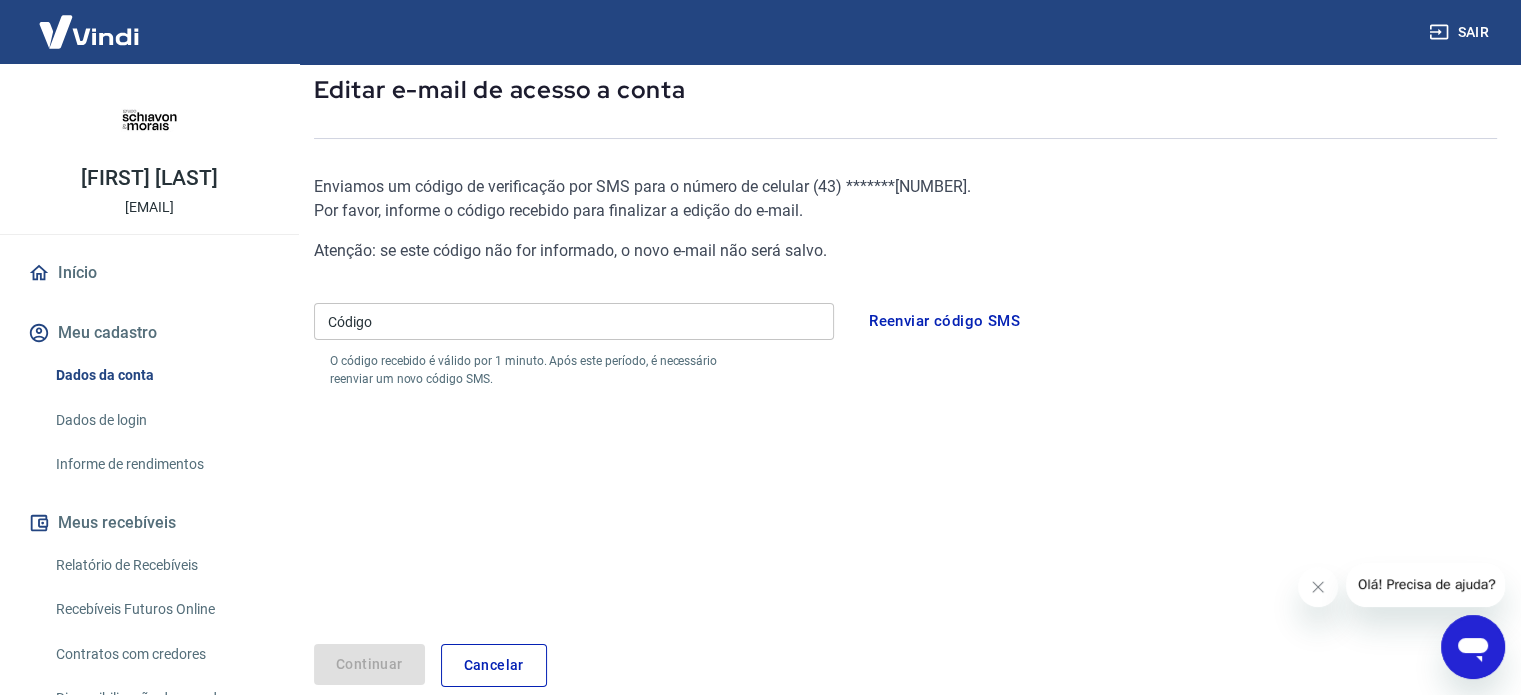 scroll, scrollTop: 109, scrollLeft: 0, axis: vertical 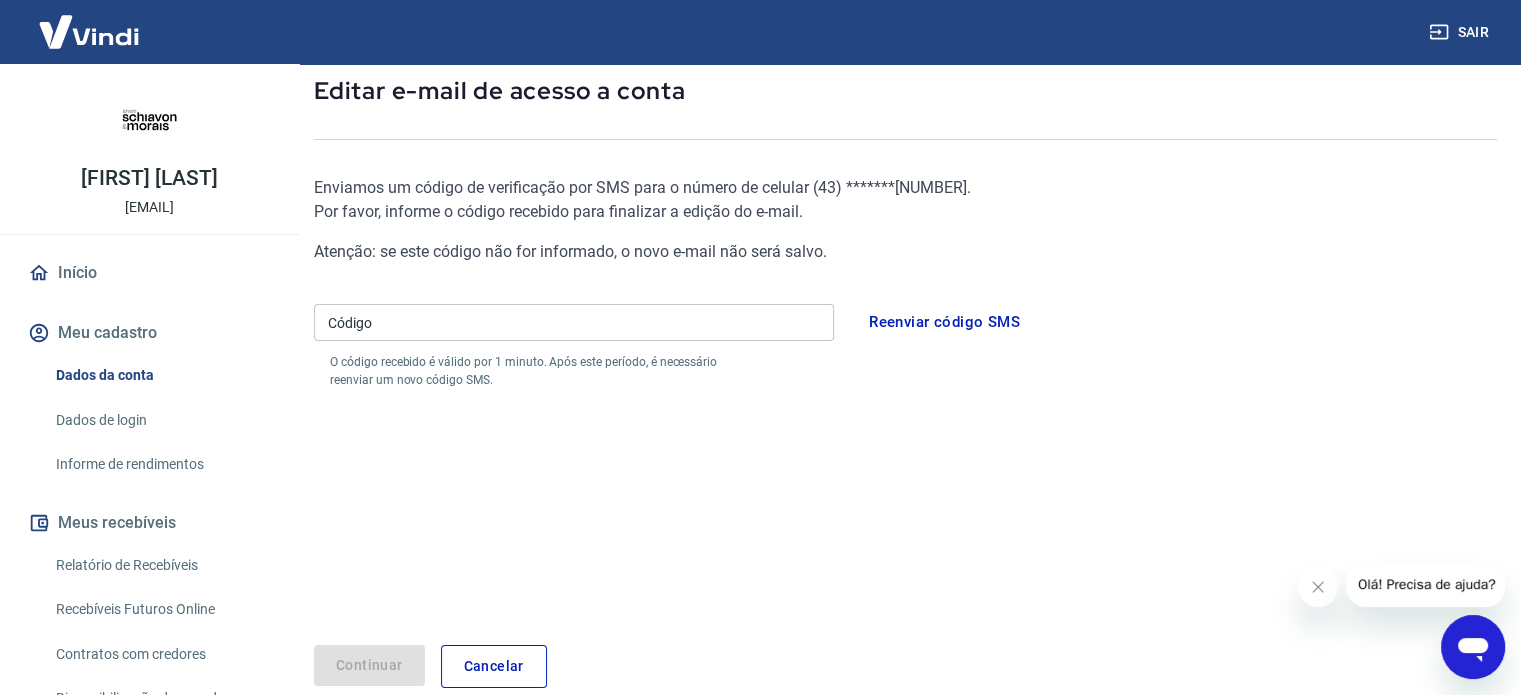 click on "Código" at bounding box center (574, 322) 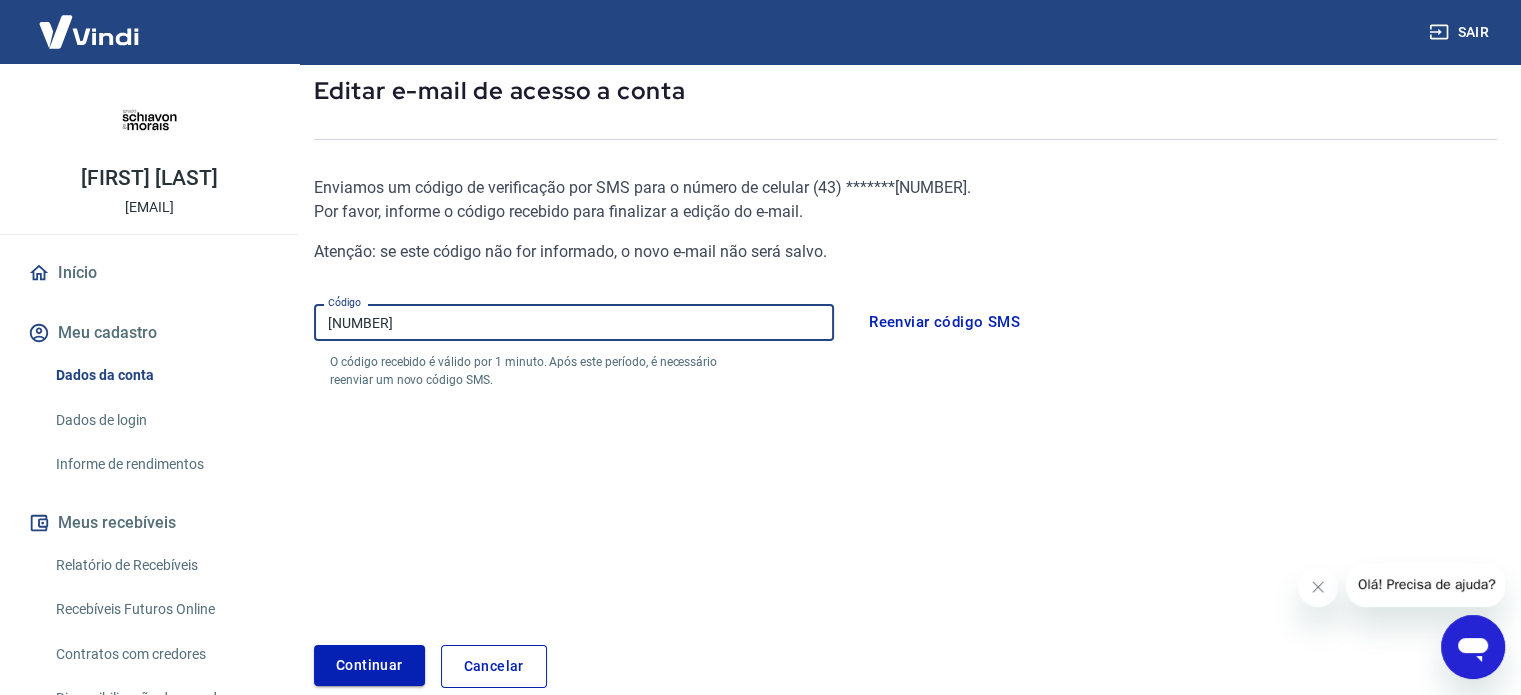 type on "962434" 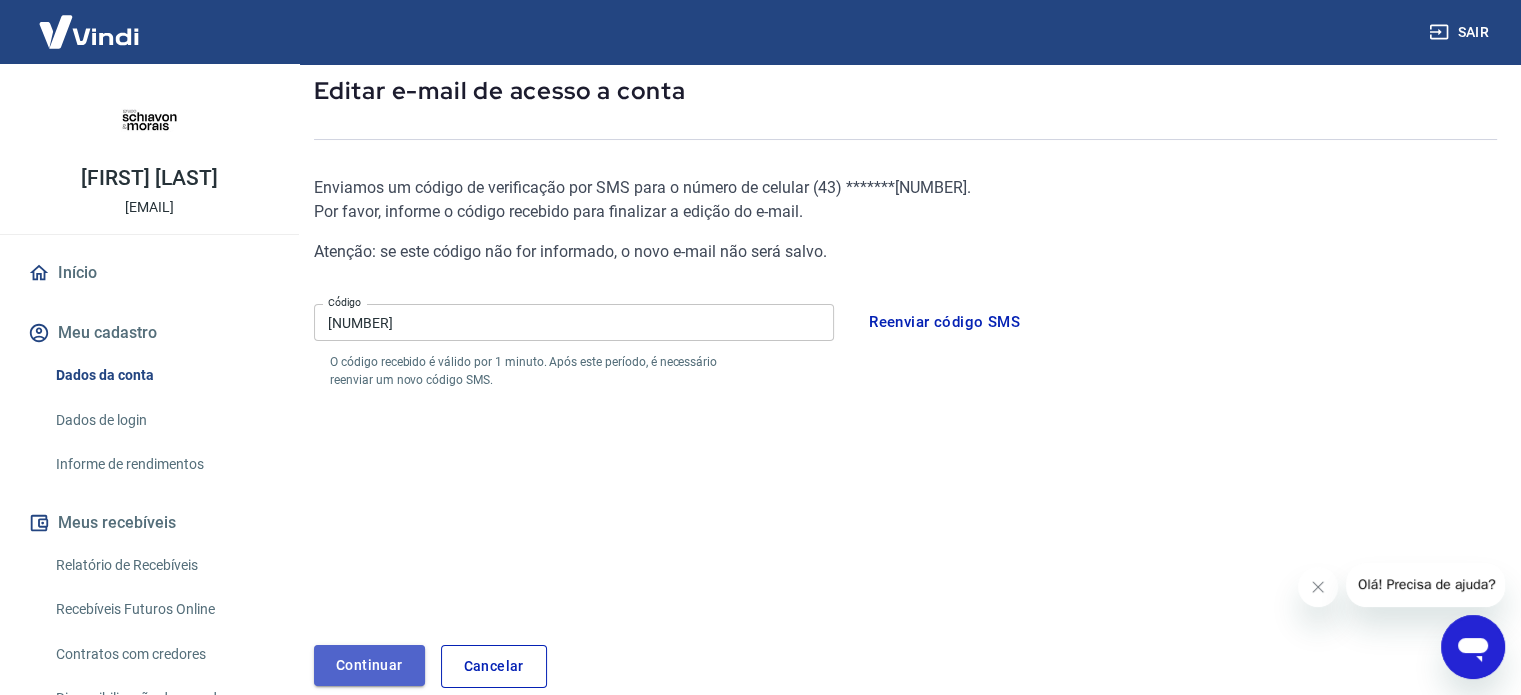 click on "Continuar" at bounding box center (369, 665) 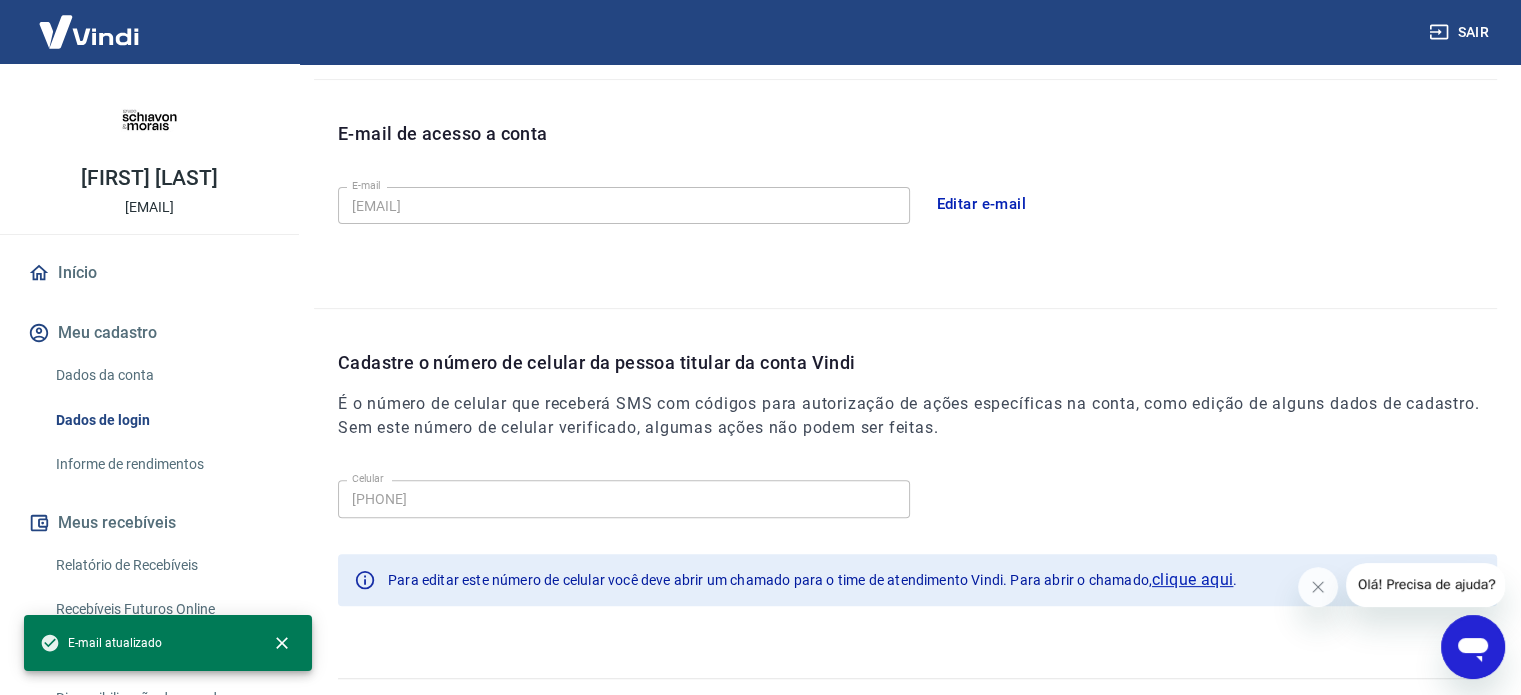 scroll, scrollTop: 530, scrollLeft: 0, axis: vertical 